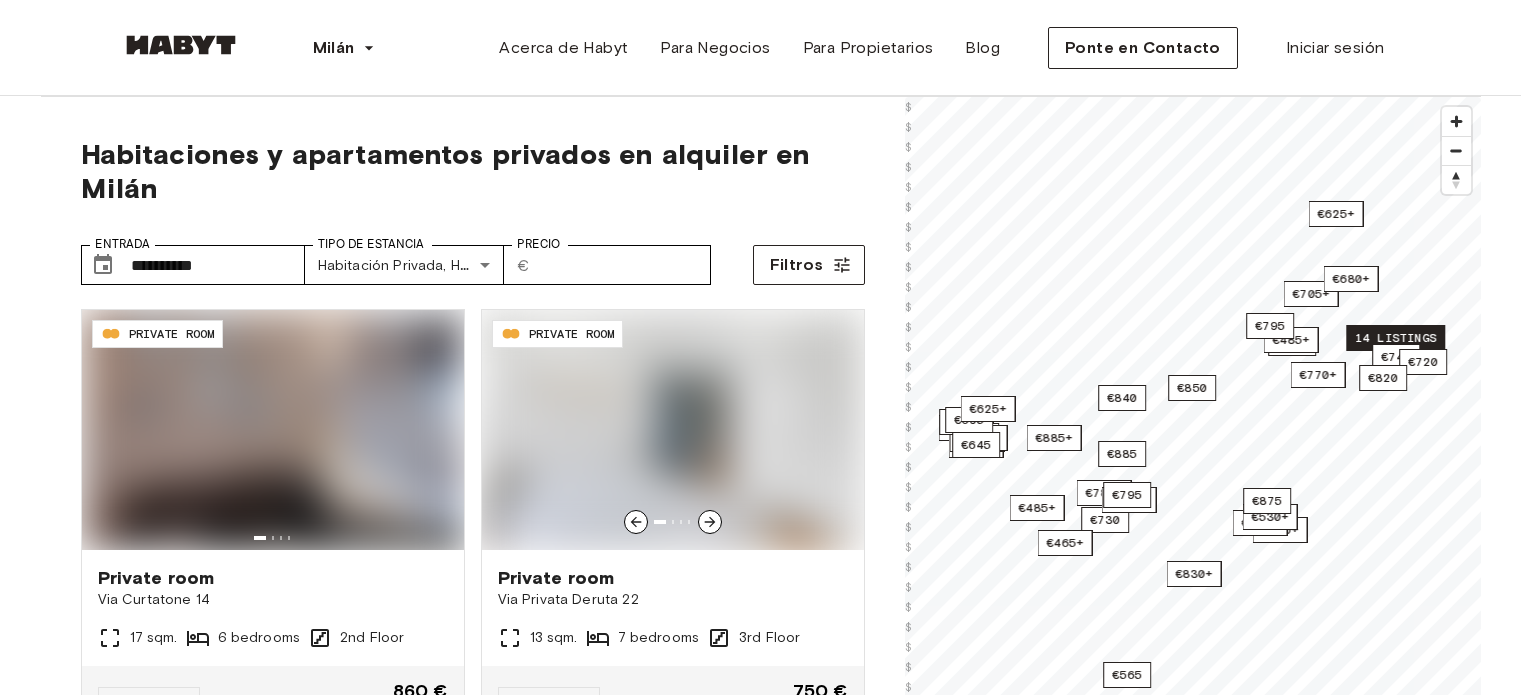 scroll, scrollTop: 0, scrollLeft: 0, axis: both 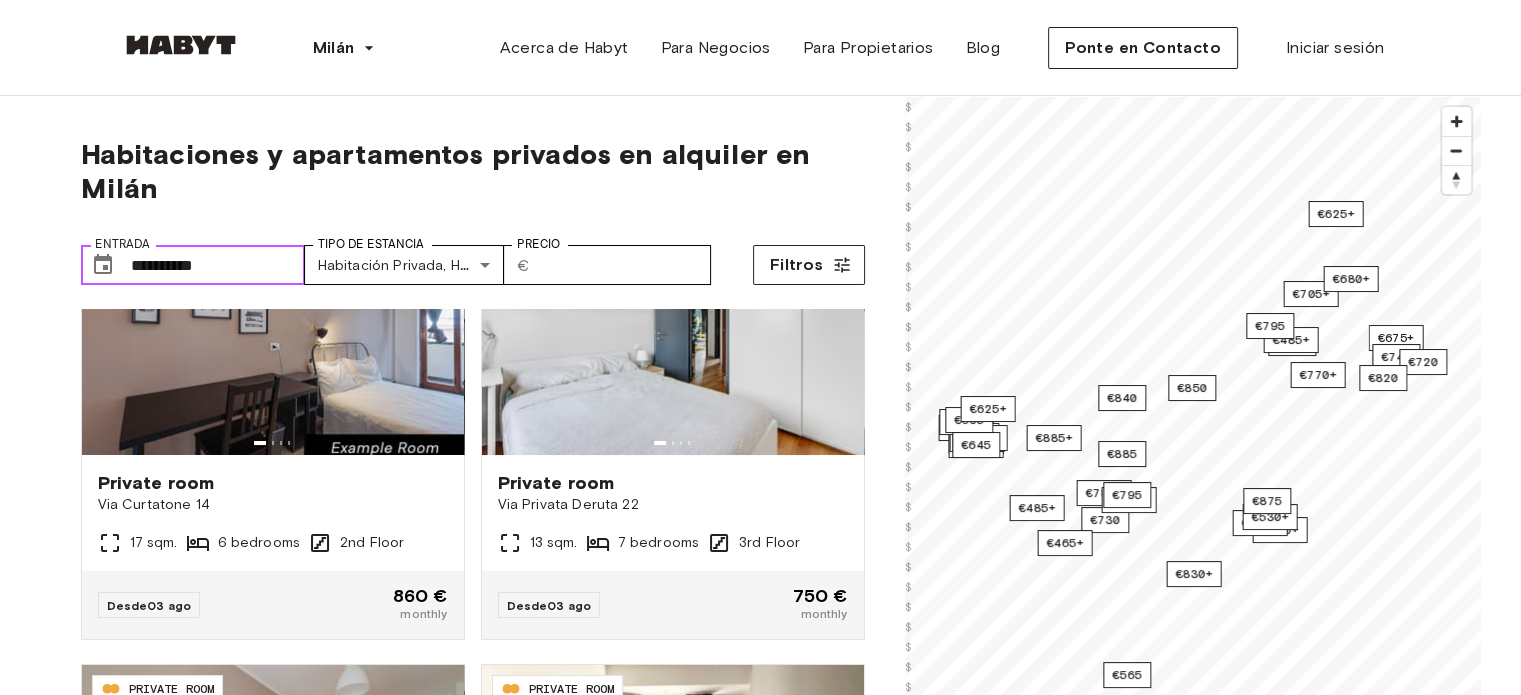 click on "**********" at bounding box center [218, 265] 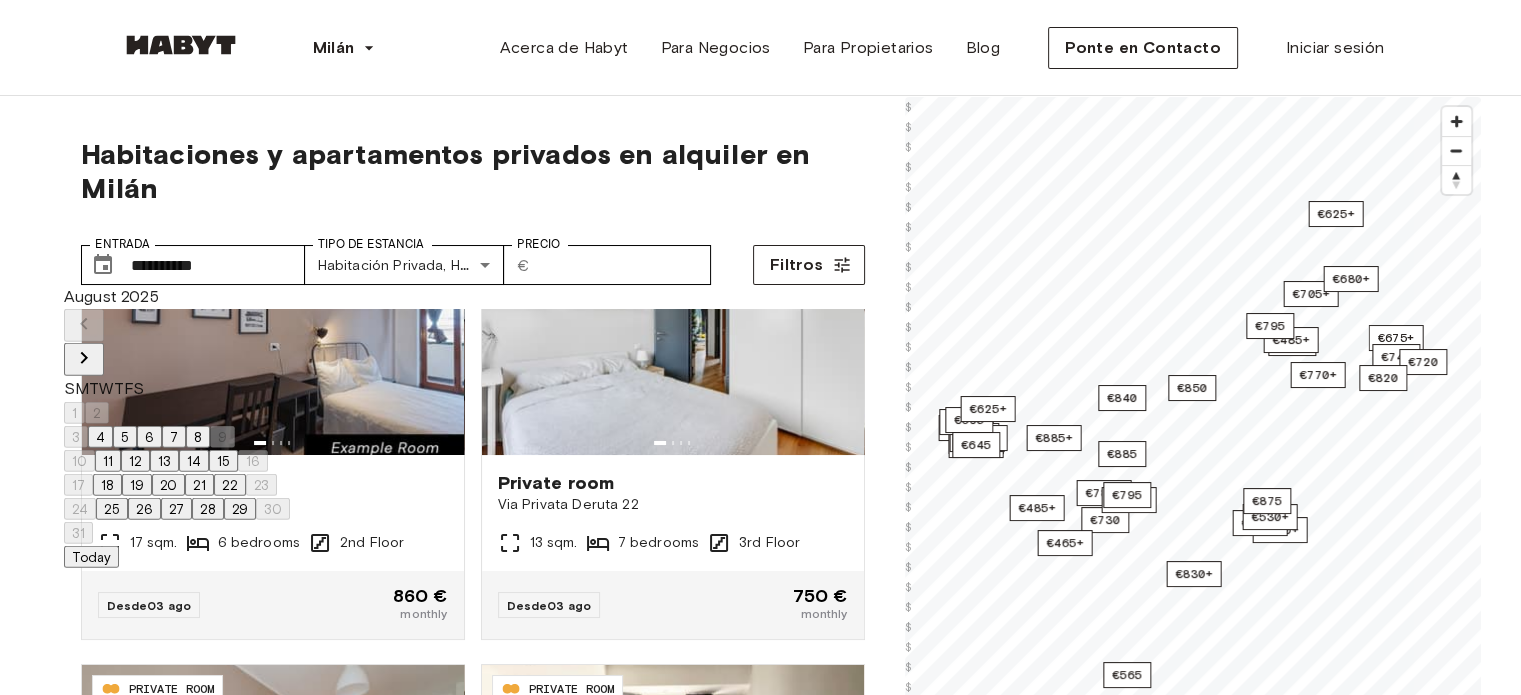 click on "18" at bounding box center (107, 485) 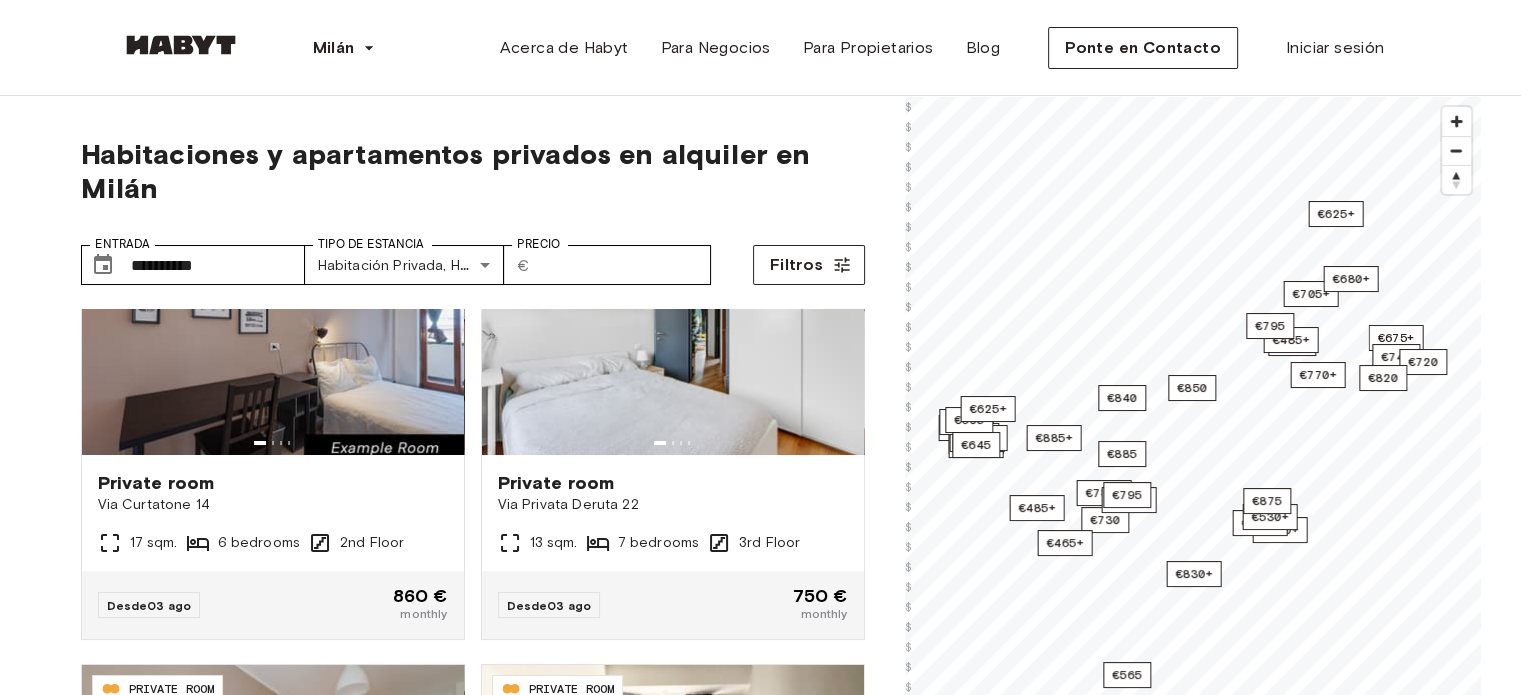 type on "**********" 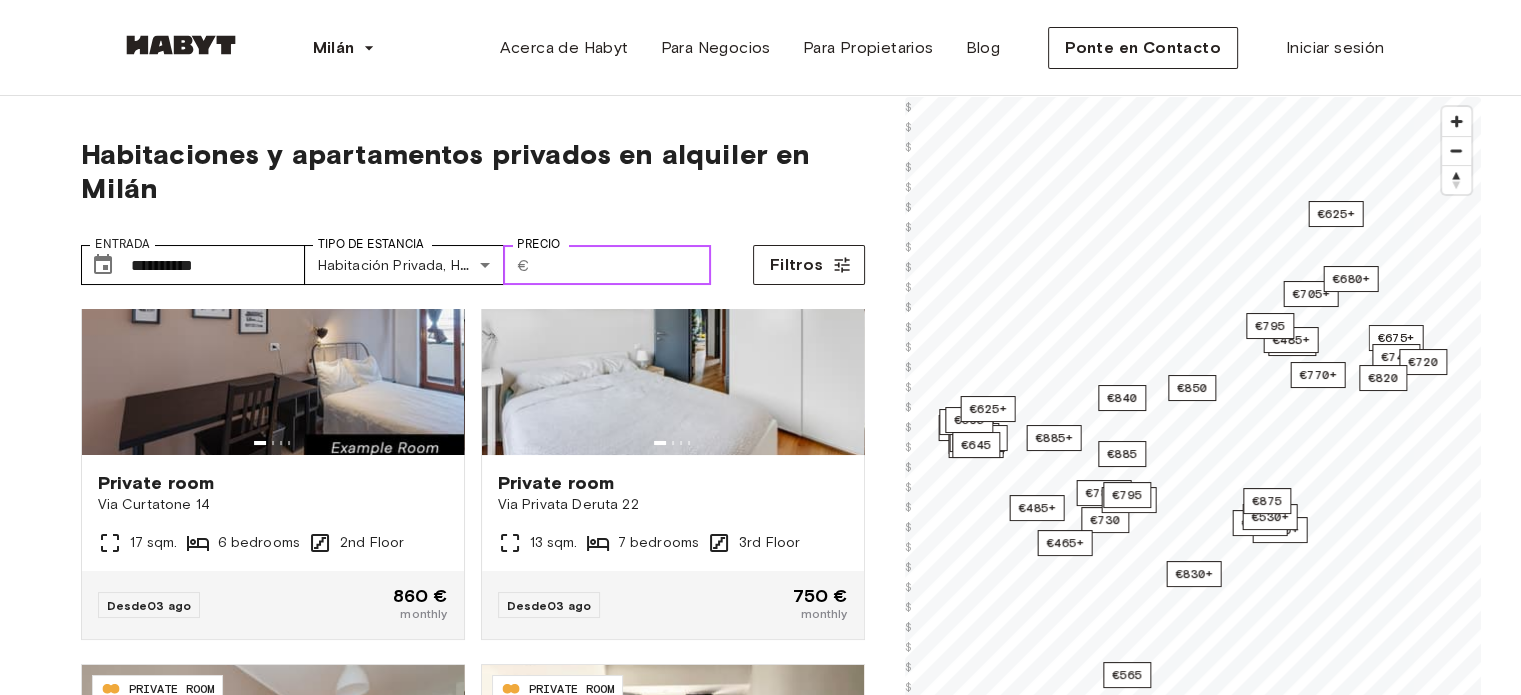 click on "Precio" at bounding box center (624, 265) 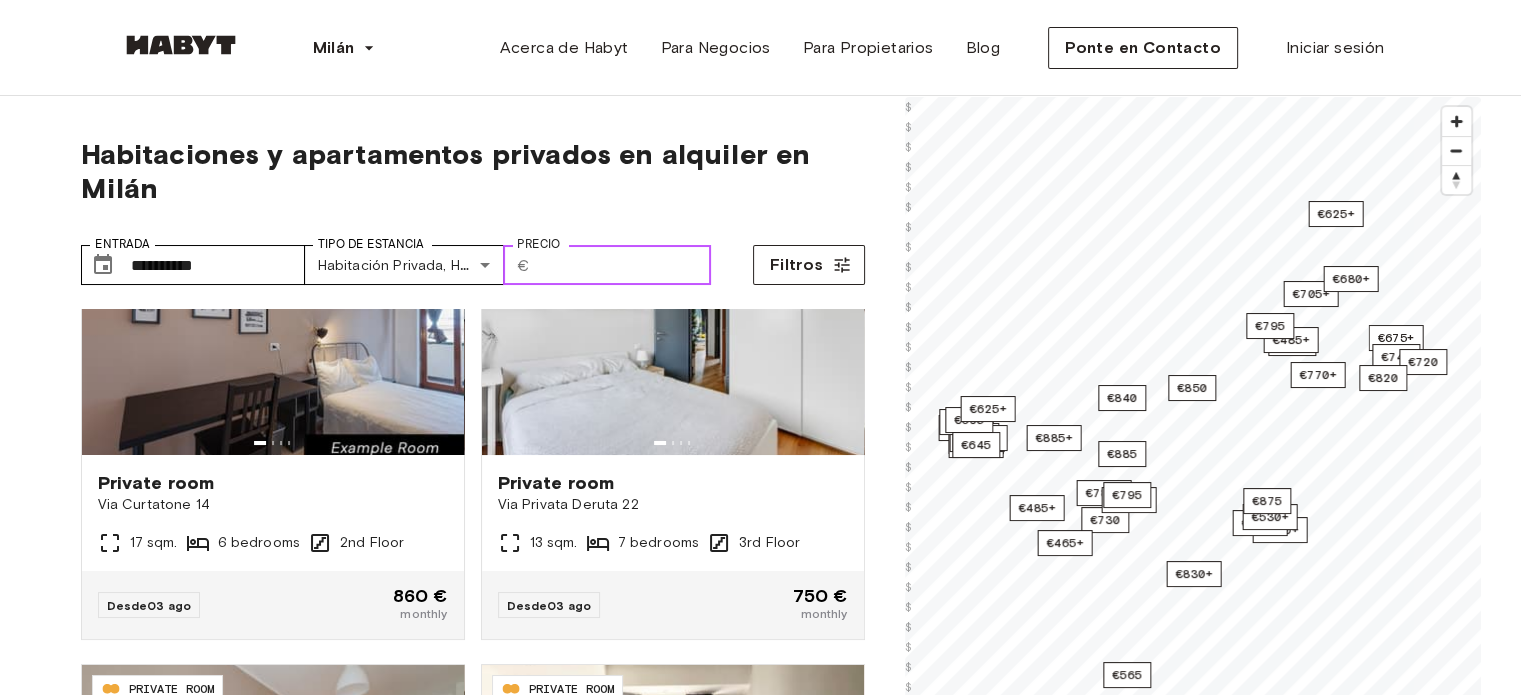scroll, scrollTop: 0, scrollLeft: 0, axis: both 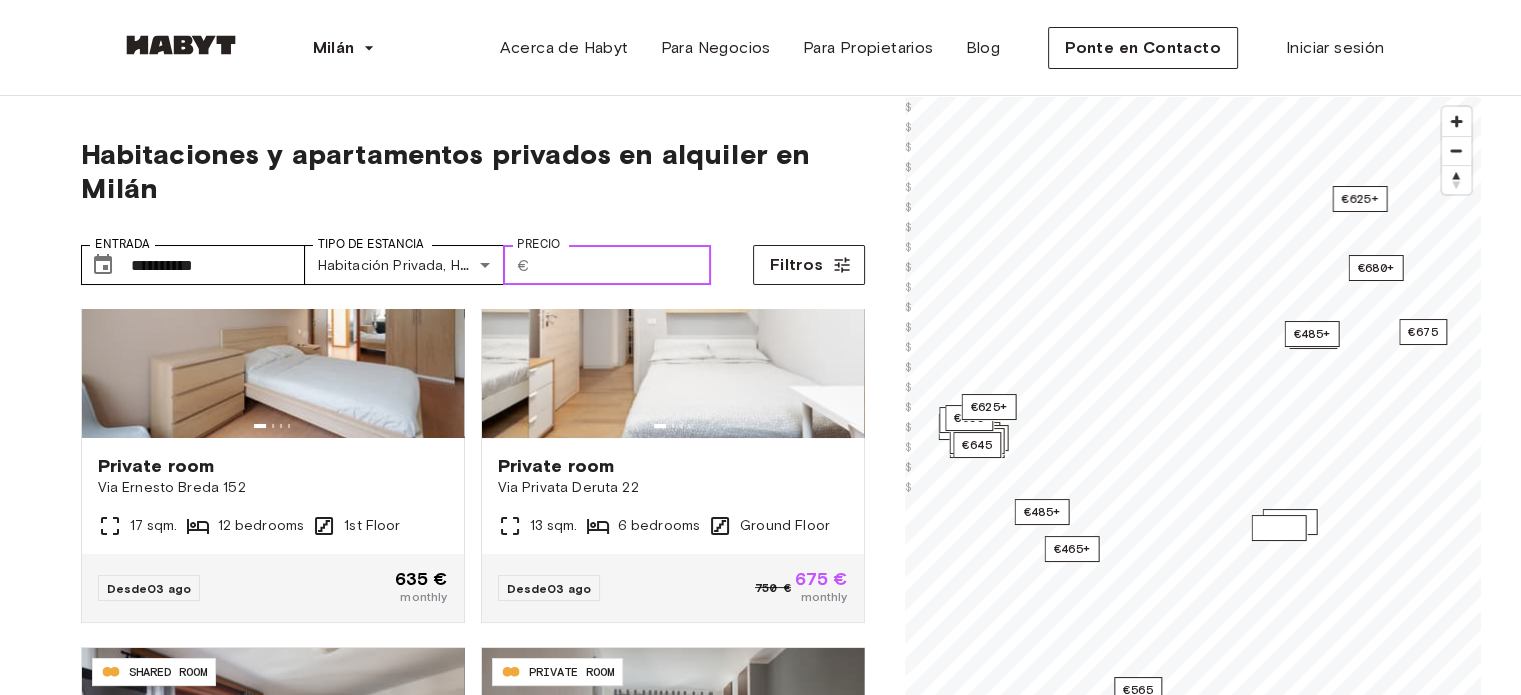 type on "***" 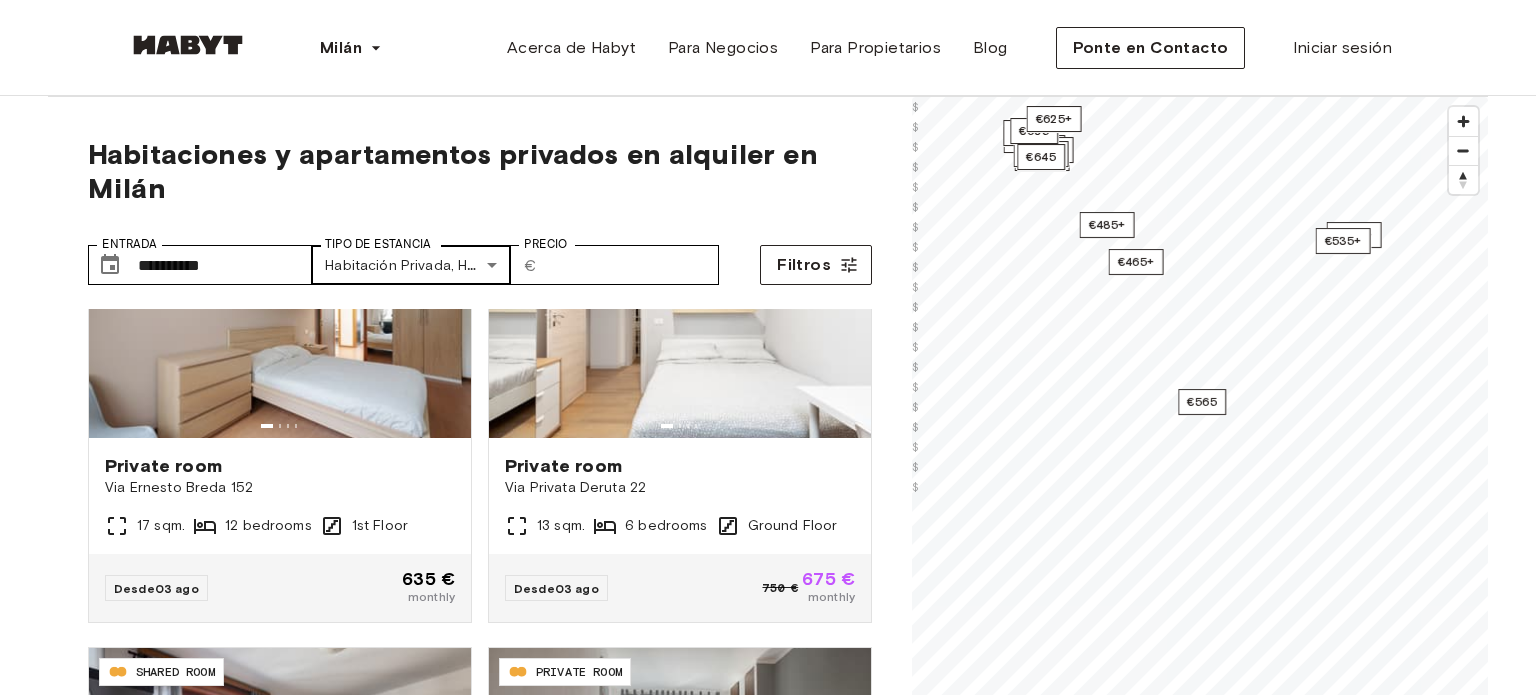 click on "**********" at bounding box center (768, 2409) 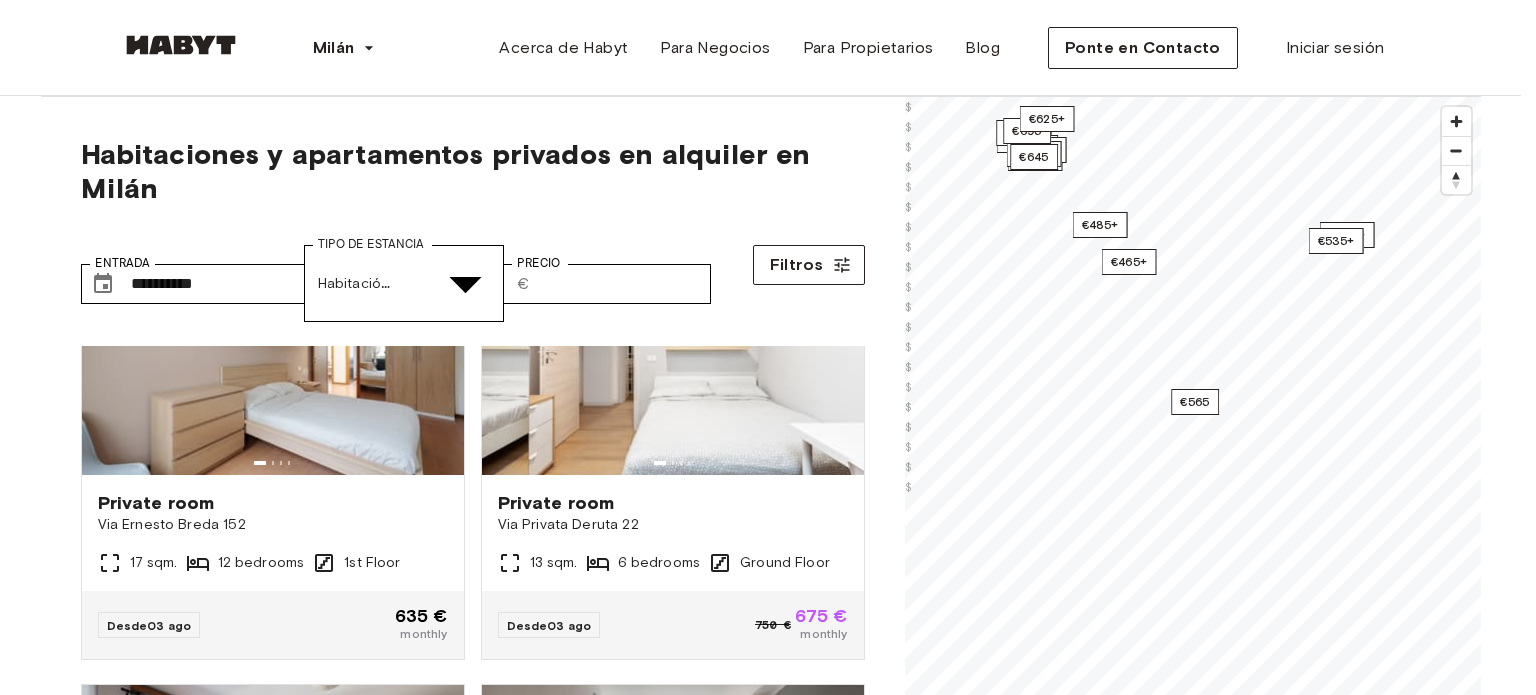 click on "Habitación Compartida" at bounding box center (780, 5057) 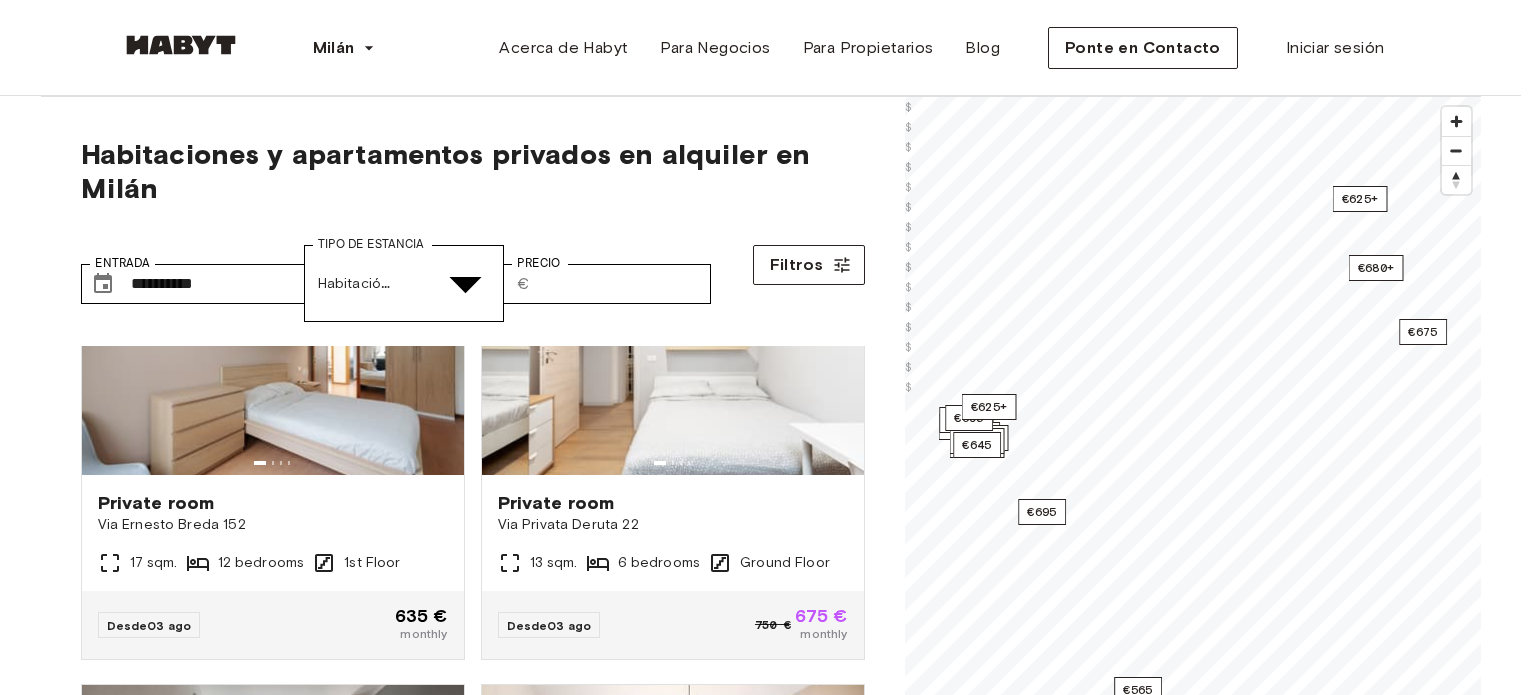 click on "Apartamento Privado" at bounding box center (780, 5144) 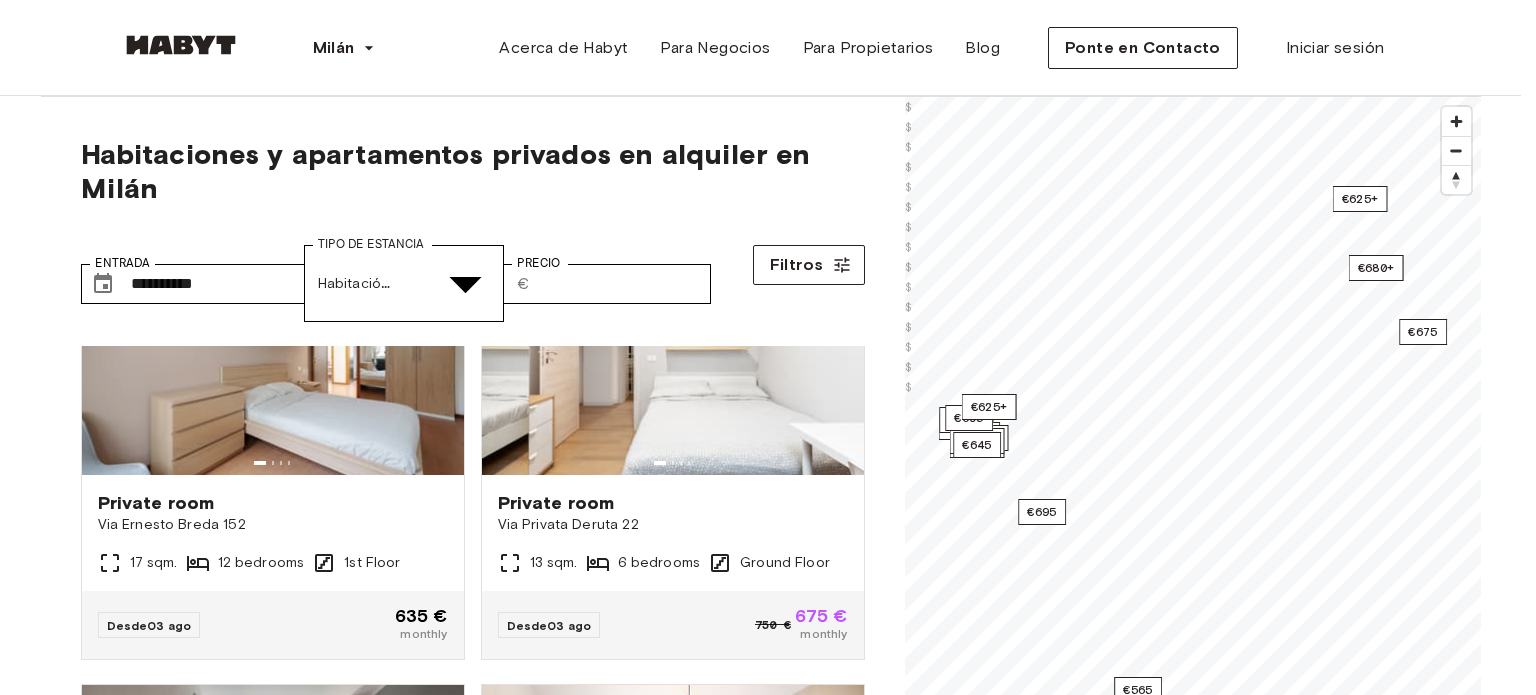 click at bounding box center [760, 4871] 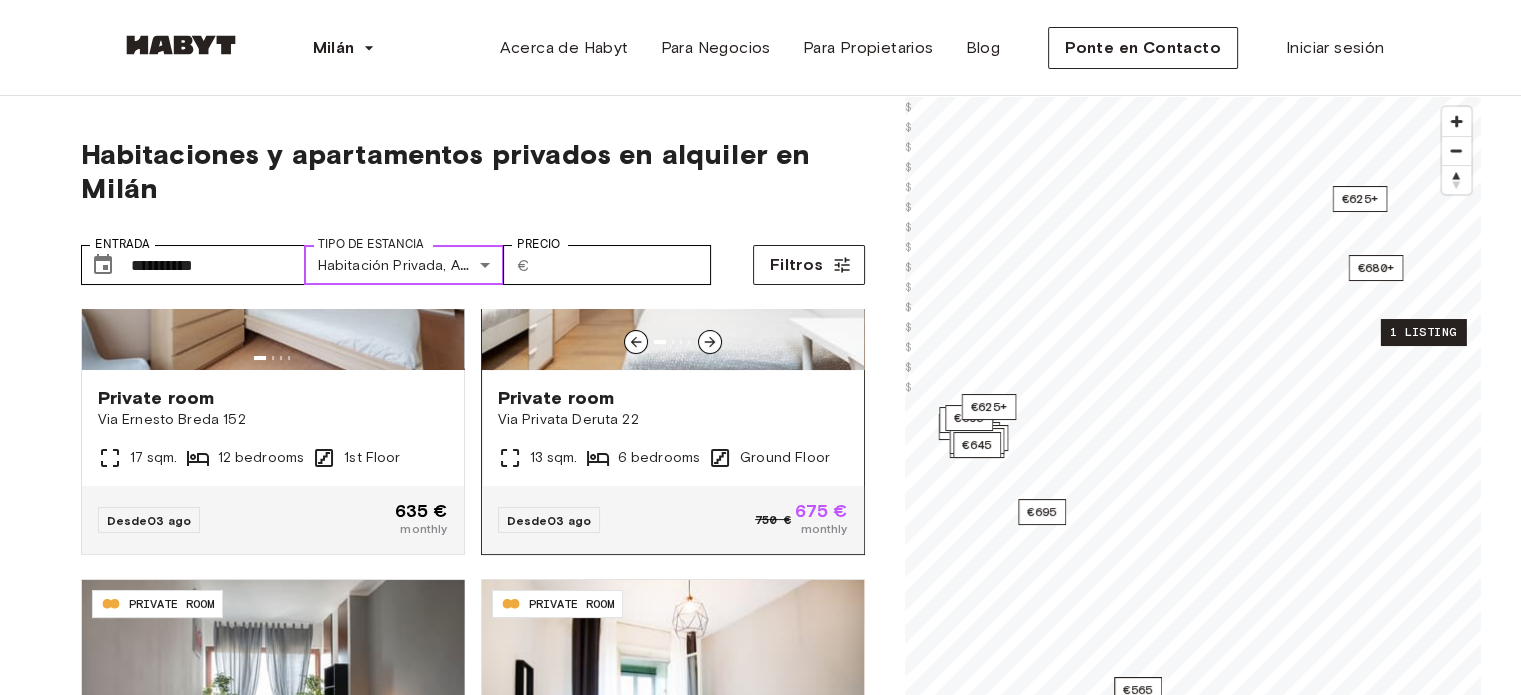 scroll, scrollTop: 206, scrollLeft: 0, axis: vertical 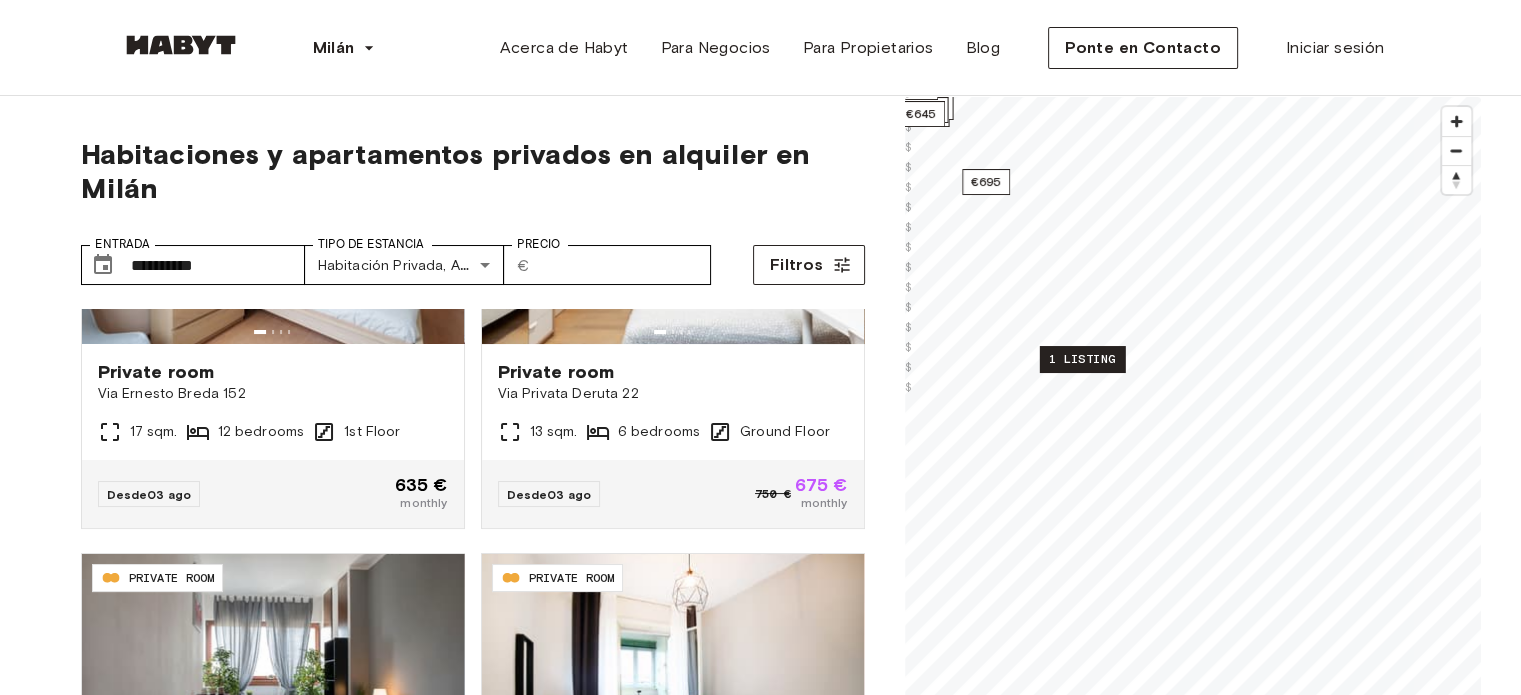 click on "1 listing" at bounding box center (1081, 359) 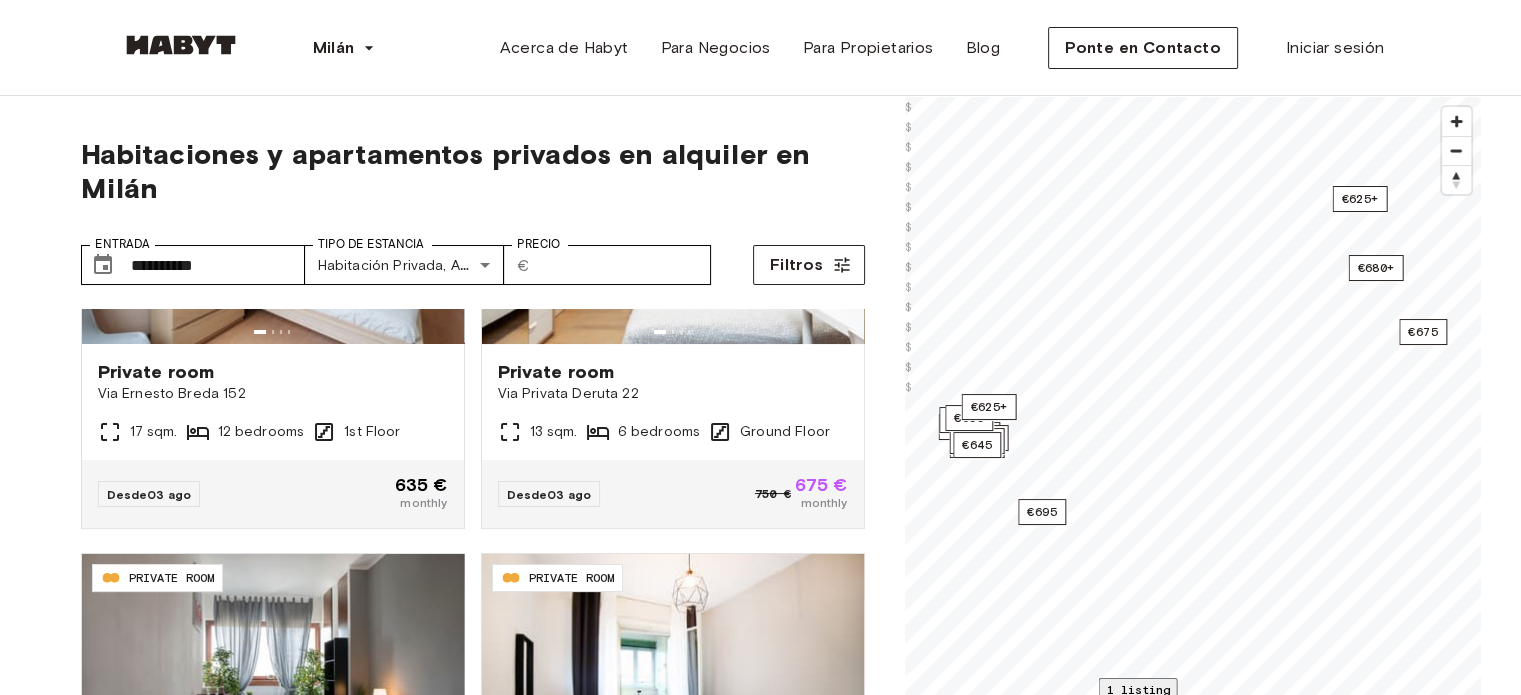 click at bounding box center (1193, 841) 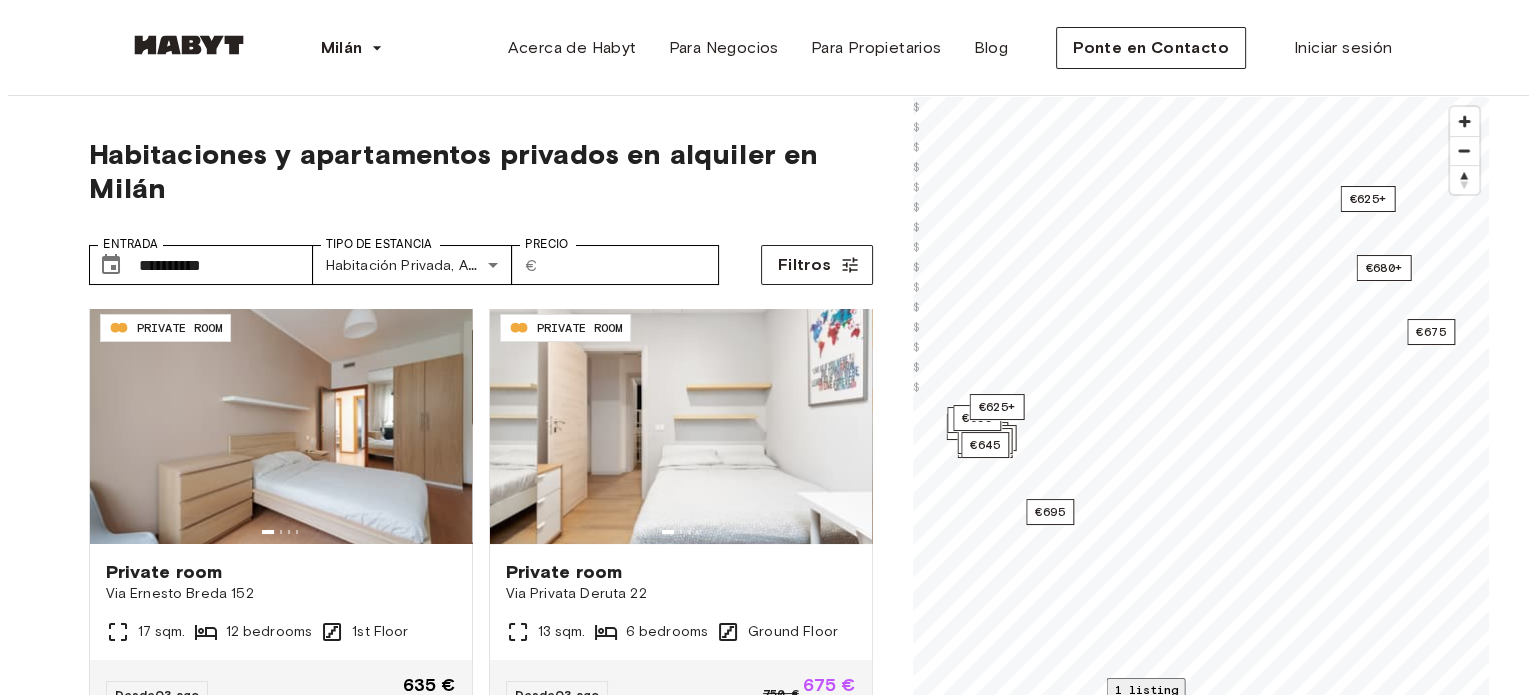 scroll, scrollTop: 10, scrollLeft: 0, axis: vertical 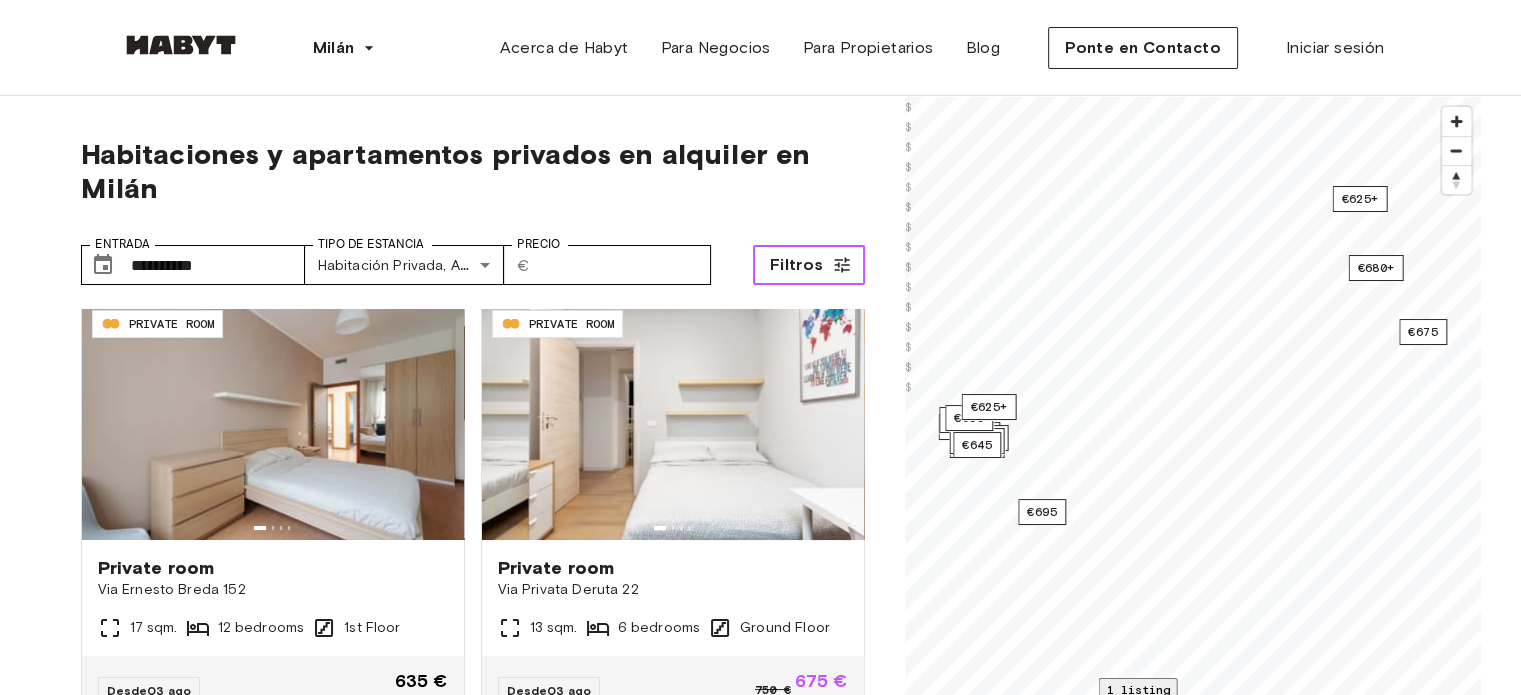 click on "Filtros" at bounding box center (797, 265) 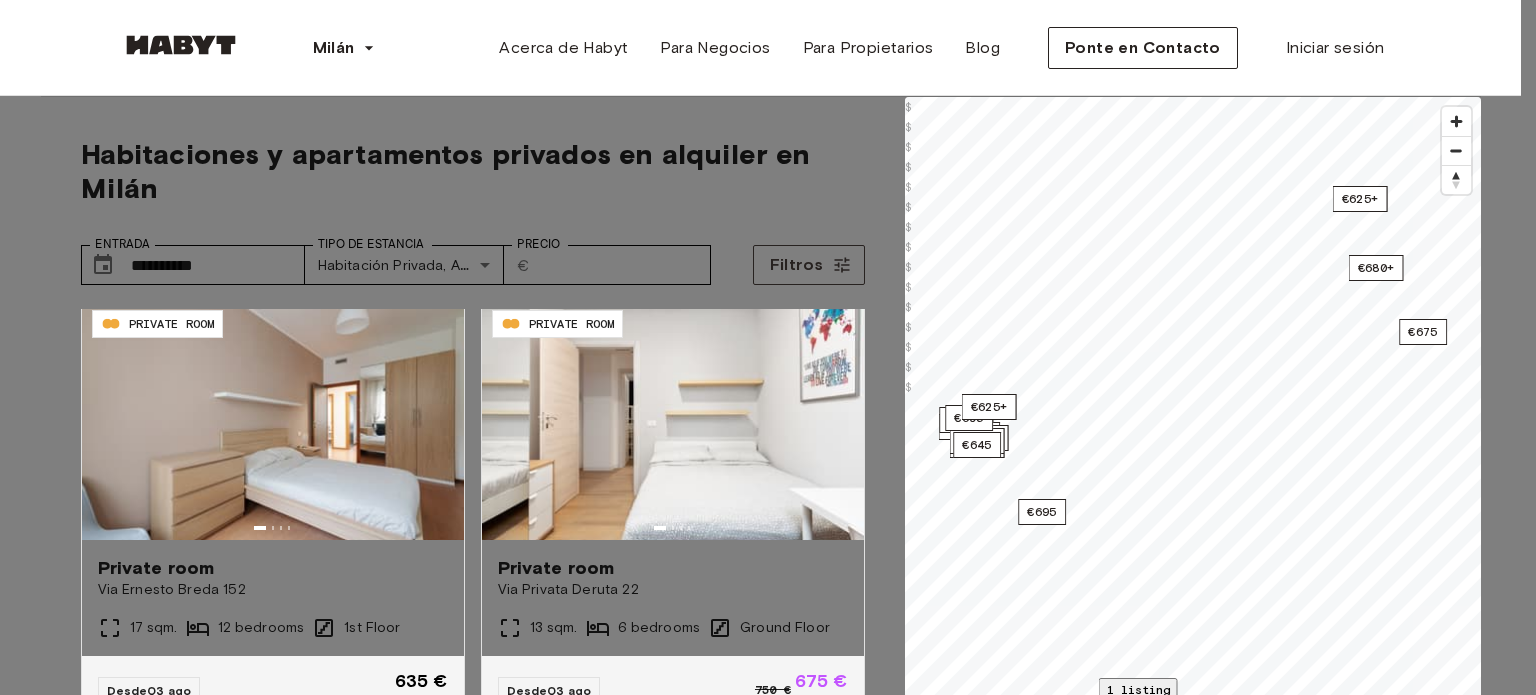 scroll, scrollTop: 2004, scrollLeft: 0, axis: vertical 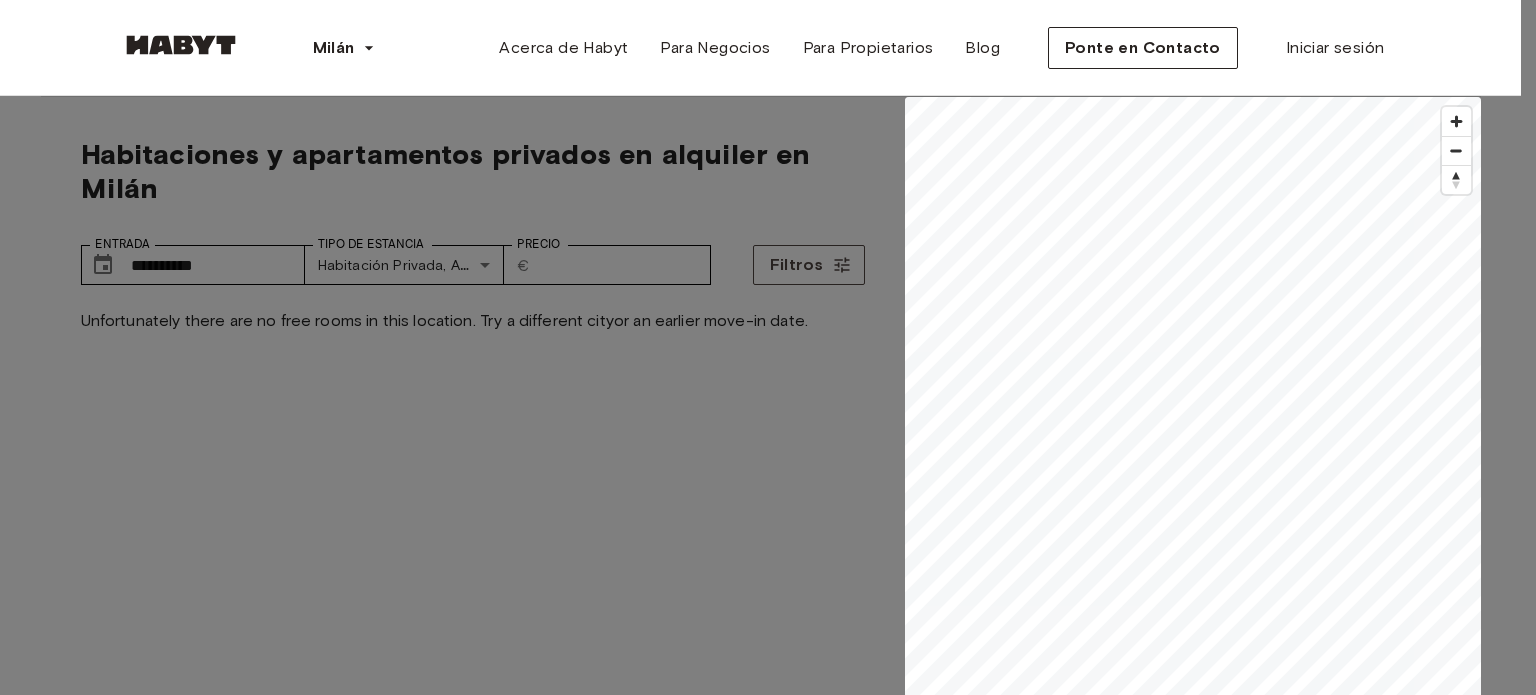 click on "Porta Genova" at bounding box center [83, 7273] 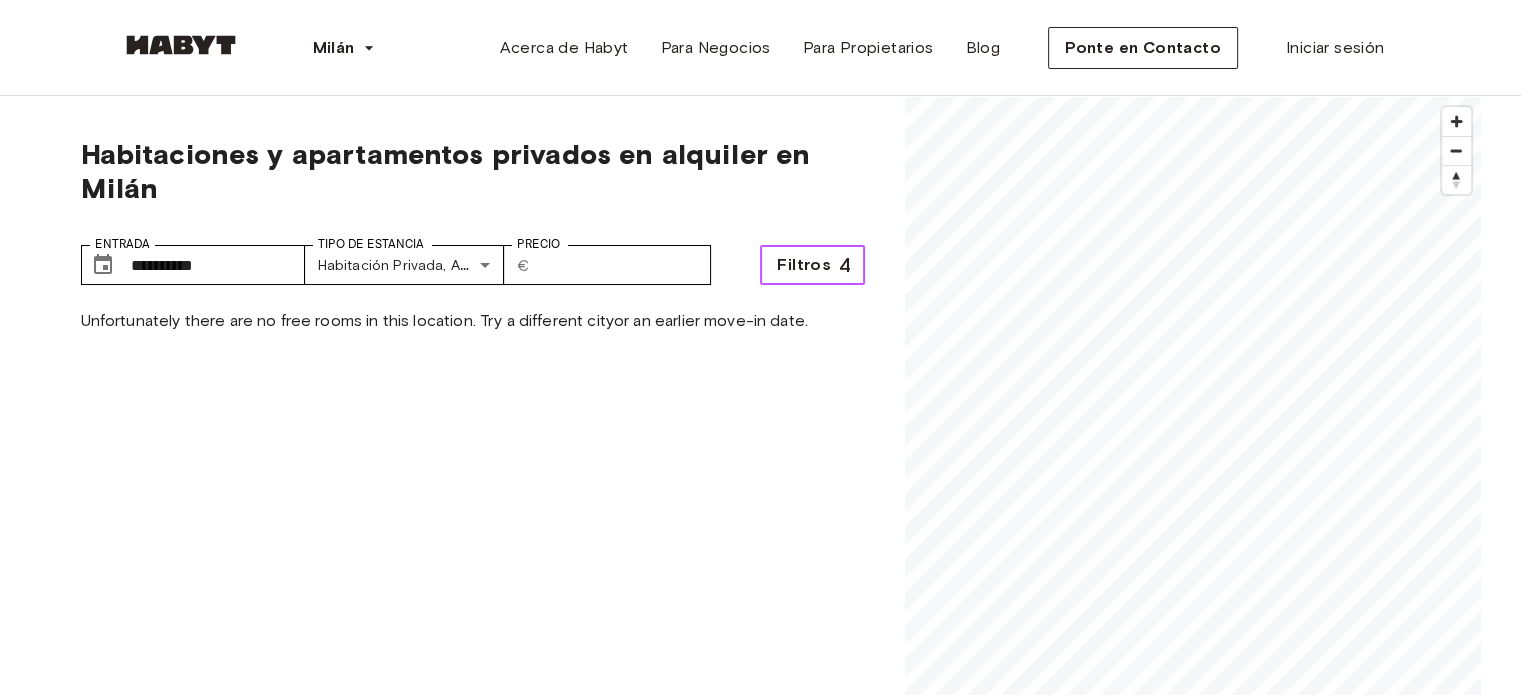 click on "Filtros 4" at bounding box center [812, 265] 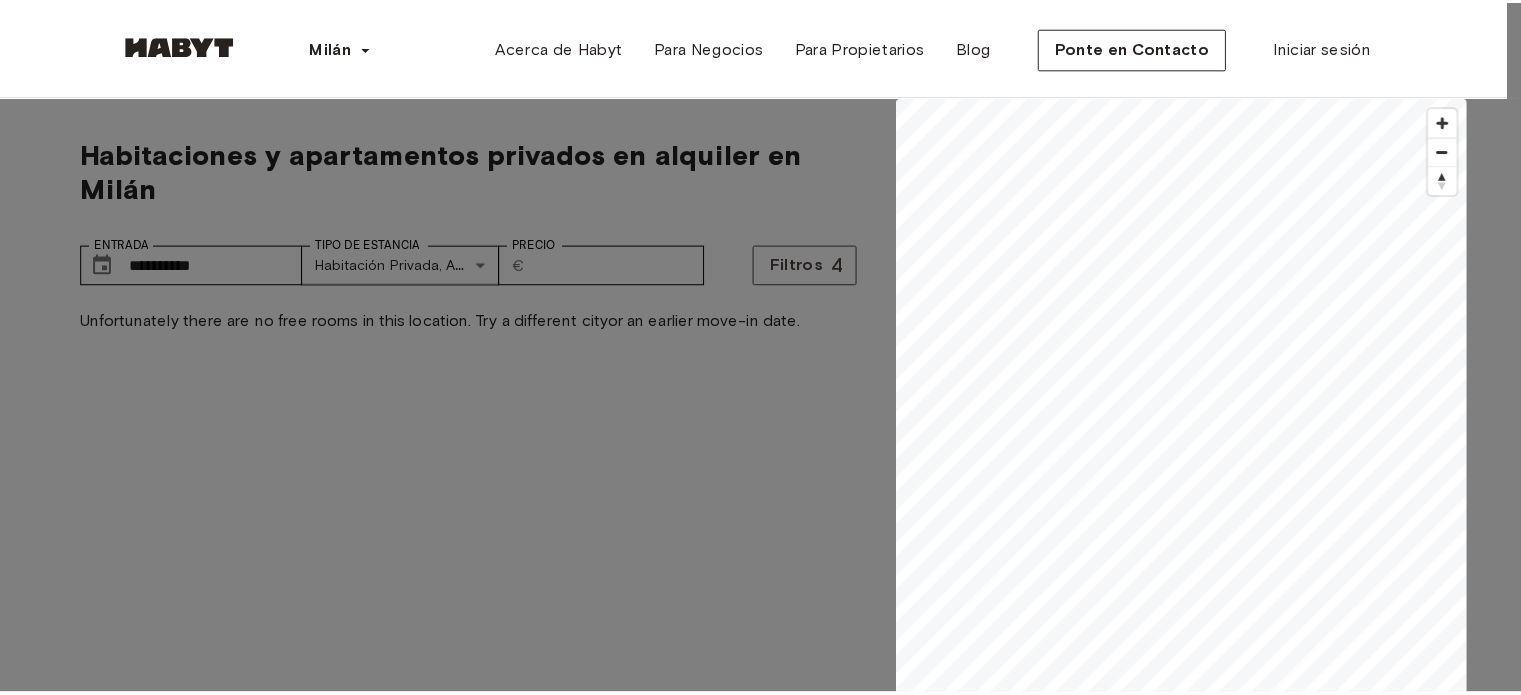 scroll, scrollTop: 2130, scrollLeft: 0, axis: vertical 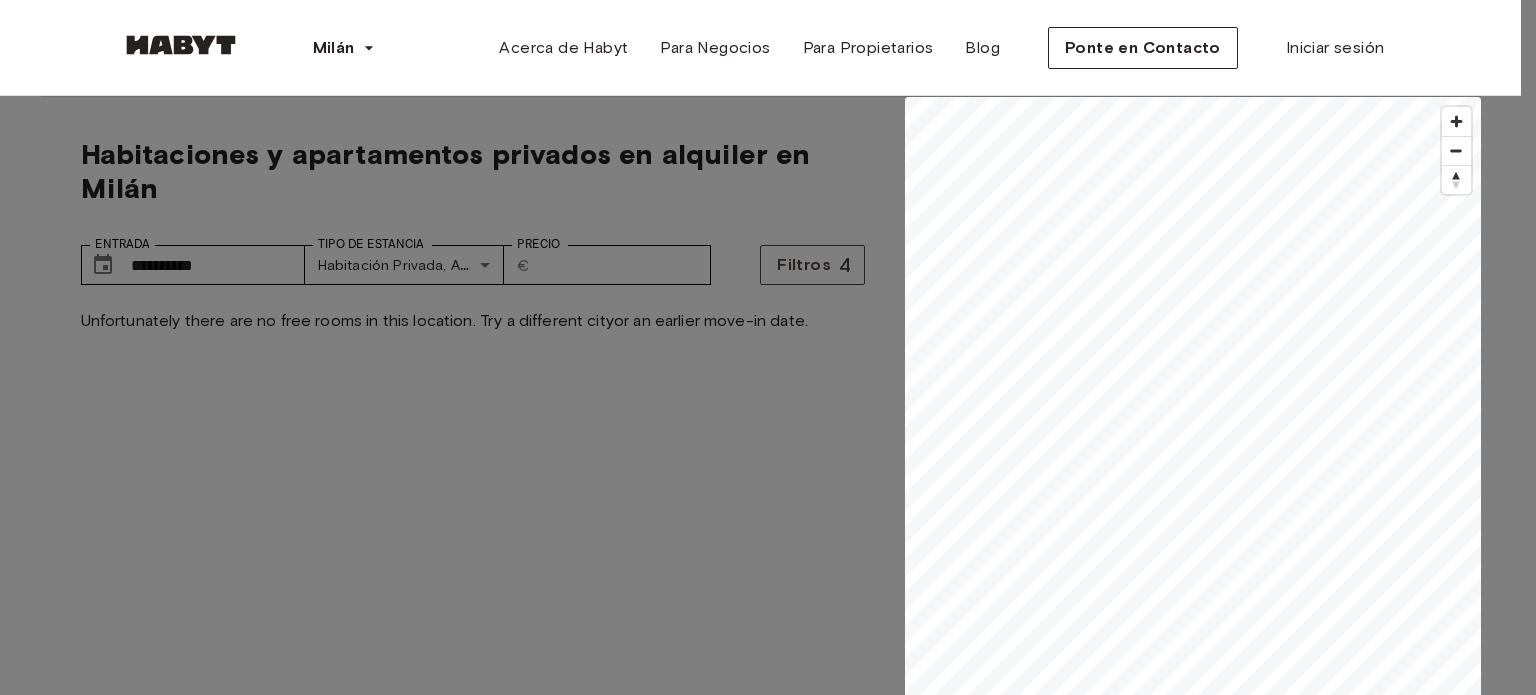 click on "Navigli" at bounding box center (760, 7147) 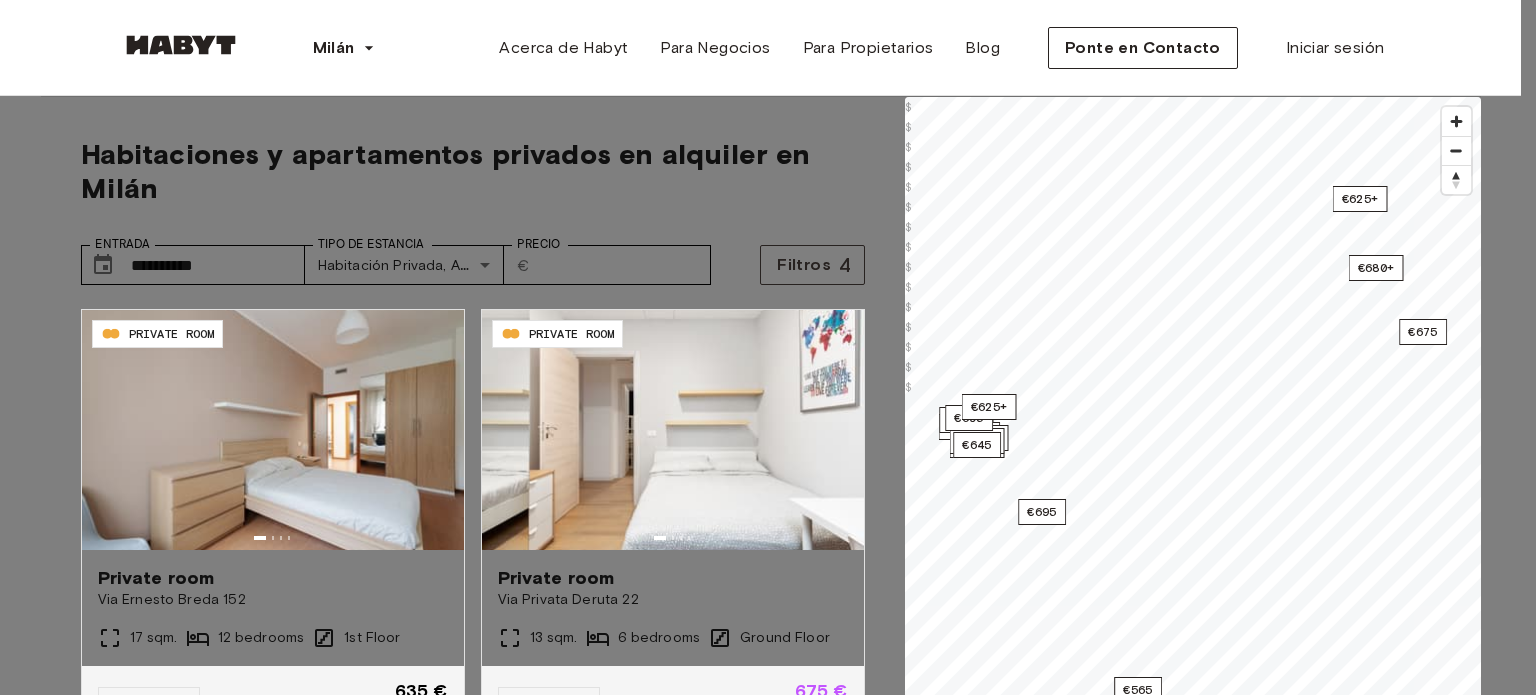click at bounding box center (768, 347) 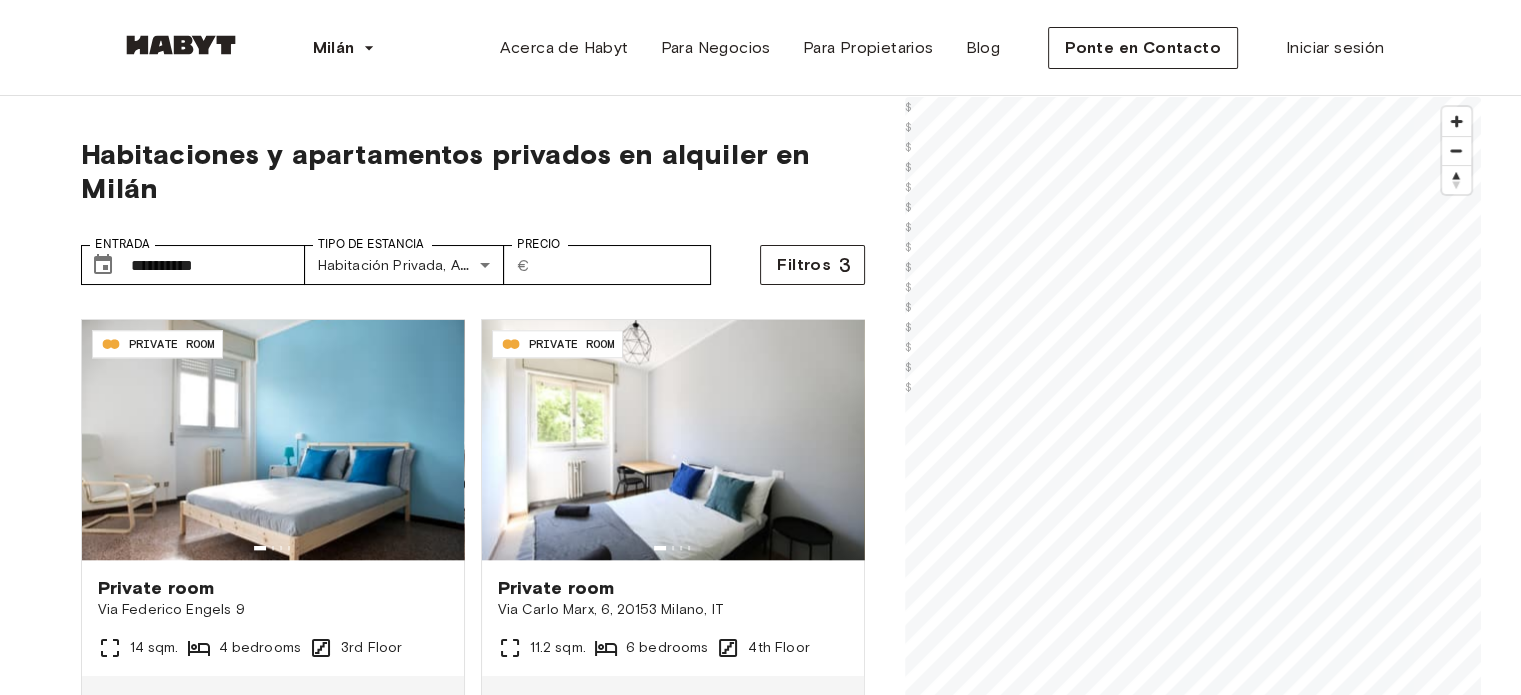 scroll, scrollTop: 2242, scrollLeft: 0, axis: vertical 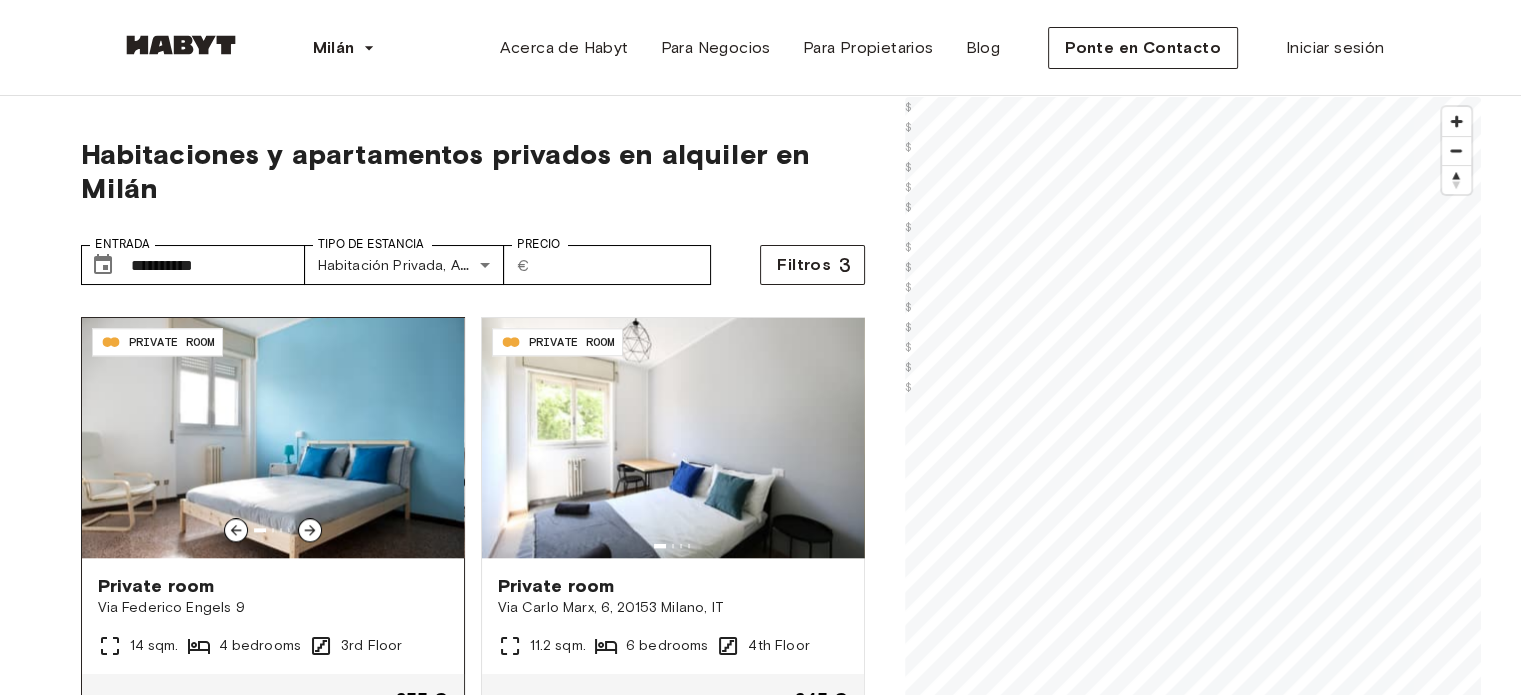click at bounding box center (273, 438) 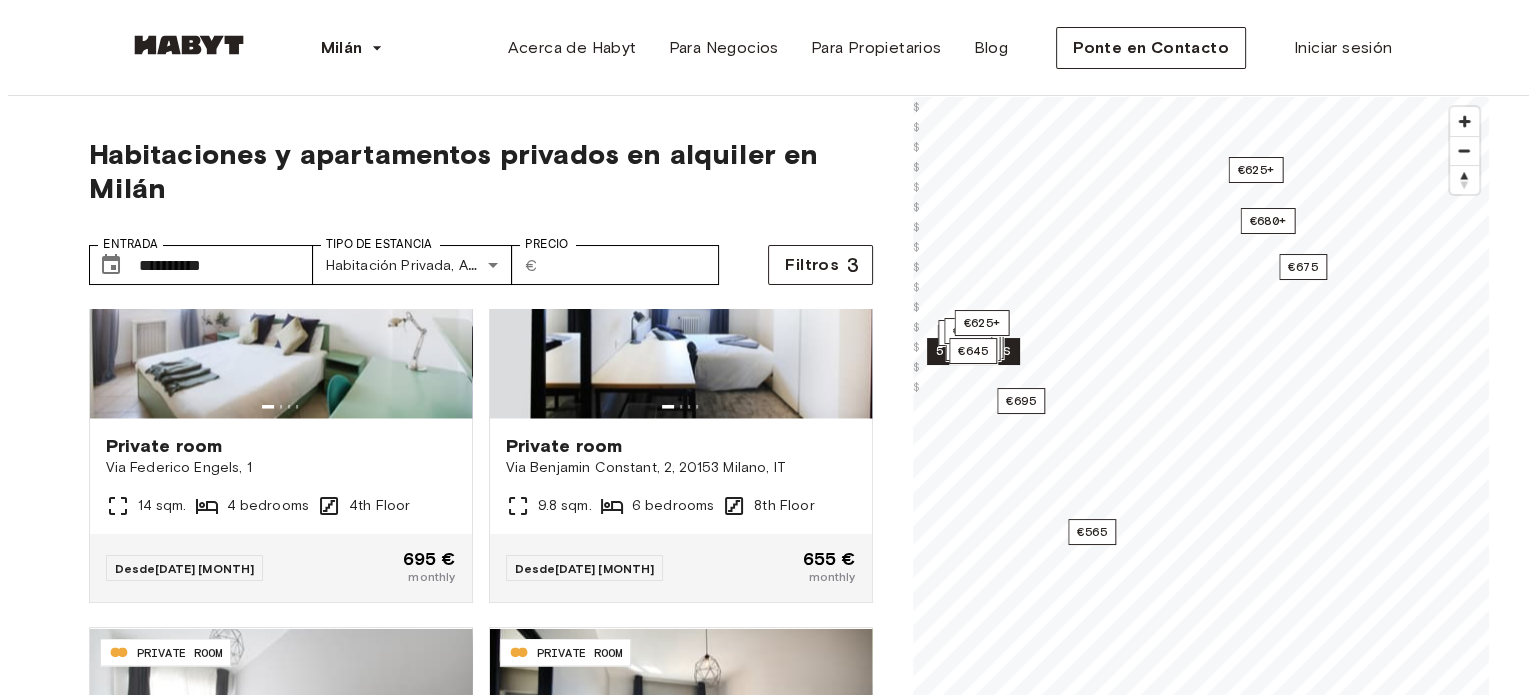 scroll, scrollTop: 3736, scrollLeft: 0, axis: vertical 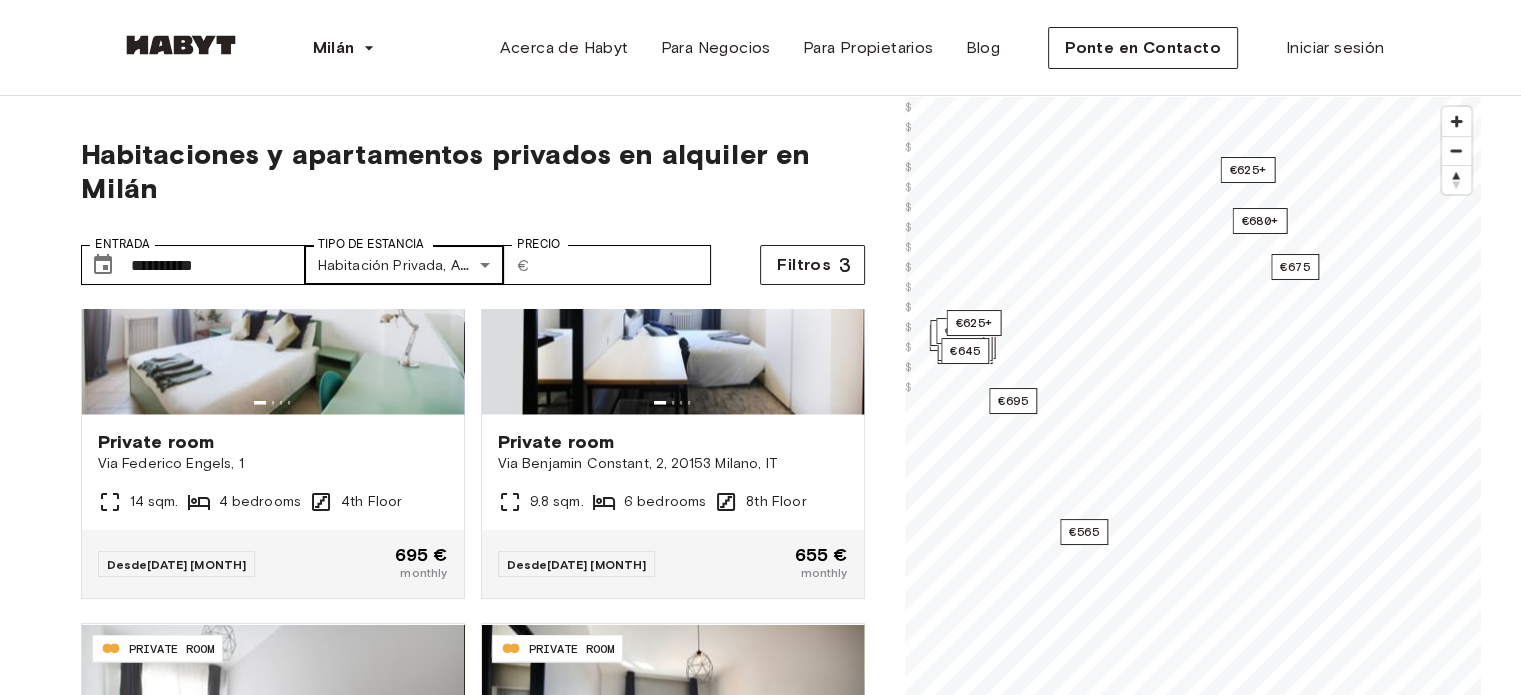 click on "**********" at bounding box center [760, 2409] 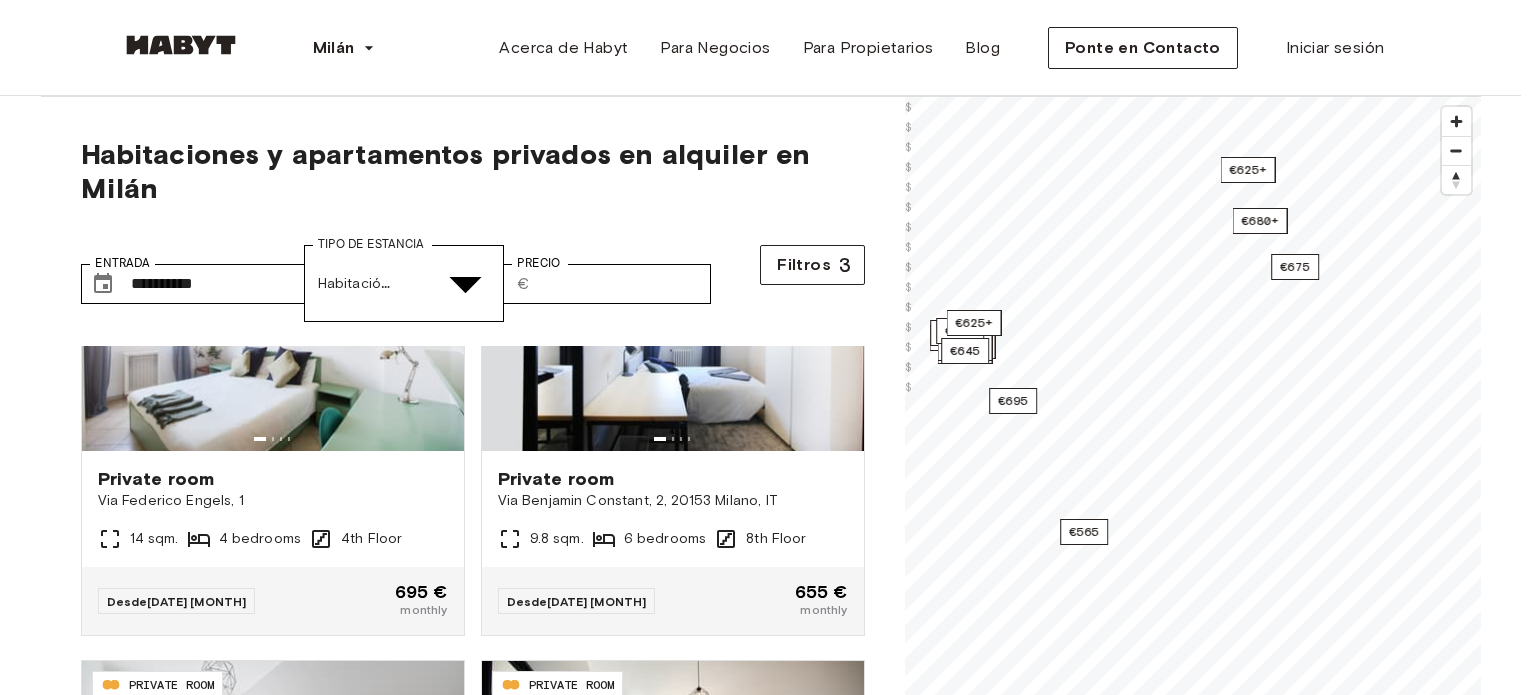 click on "Habitación Privada" at bounding box center (780, 4970) 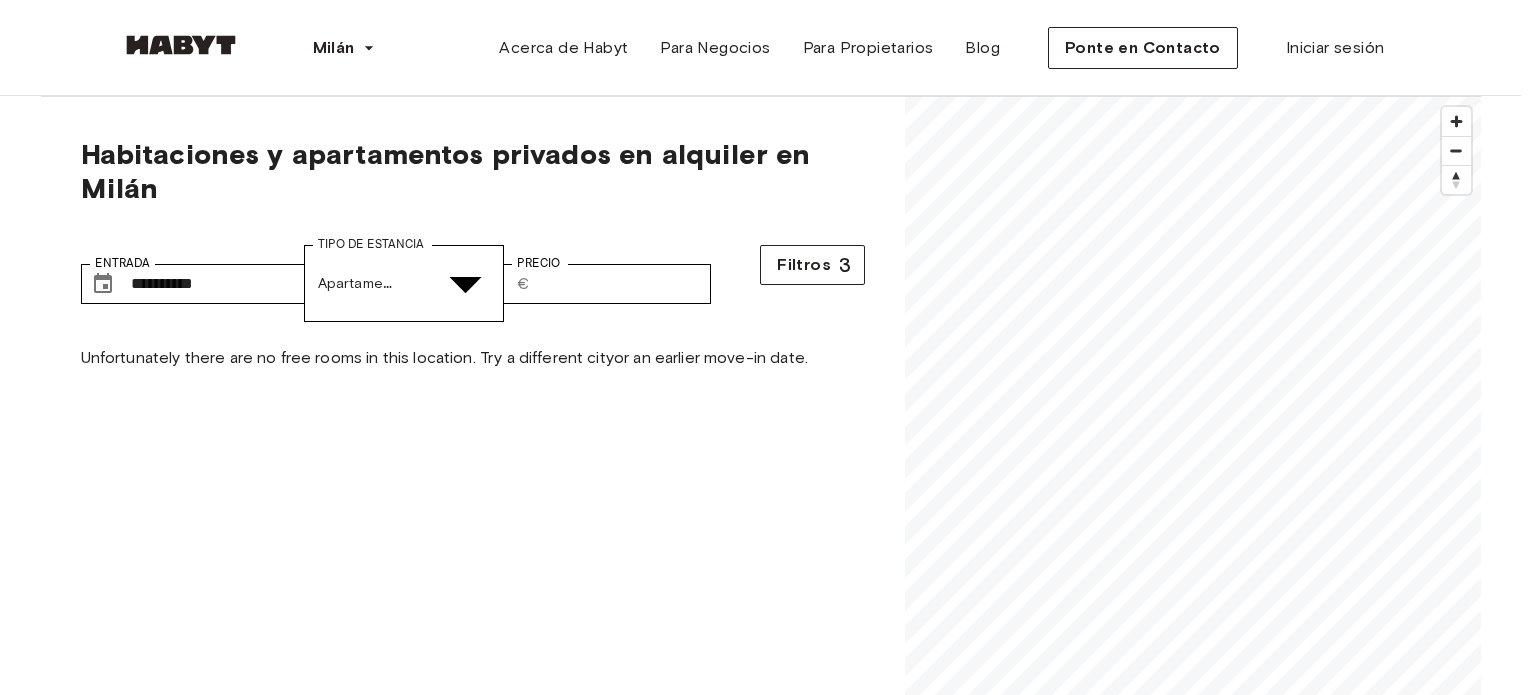 scroll, scrollTop: 0, scrollLeft: 0, axis: both 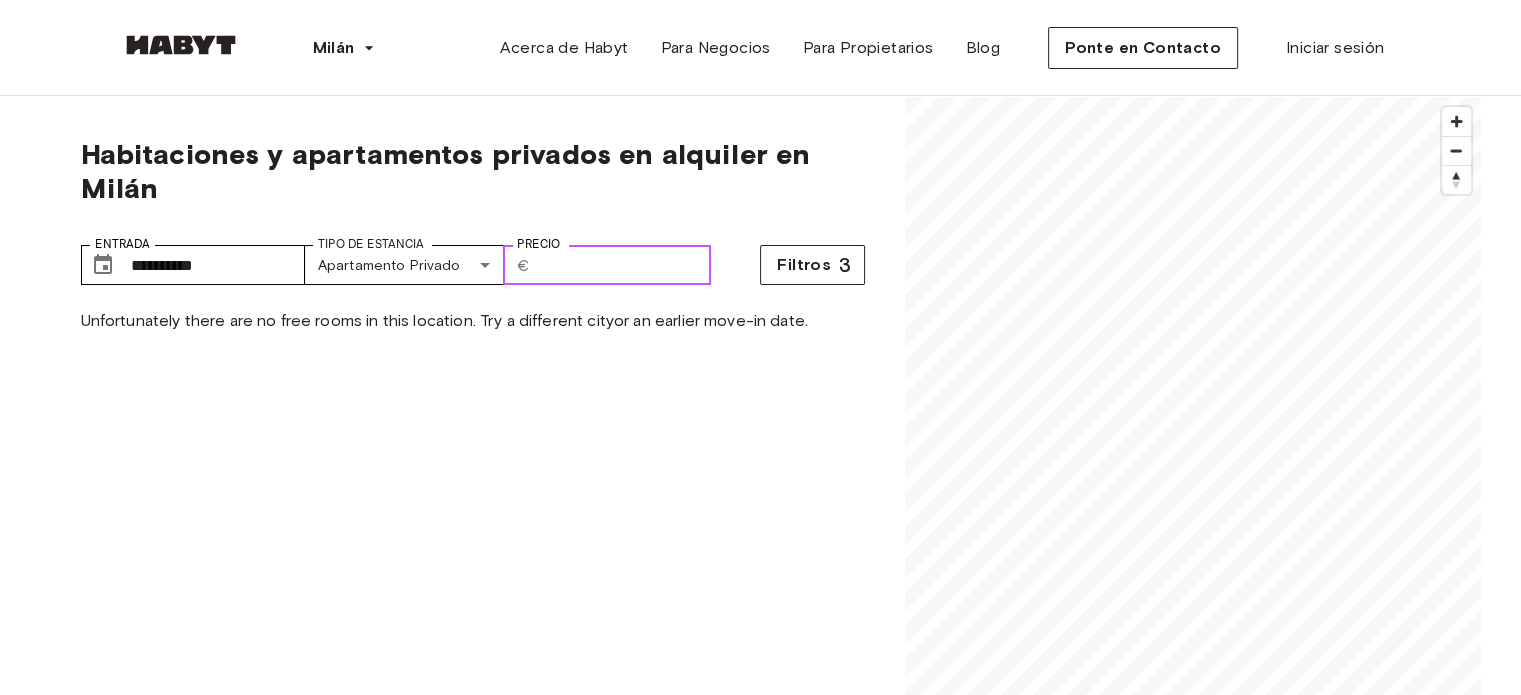 click on "***" at bounding box center (624, 265) 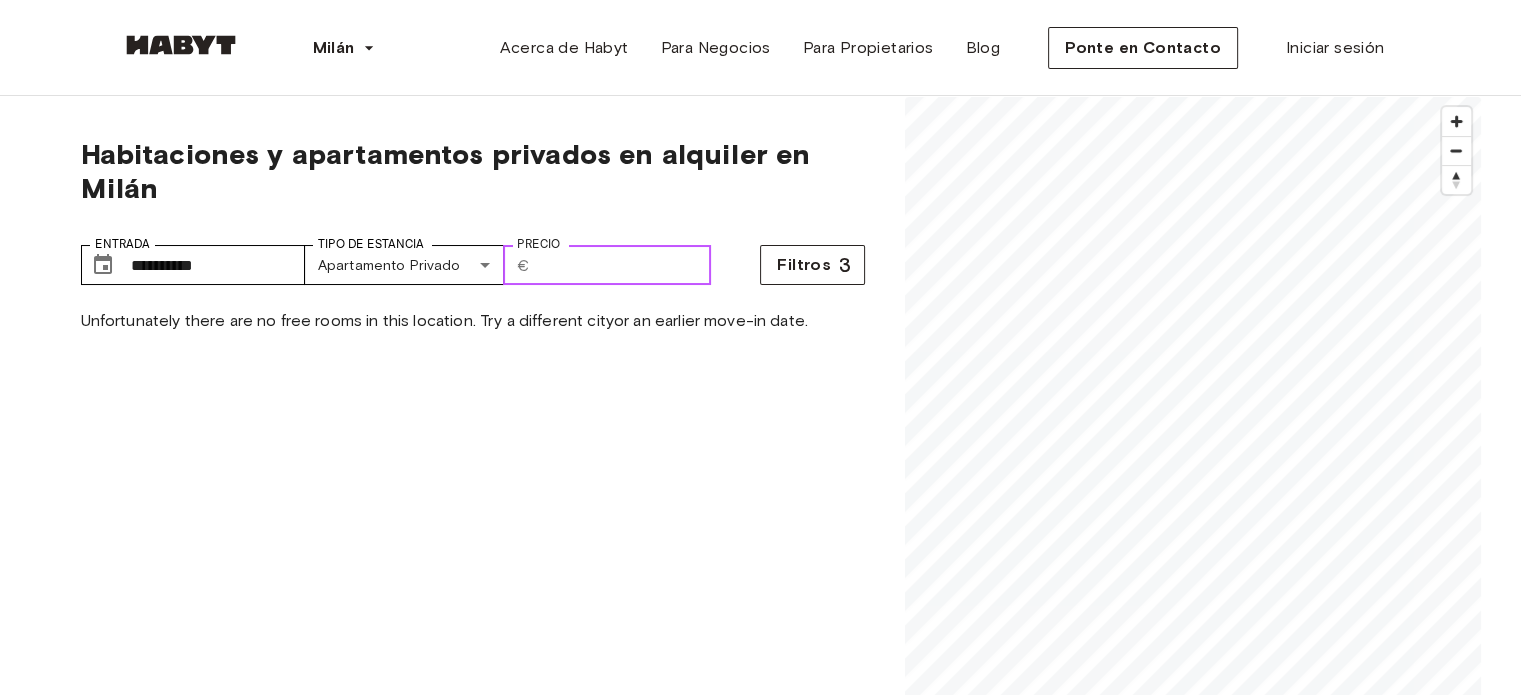 click on "***" at bounding box center [624, 265] 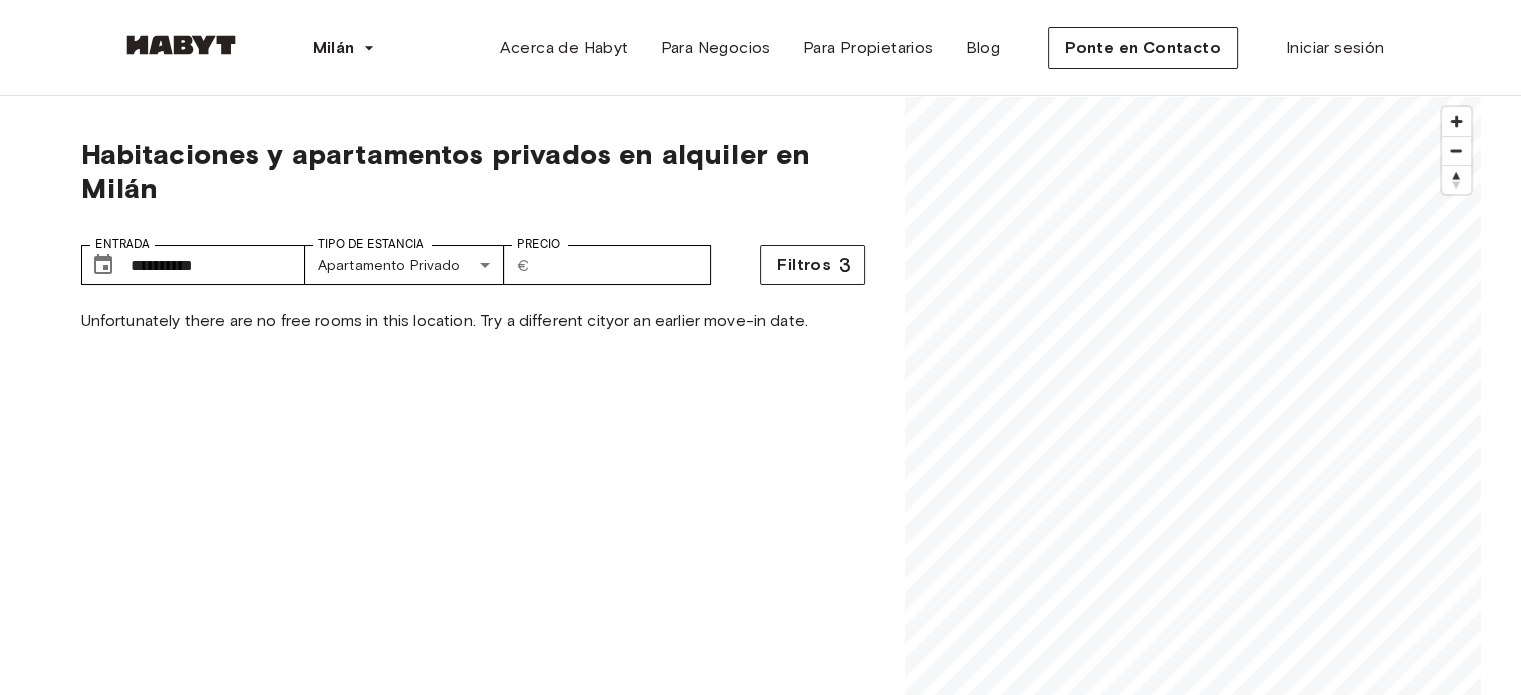 click on "**********" at bounding box center [473, 257] 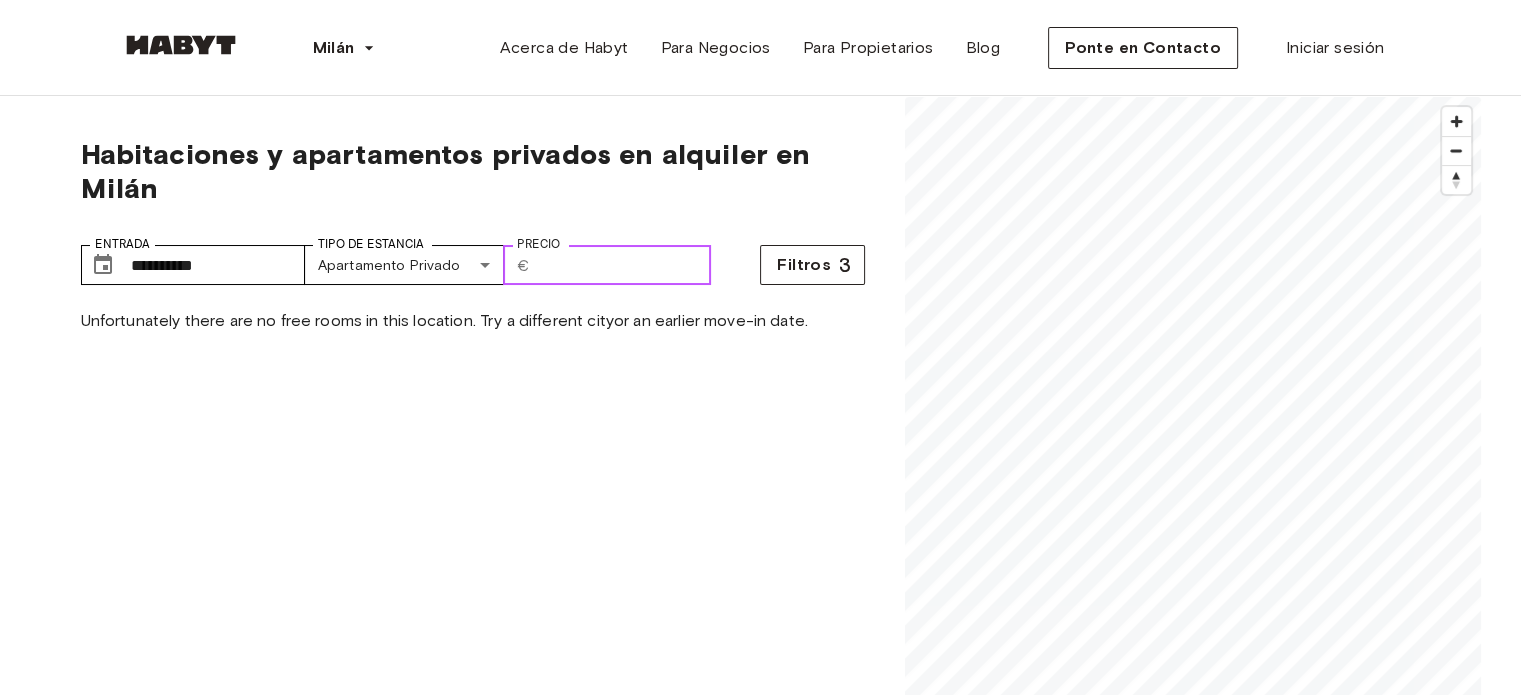 click on "****" at bounding box center [624, 265] 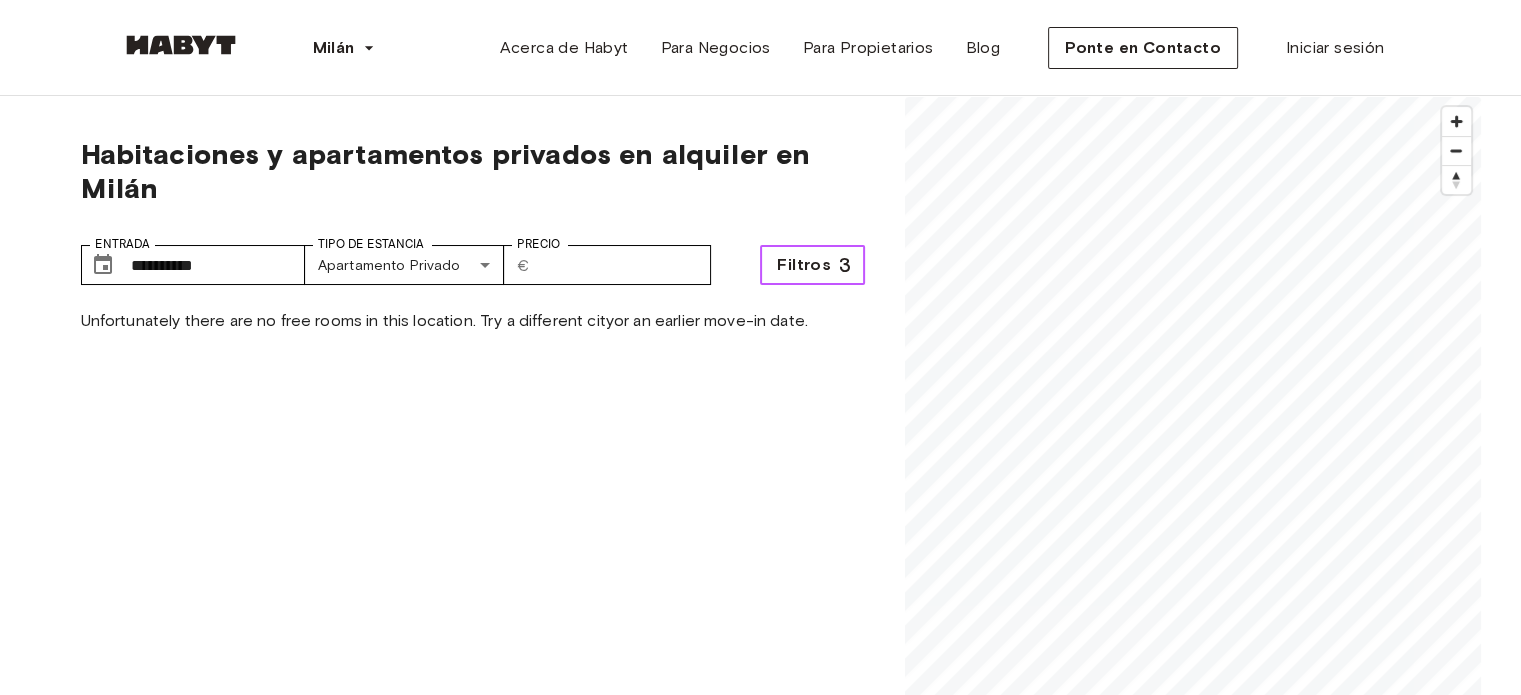 click on "Filtros" at bounding box center (804, 265) 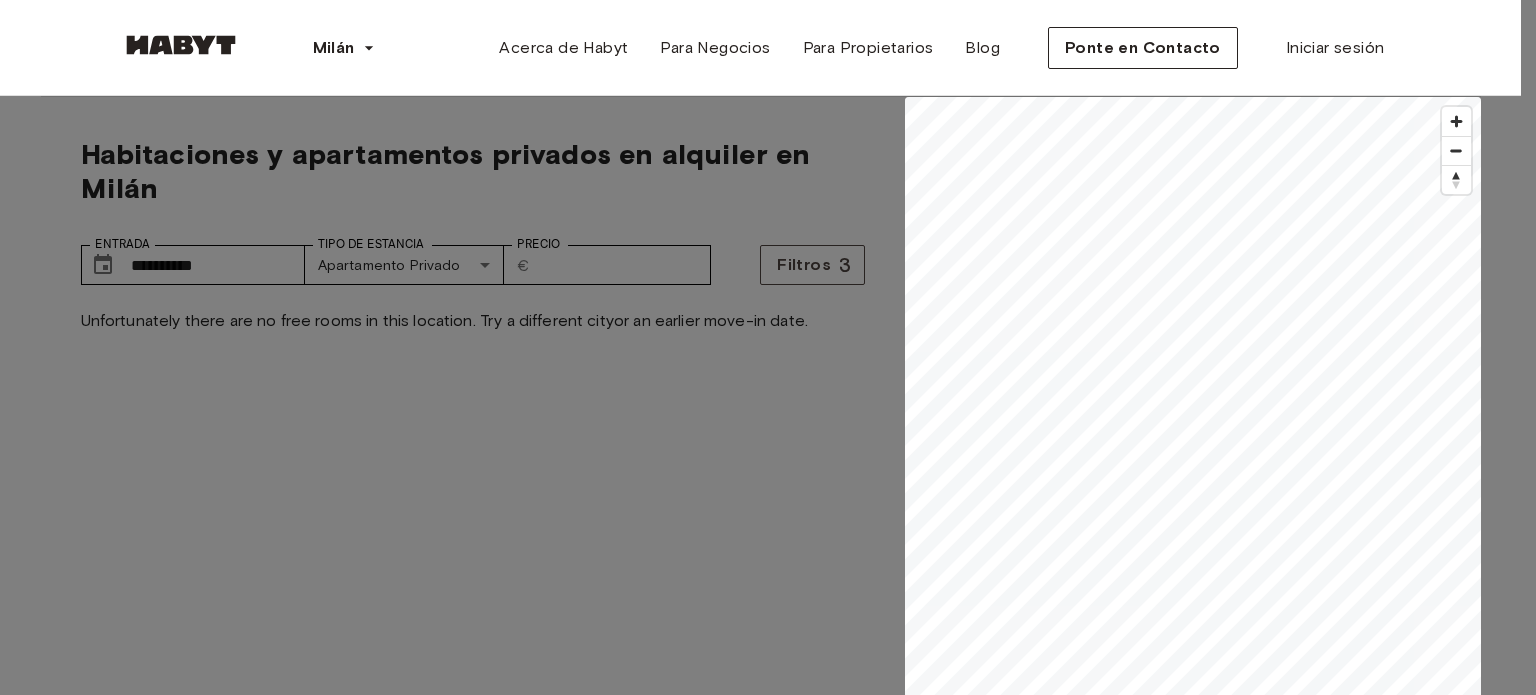 scroll, scrollTop: 2520, scrollLeft: 0, axis: vertical 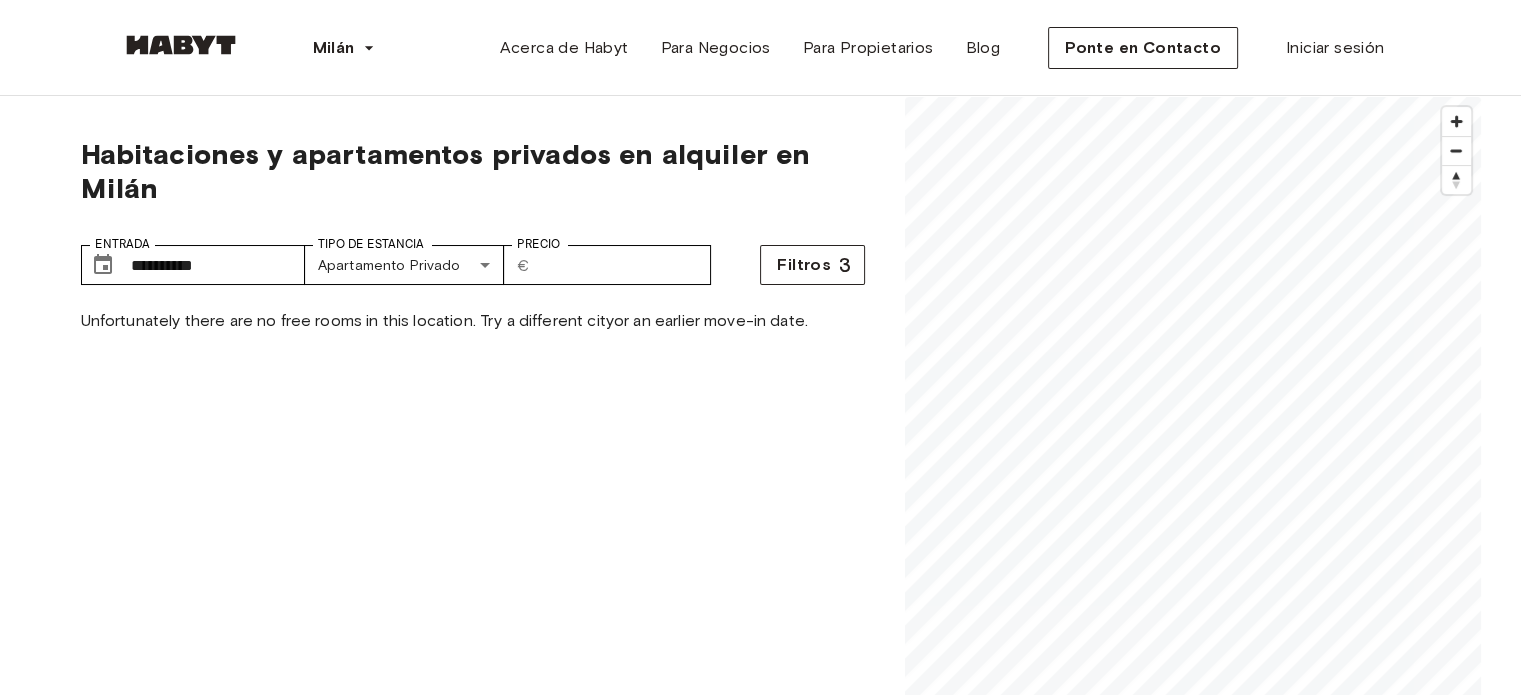 click on "Unfortunately there are no free rooms in this location. Try a   different city  or an   earlier move-in date ." at bounding box center (473, 656) 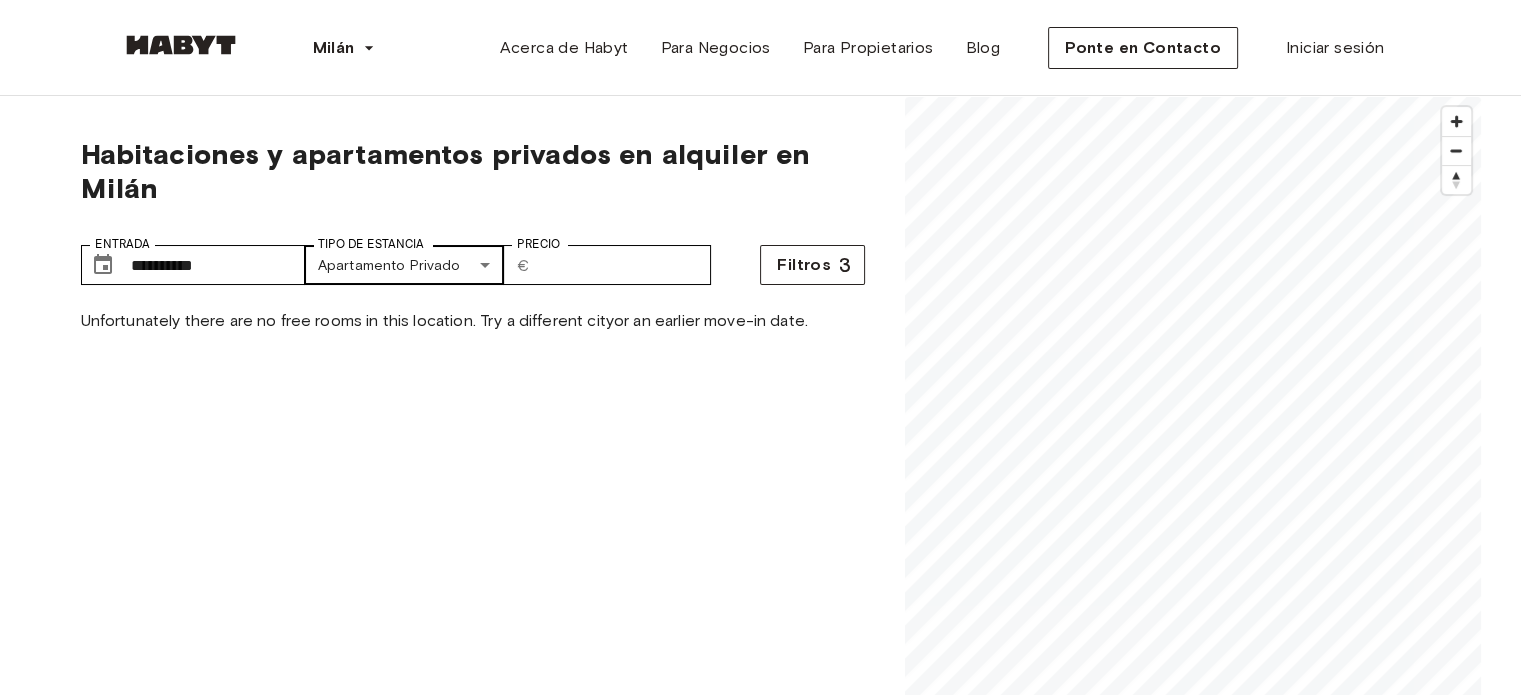 click on "**********" at bounding box center [760, 2409] 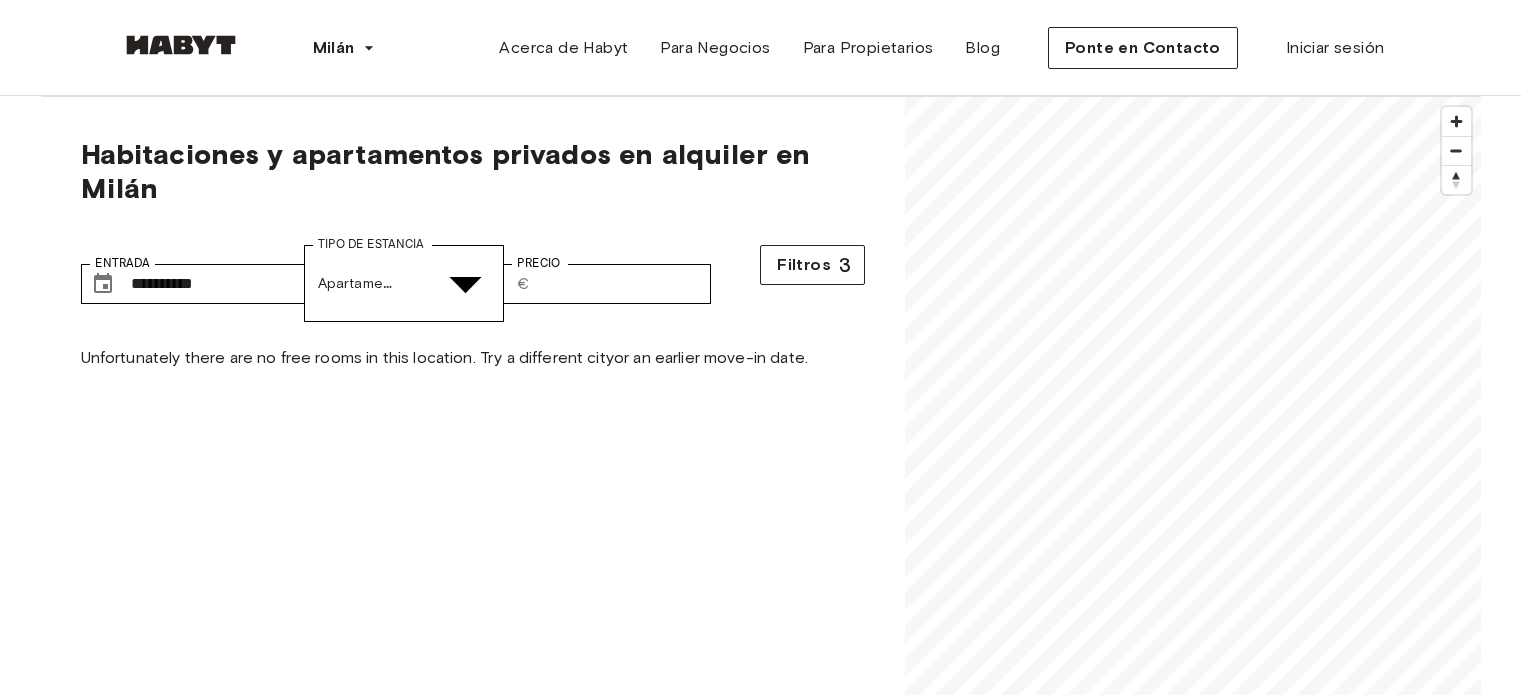 click on "Todos los tipos de estancia" at bounding box center [780, 4883] 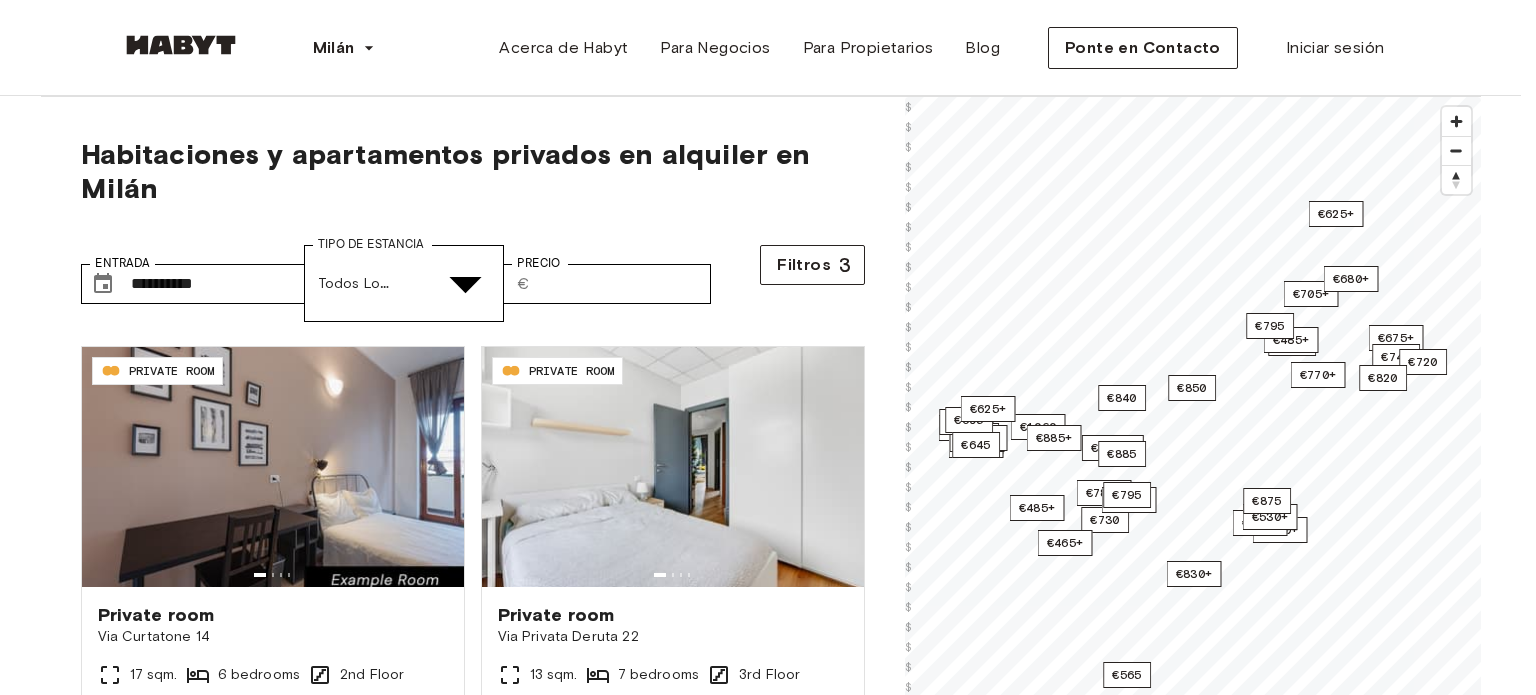 click at bounding box center (760, 4871) 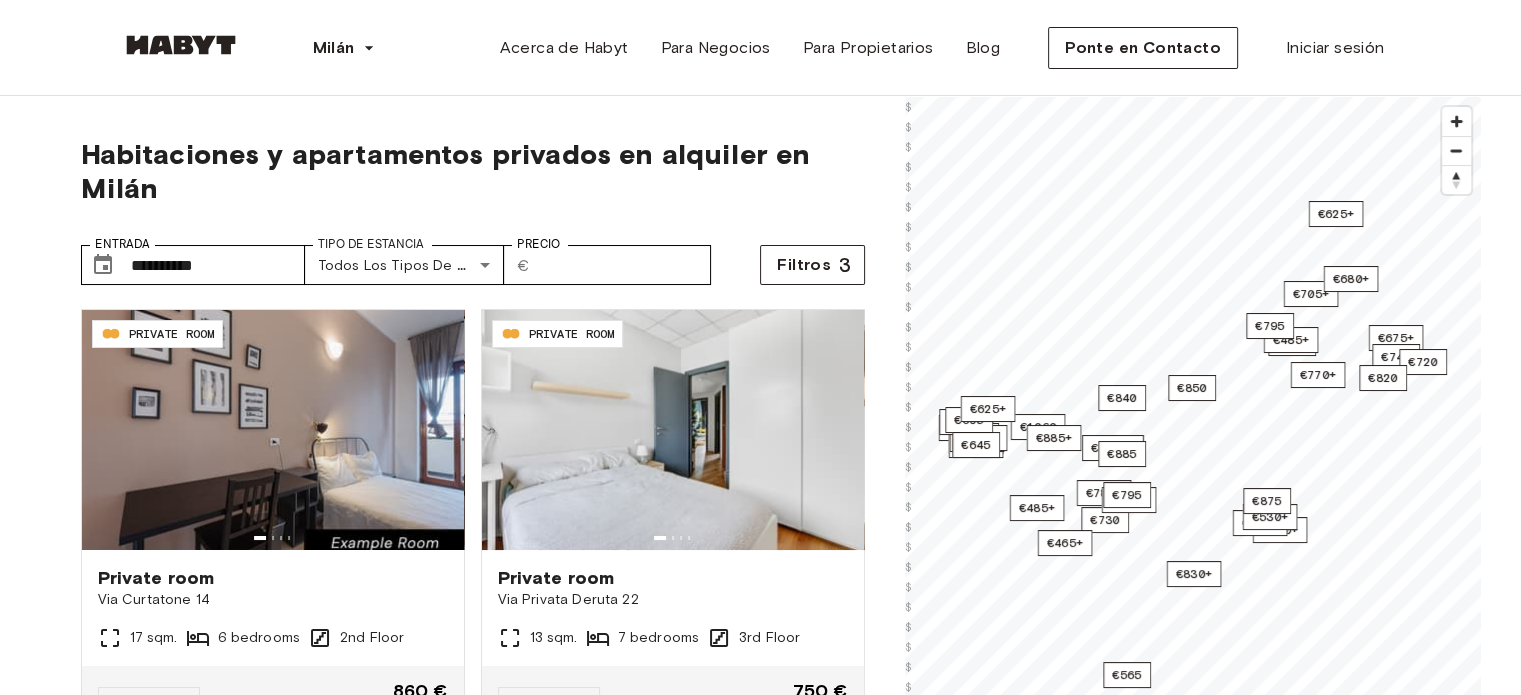 click at bounding box center (760, 4834) 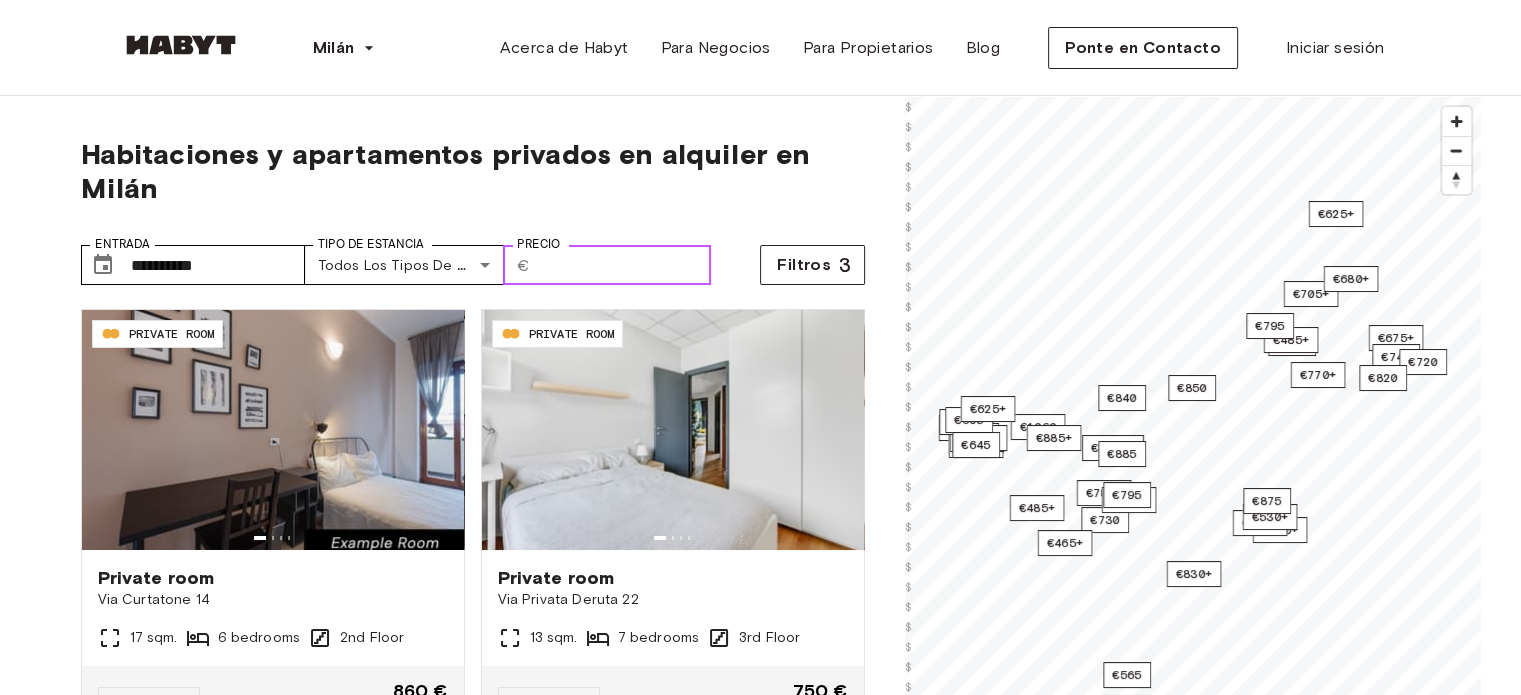 click on "****" at bounding box center [624, 265] 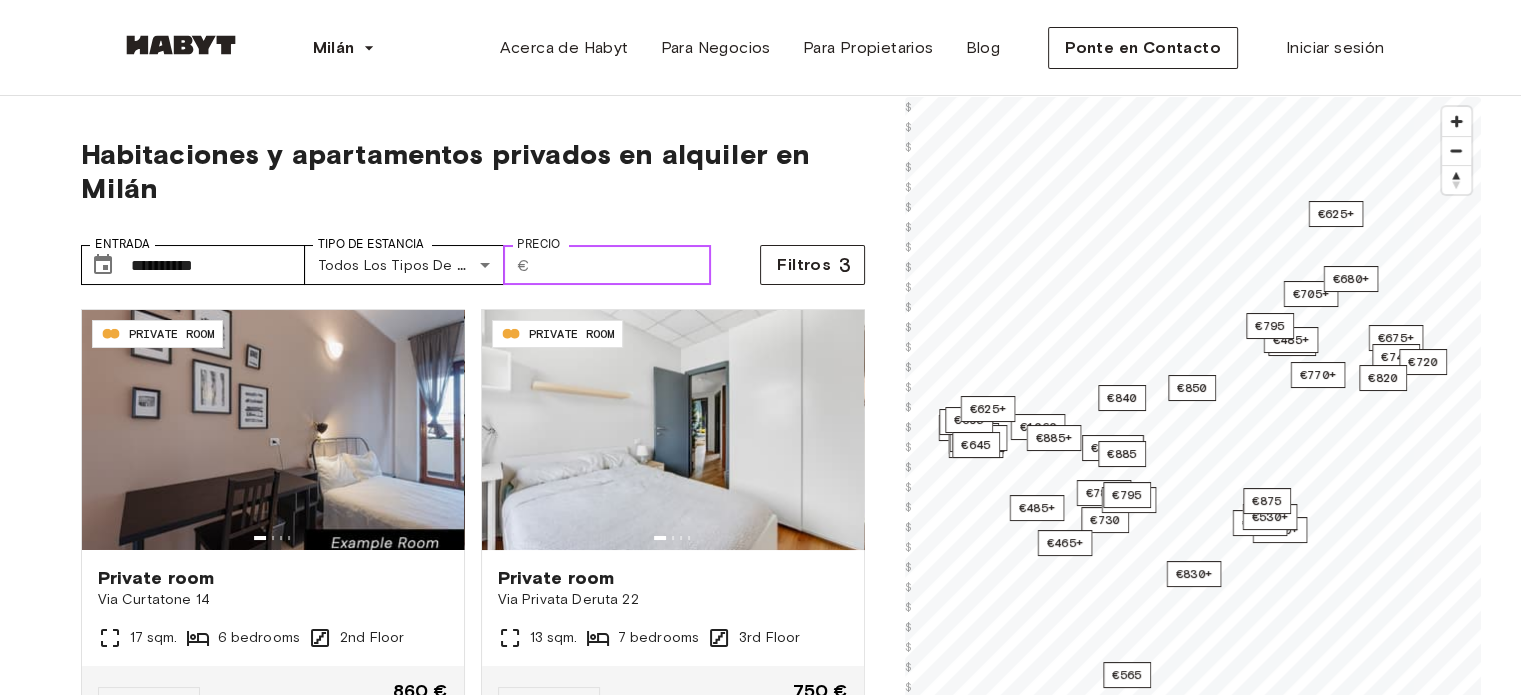 click on "****" at bounding box center [624, 265] 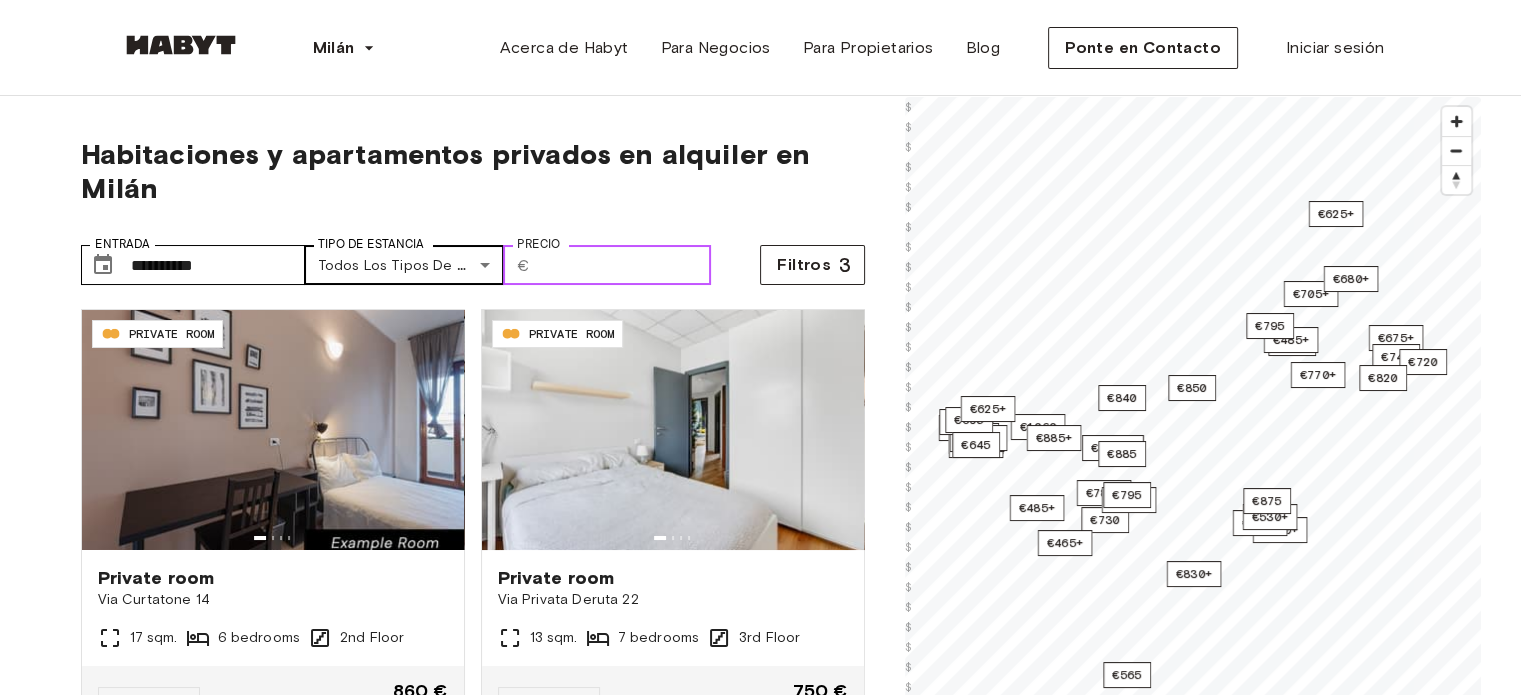drag, startPoint x: 658, startPoint y: 271, endPoint x: 420, endPoint y: 259, distance: 238.30232 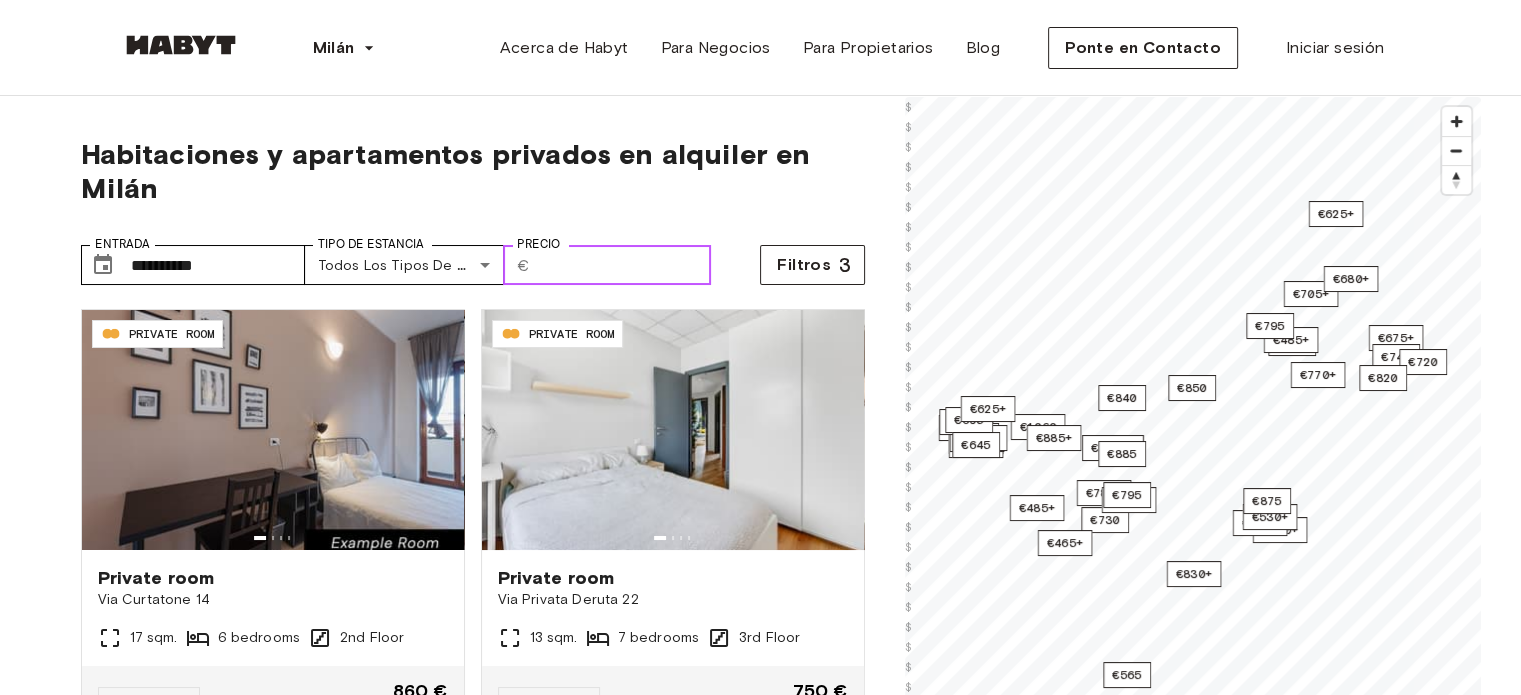 click on "****" at bounding box center (624, 265) 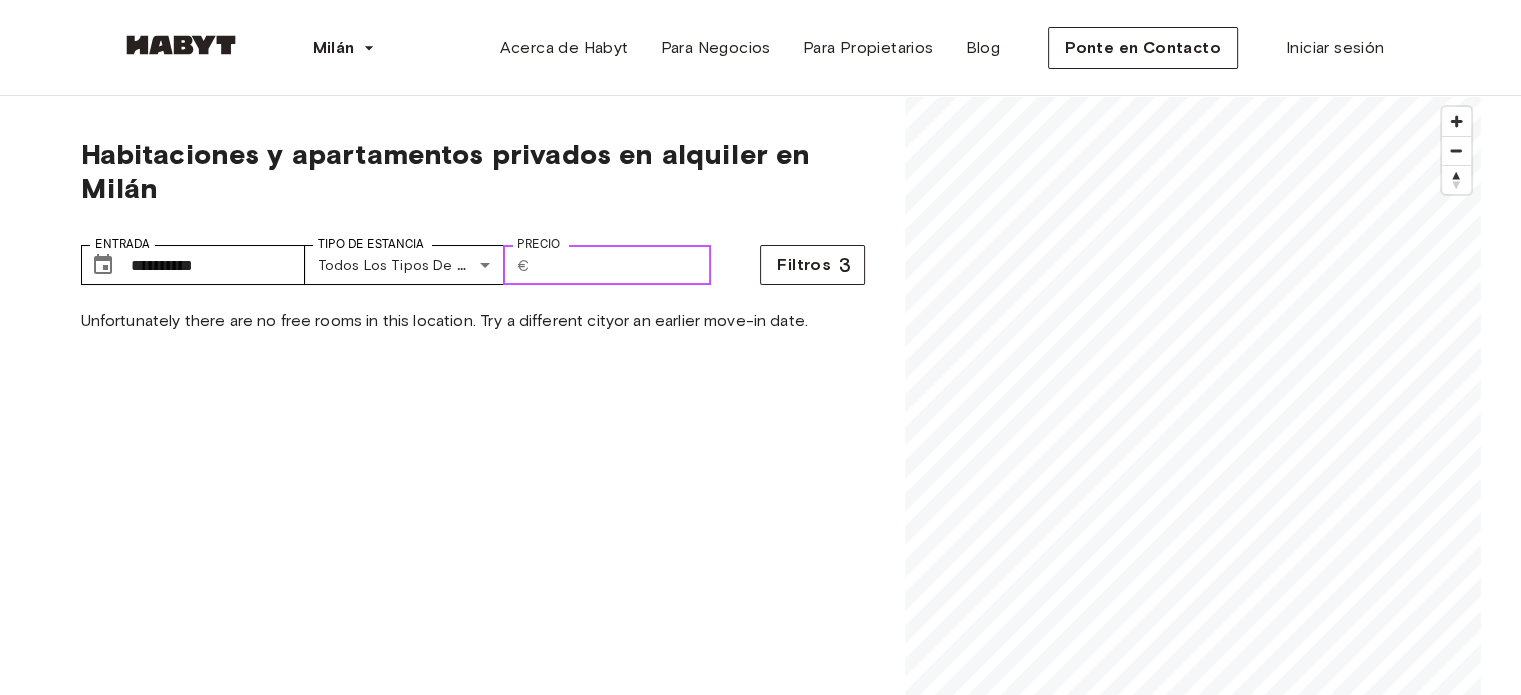 type on "*" 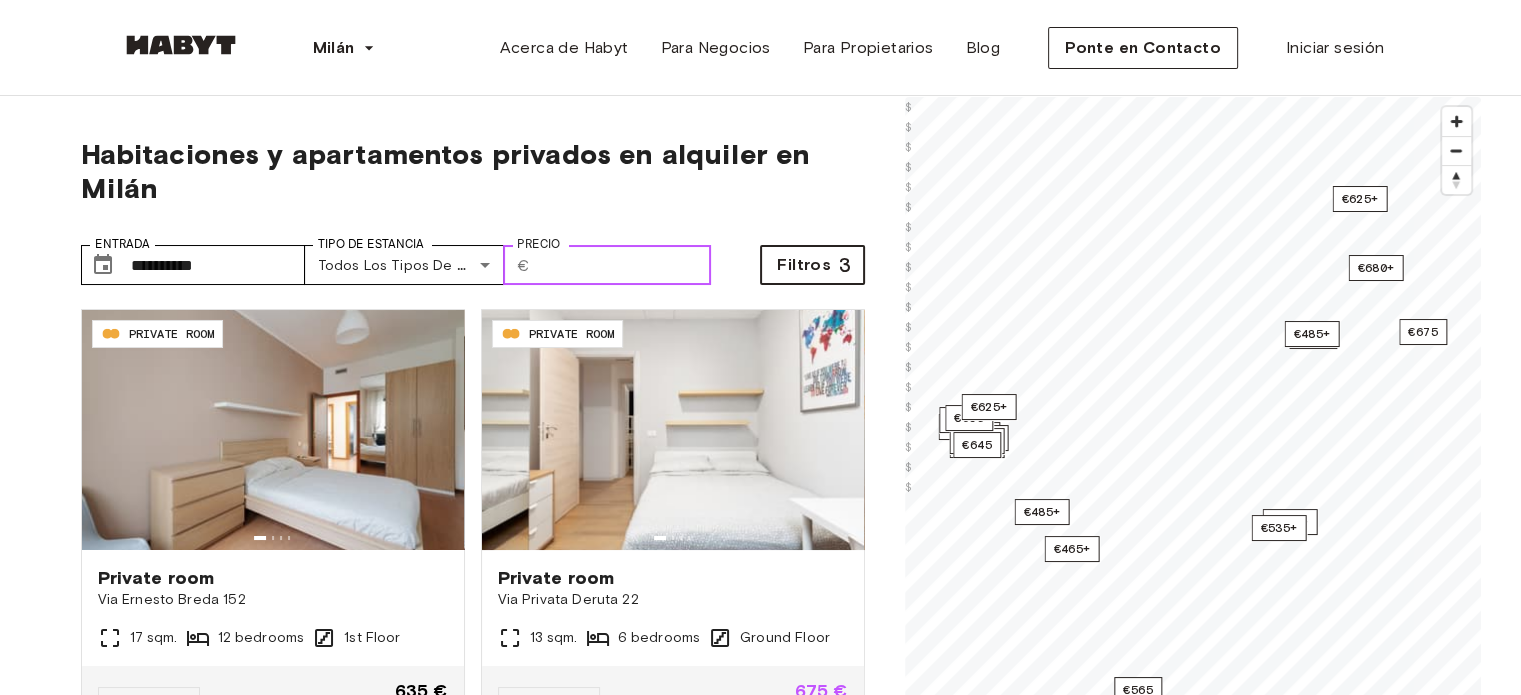type on "***" 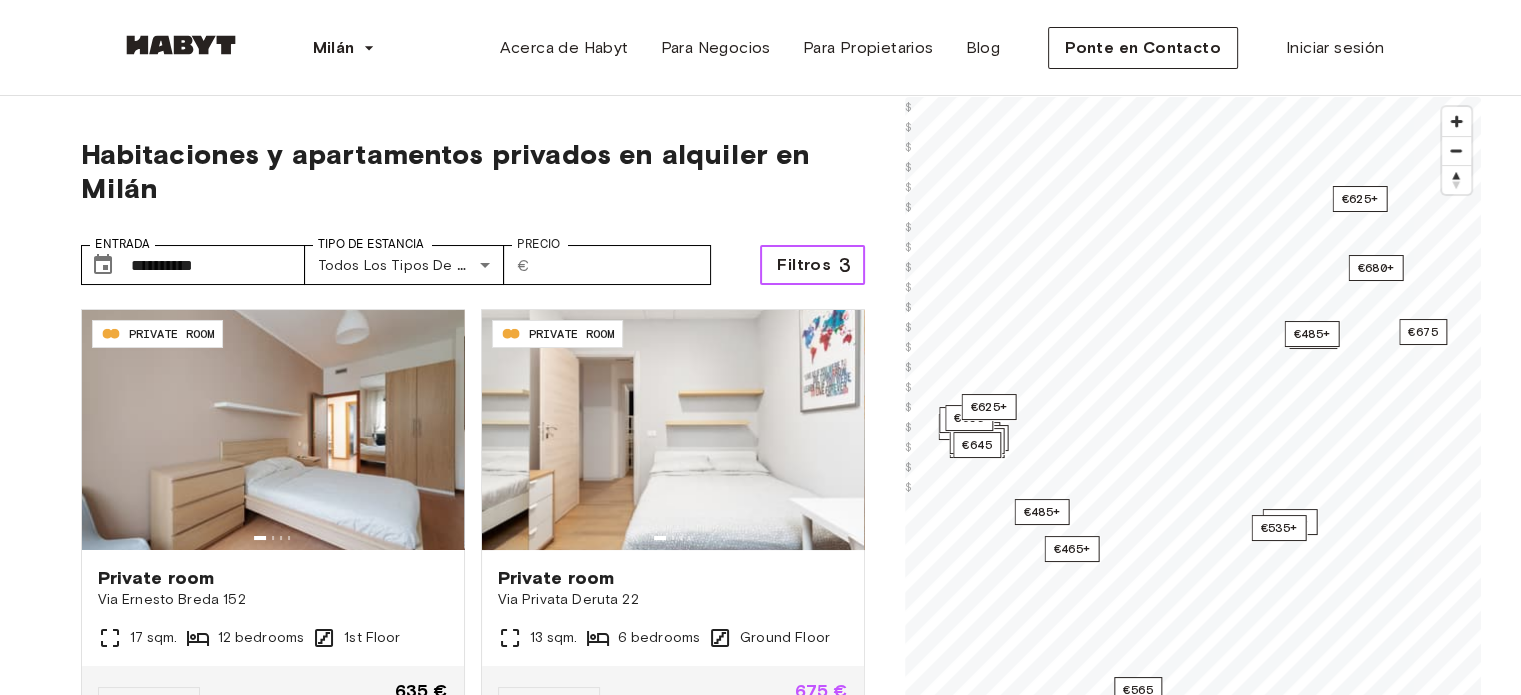 click on "Filtros" at bounding box center [804, 265] 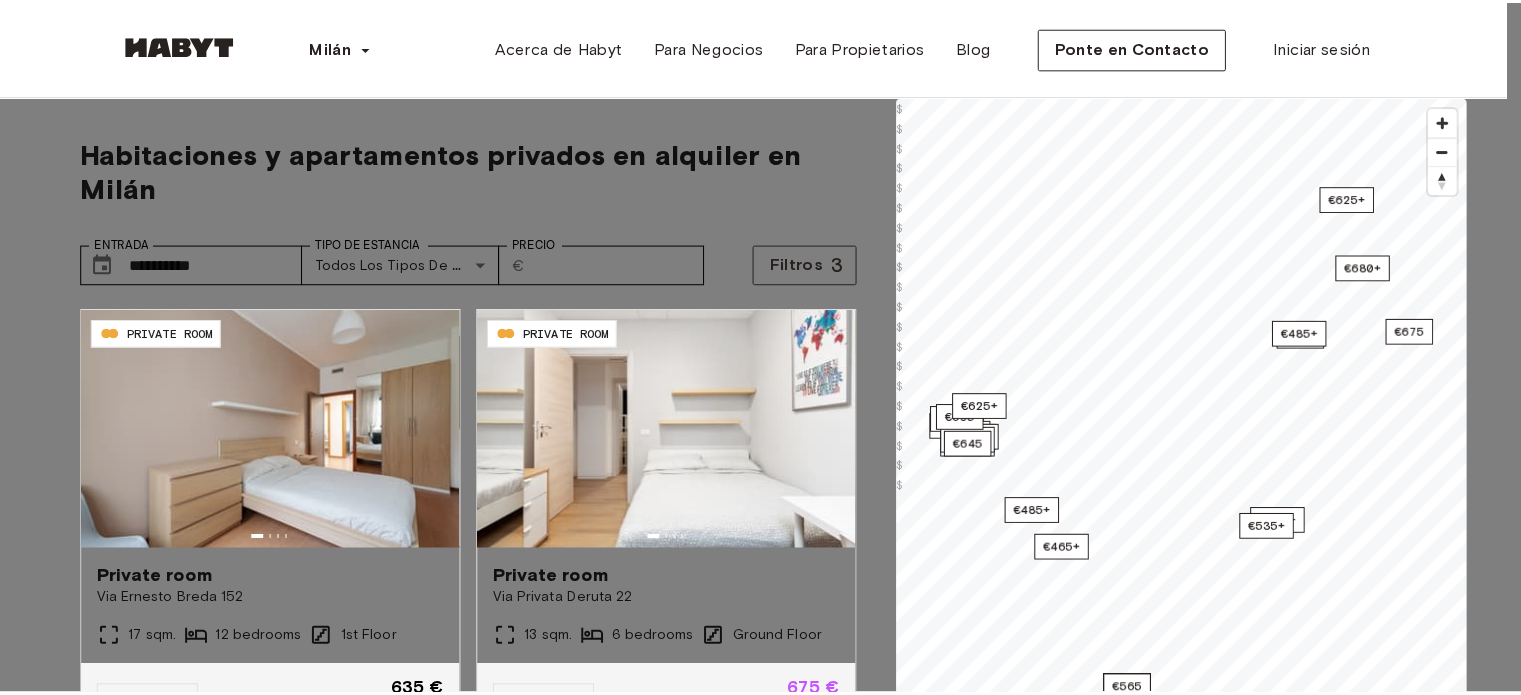 scroll, scrollTop: 2284, scrollLeft: 0, axis: vertical 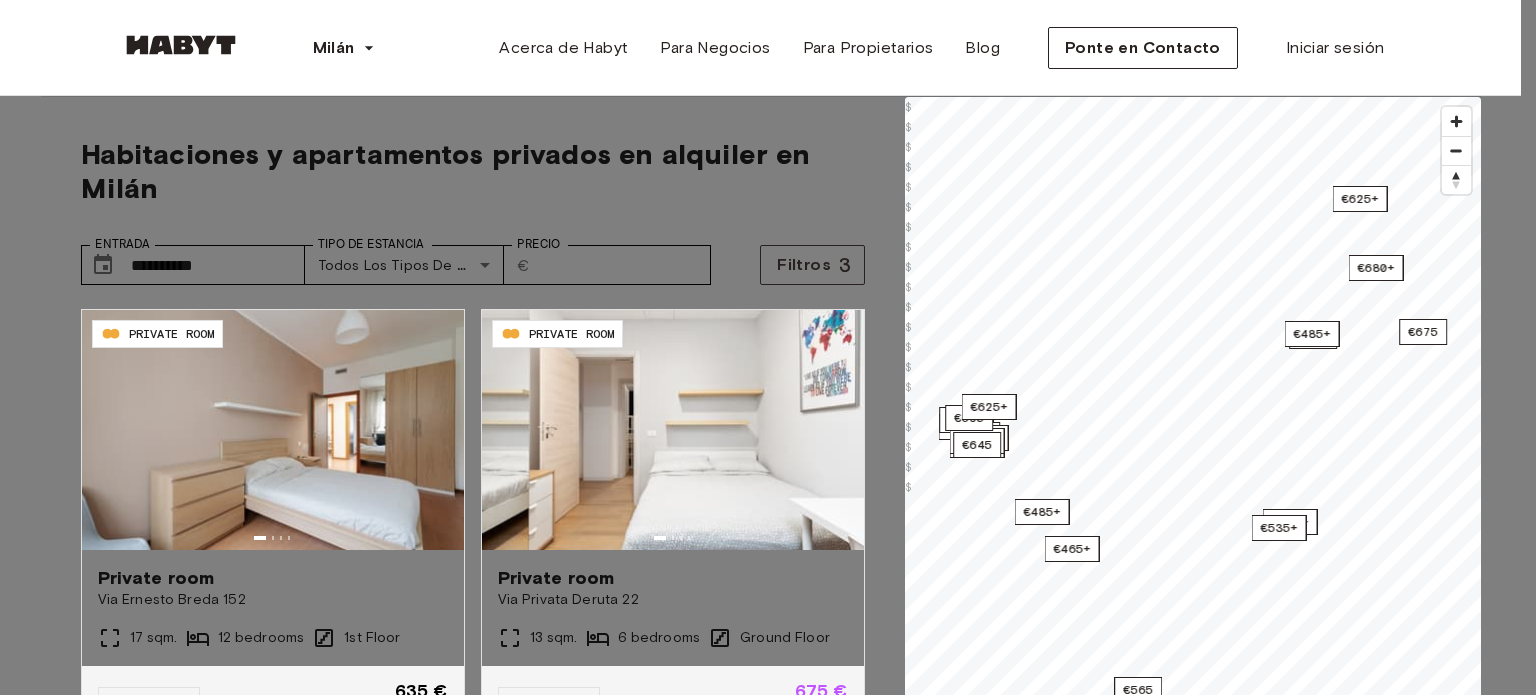 click on "Porta Genova" at bounding box center [760, 7273] 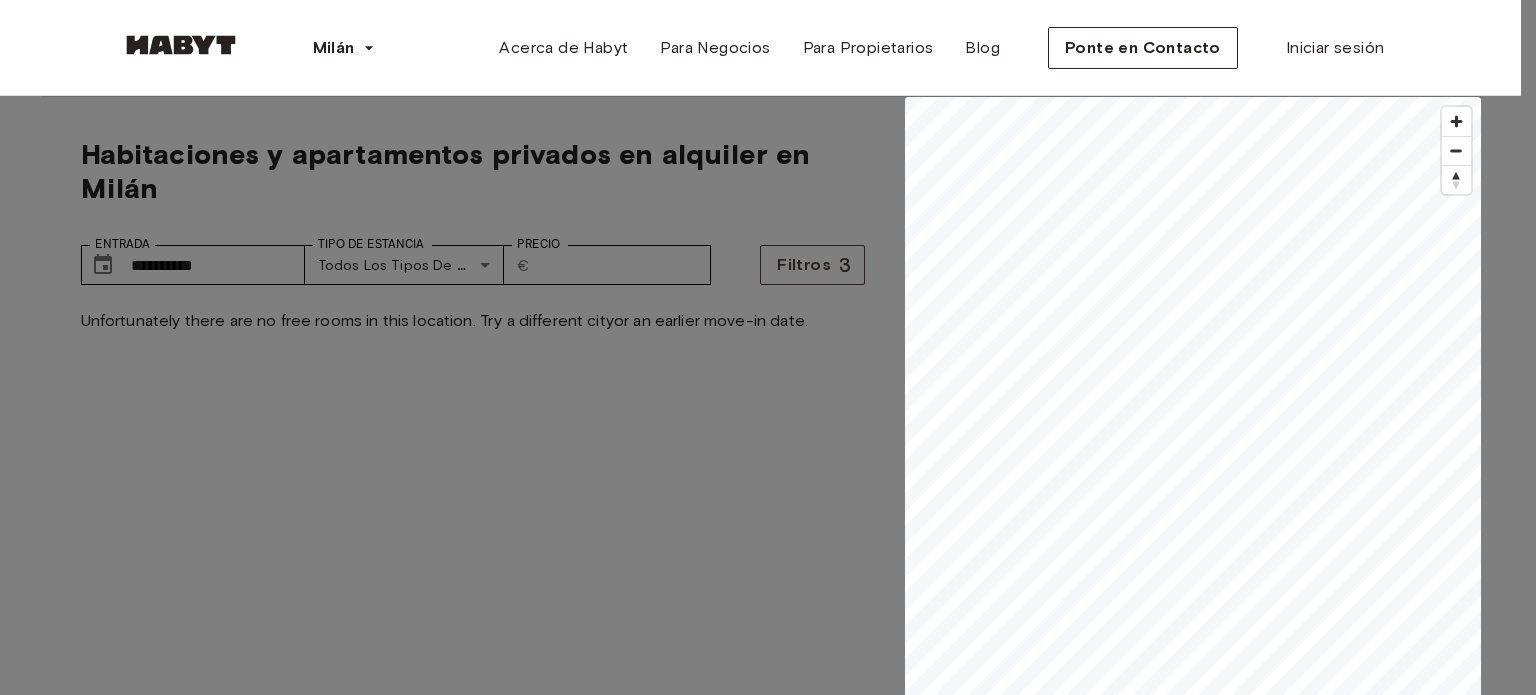 click on "Porta Genova" at bounding box center (760, 7273) 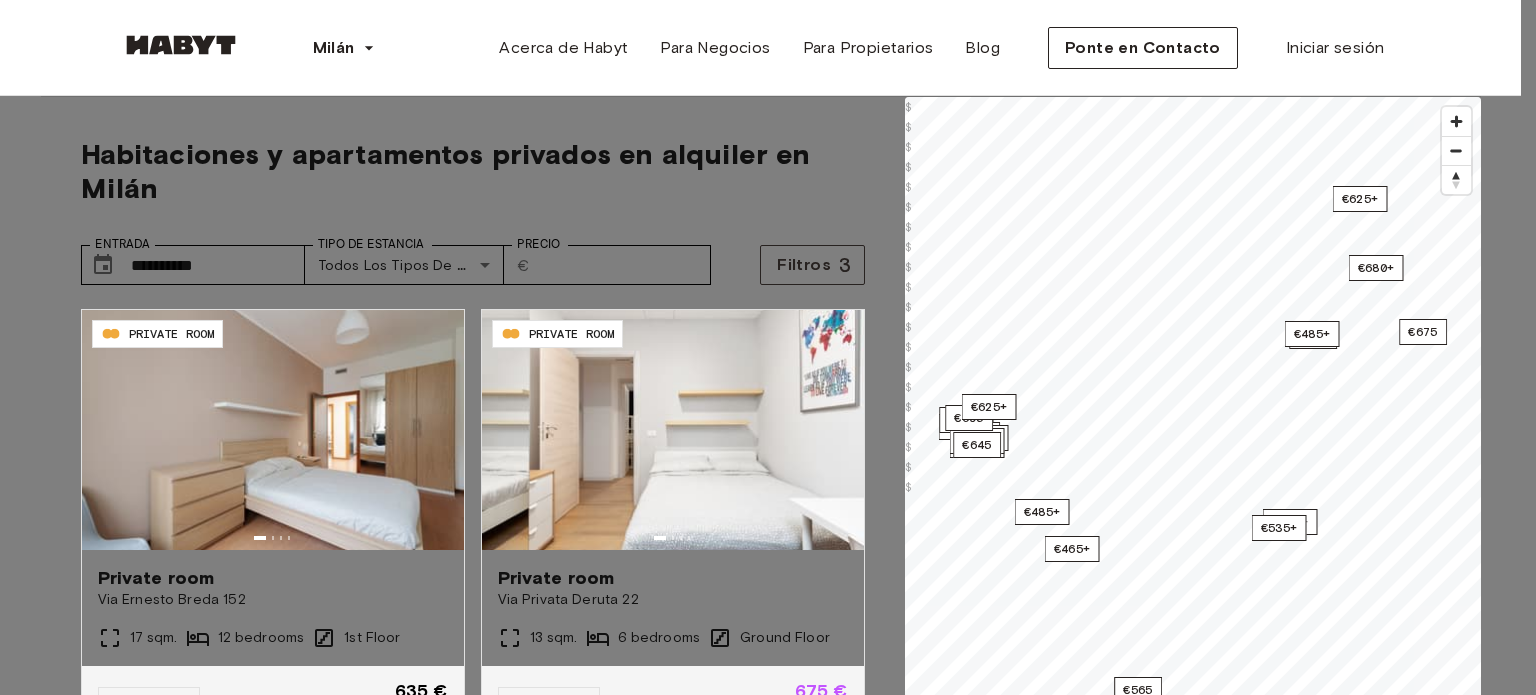 click on "Navigli" at bounding box center [65, 7147] 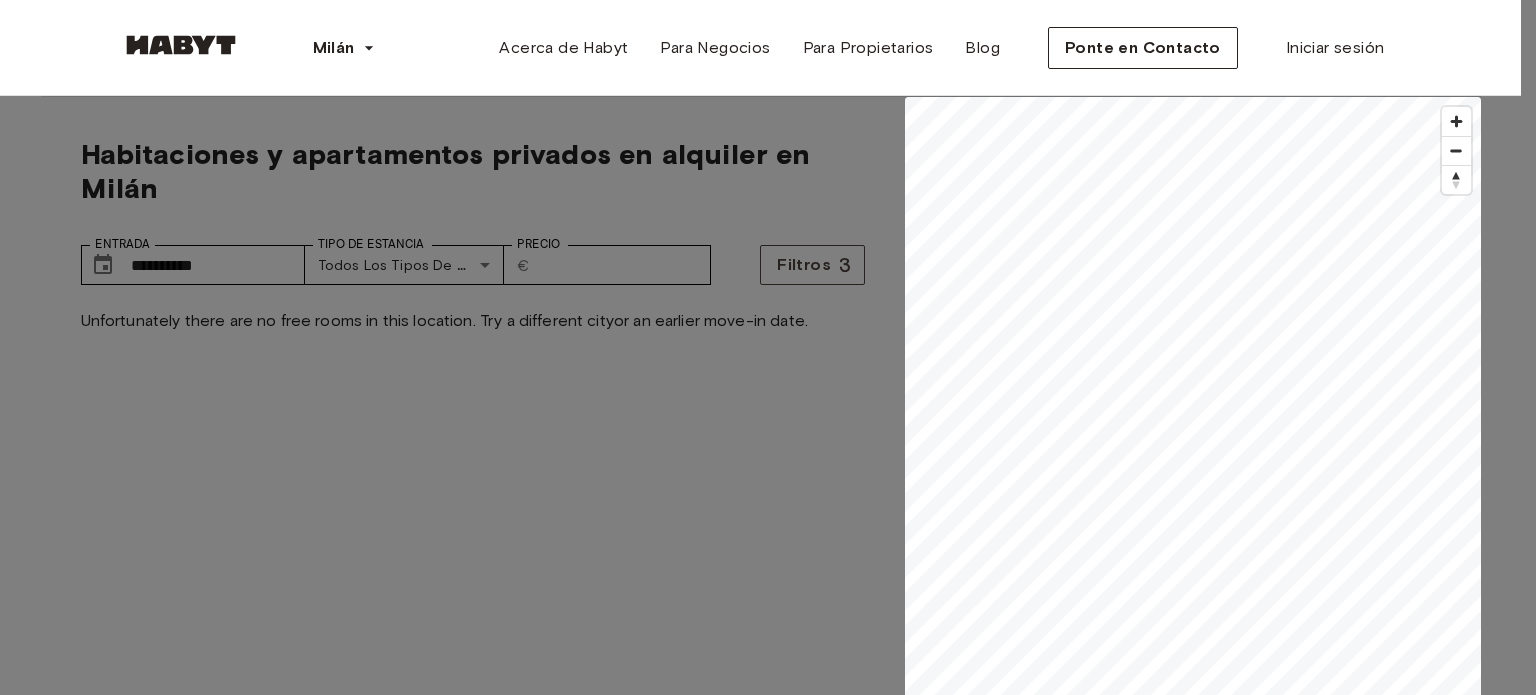 click on "Navigli" at bounding box center (65, 7147) 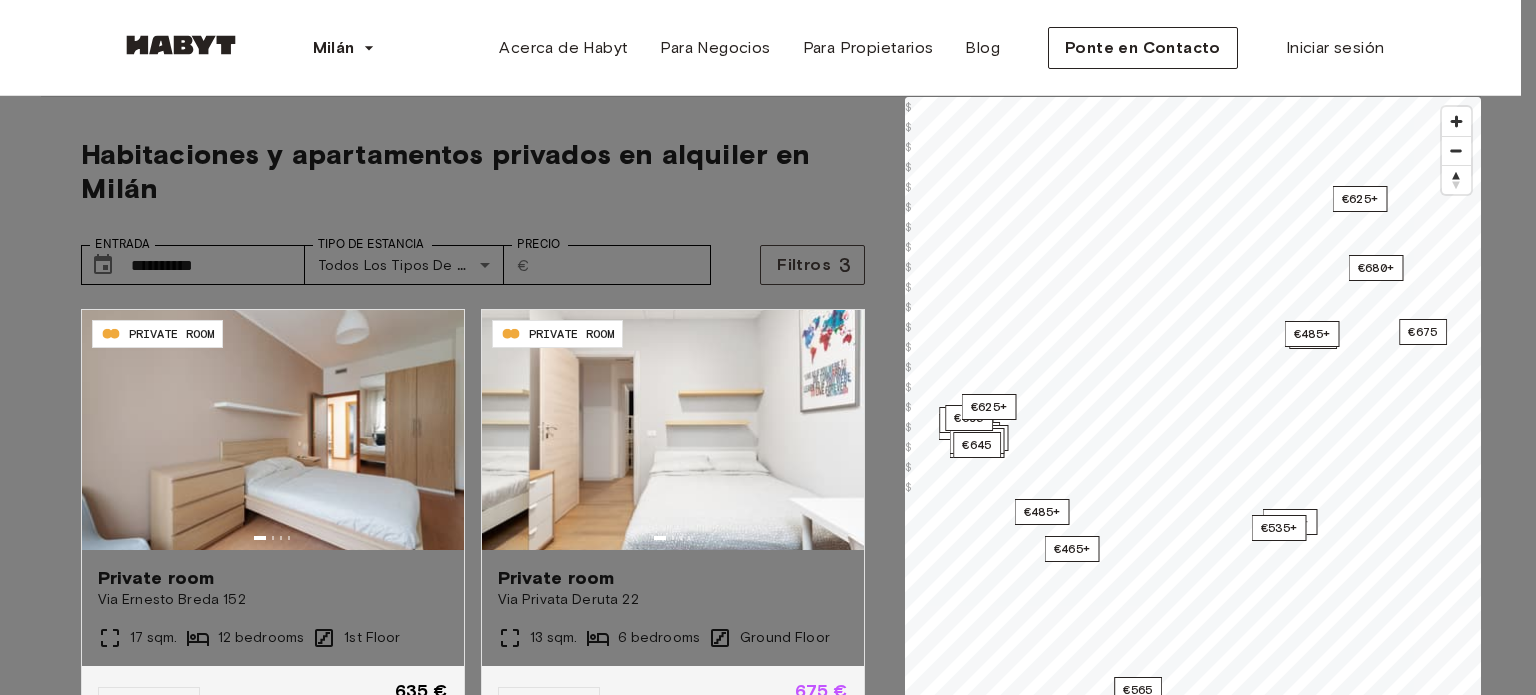 click at bounding box center (768, 347) 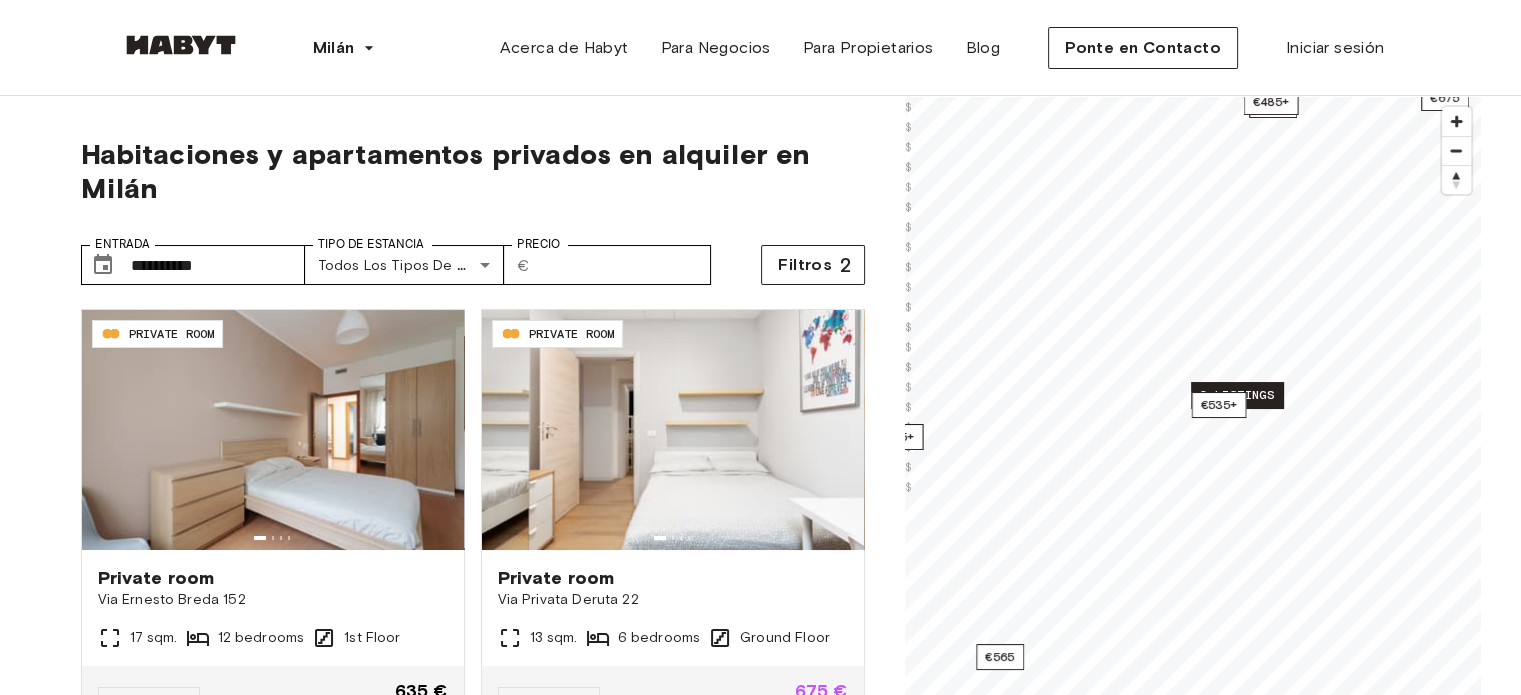 click on "3 listings" at bounding box center (1237, 395) 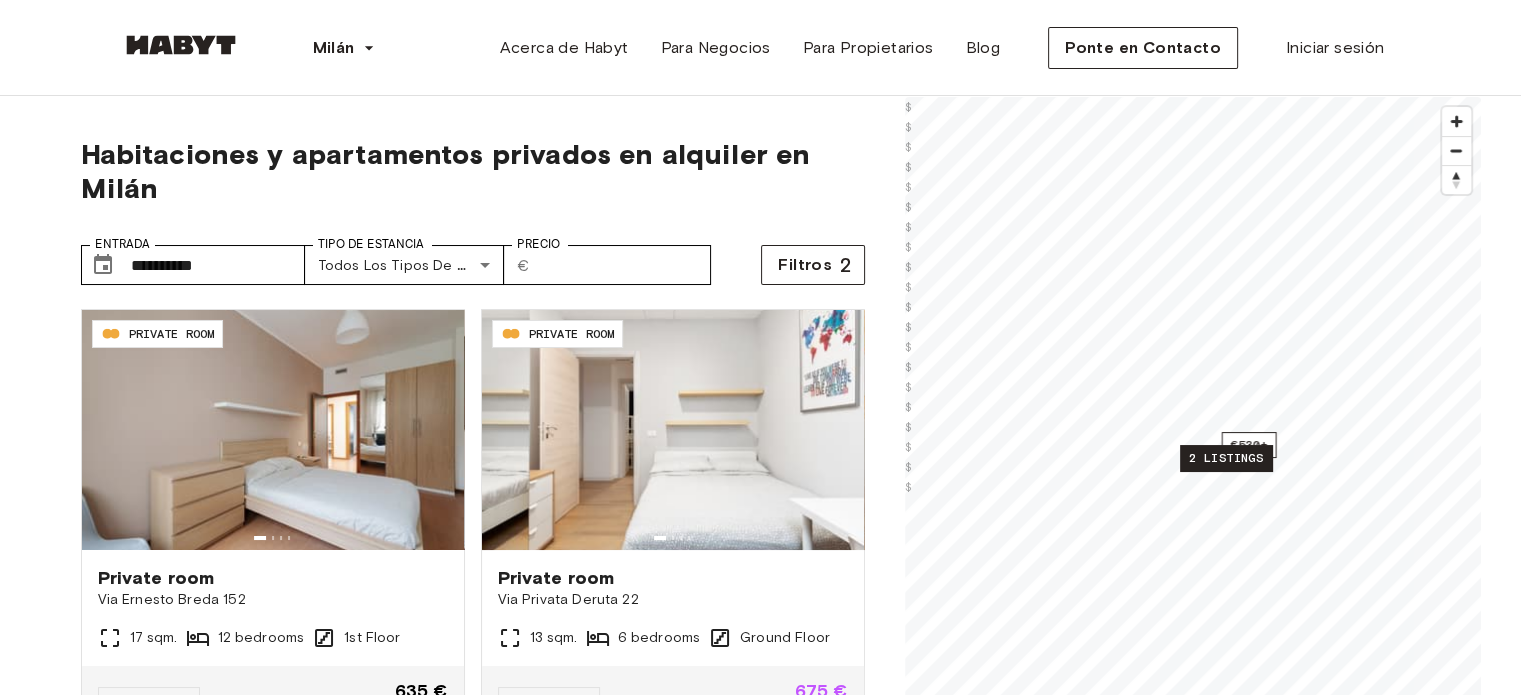 click on "2 listings" at bounding box center (1226, 458) 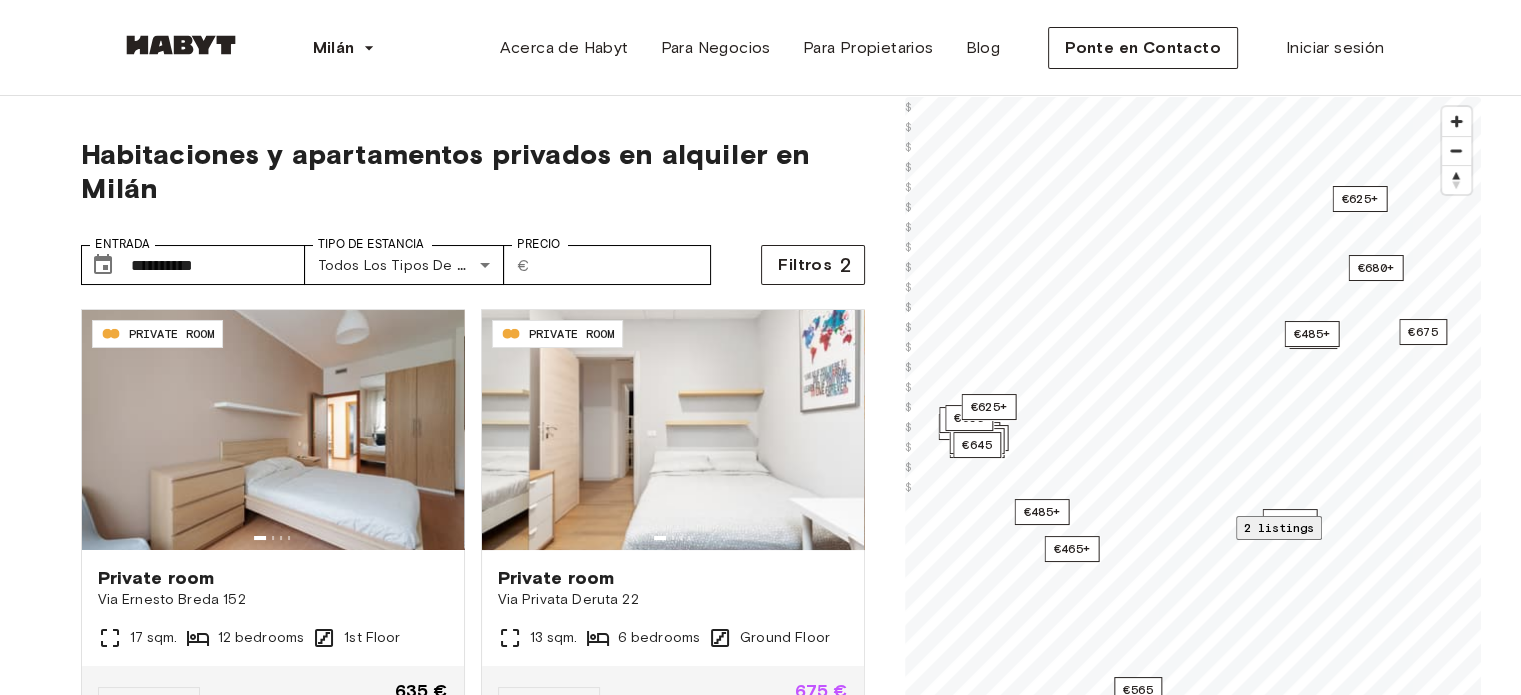 click at bounding box center (1193, 2476) 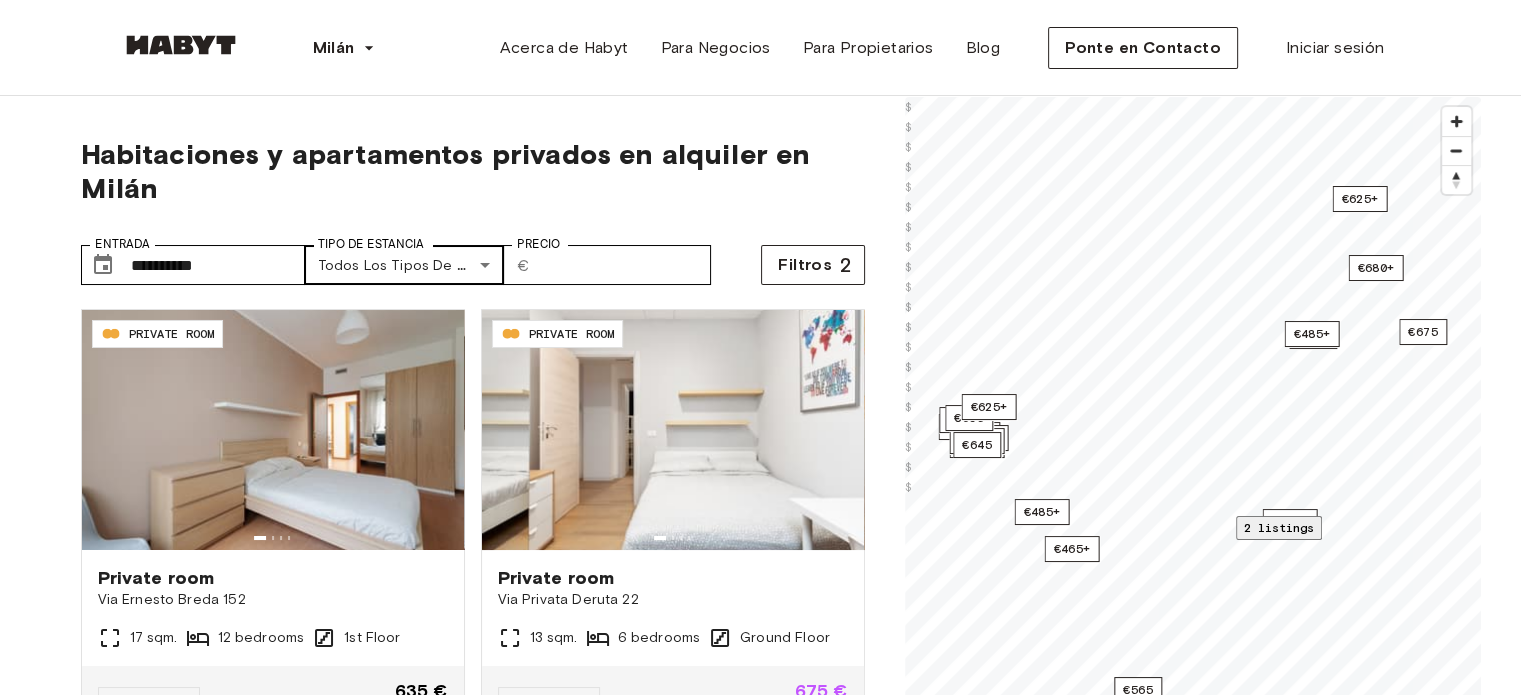 click on "Tipo de Estancia" at bounding box center (371, 244) 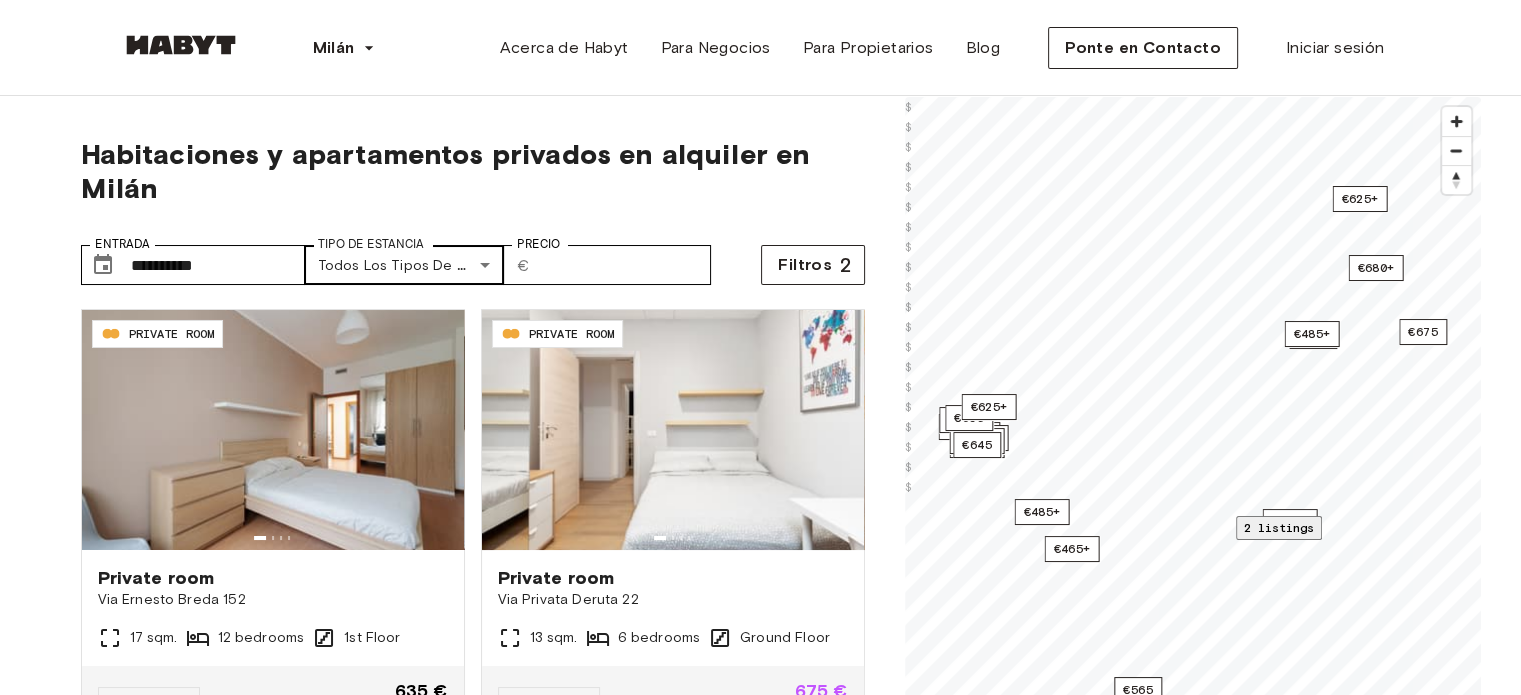 click on "**********" at bounding box center (760, 2409) 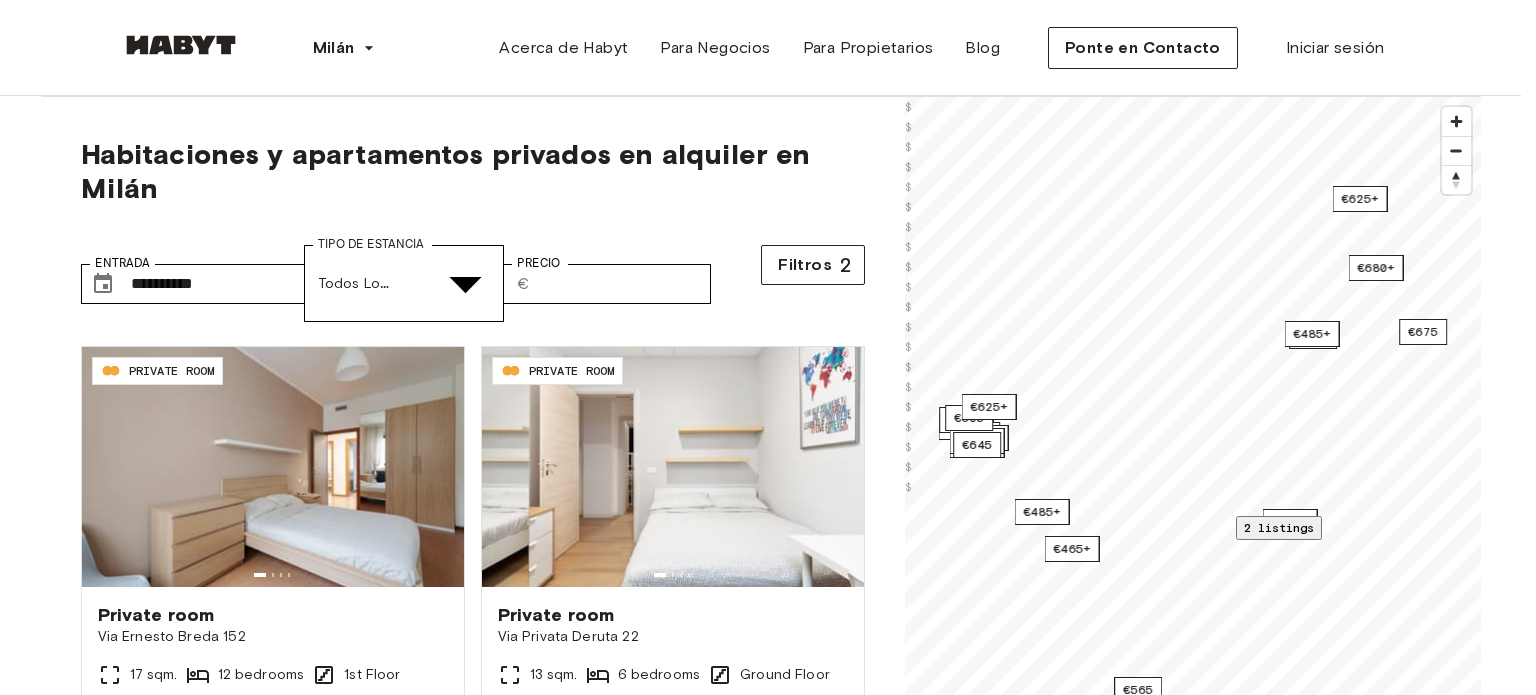 click on "Habitación Compartida" at bounding box center [780, 5057] 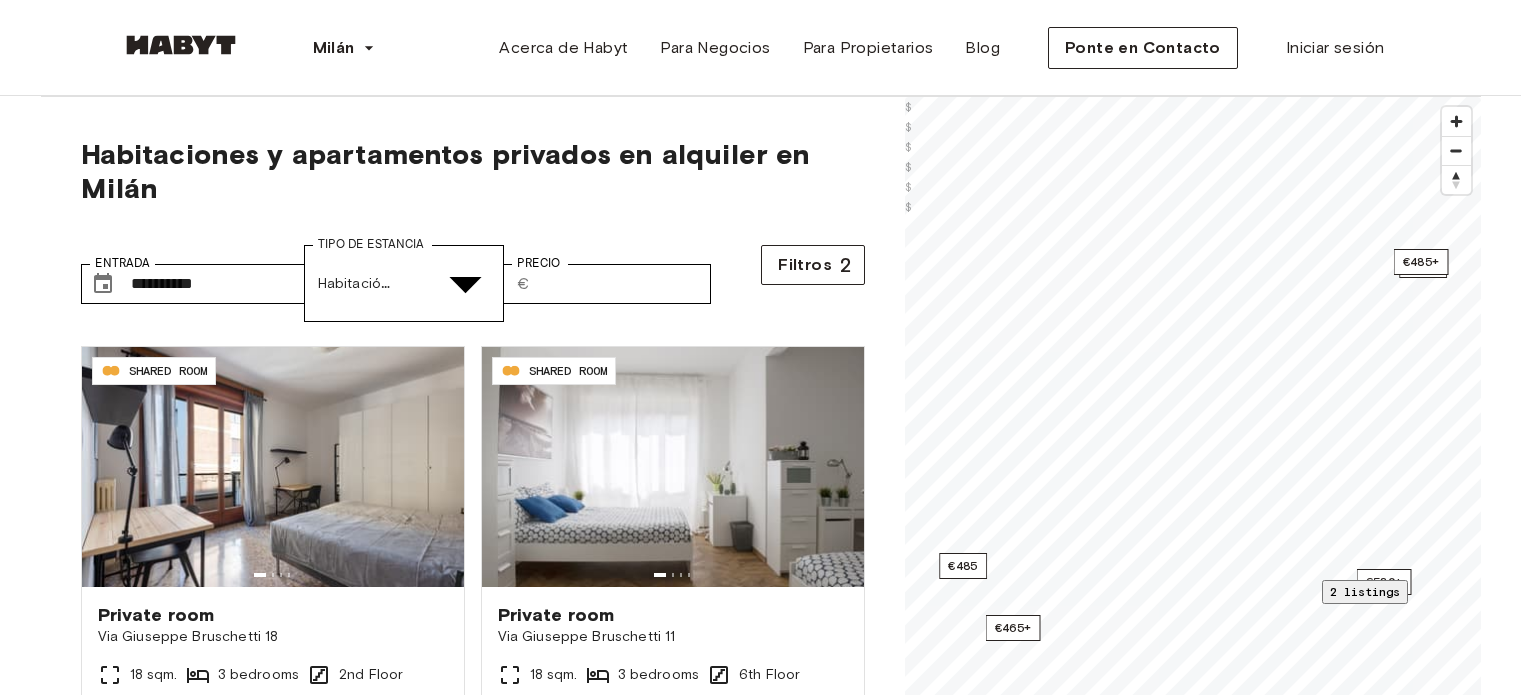 click on "Apartamento Privado" at bounding box center [780, 5144] 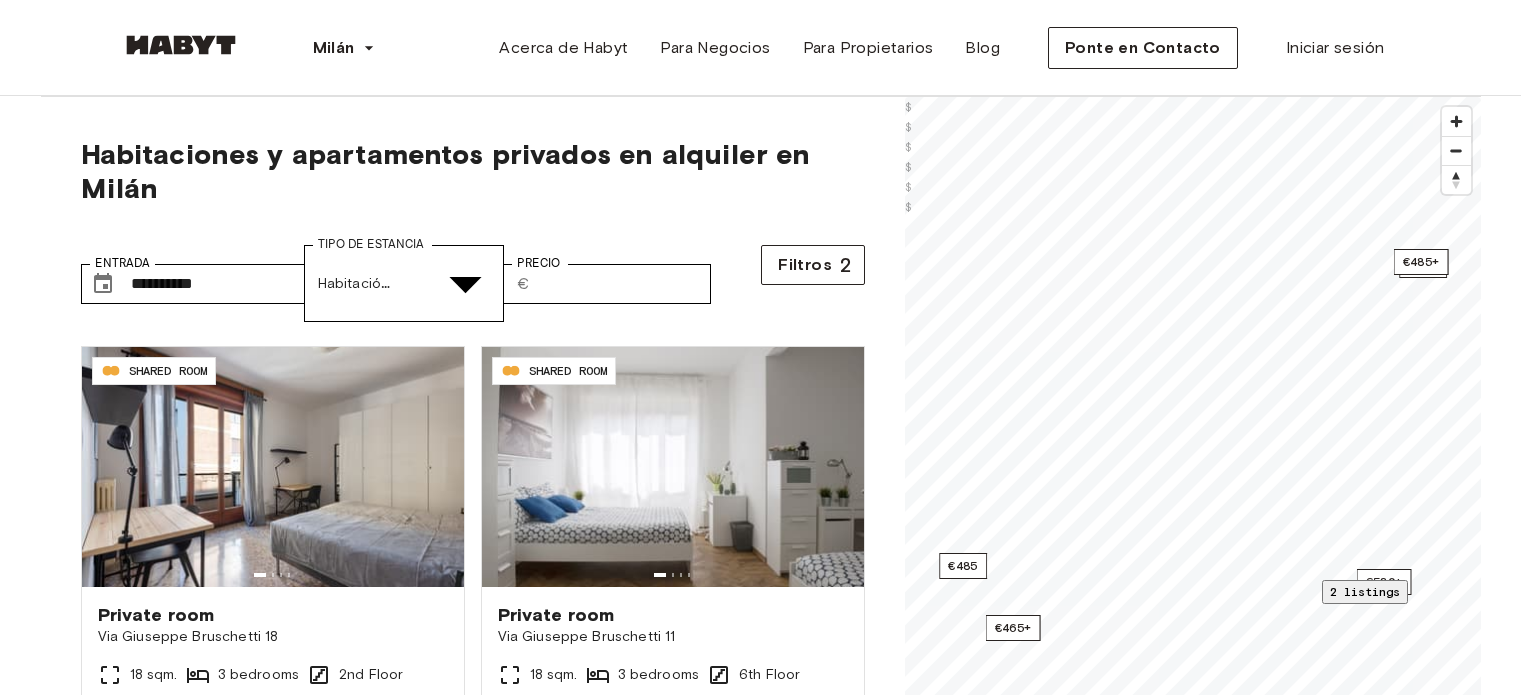 click at bounding box center [760, 4871] 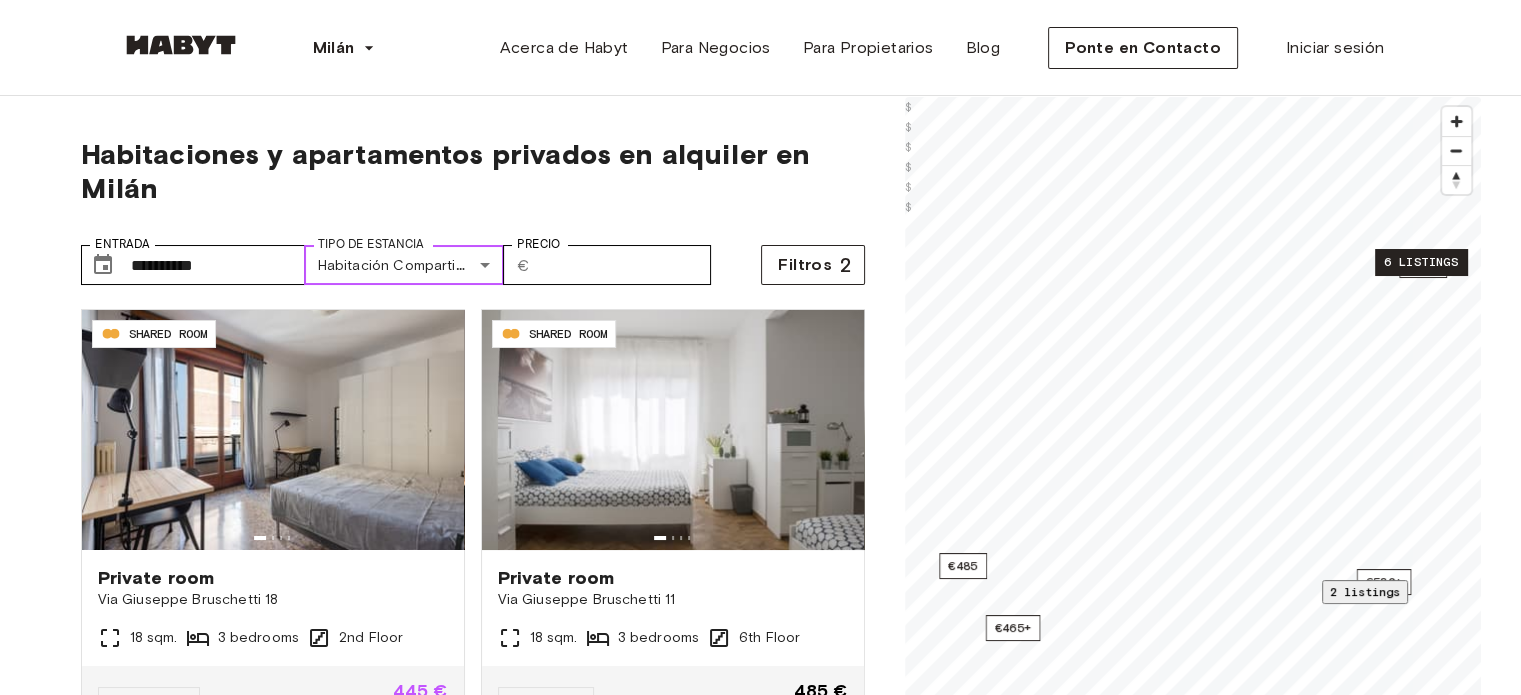 click on "6 listings" at bounding box center [1421, 262] 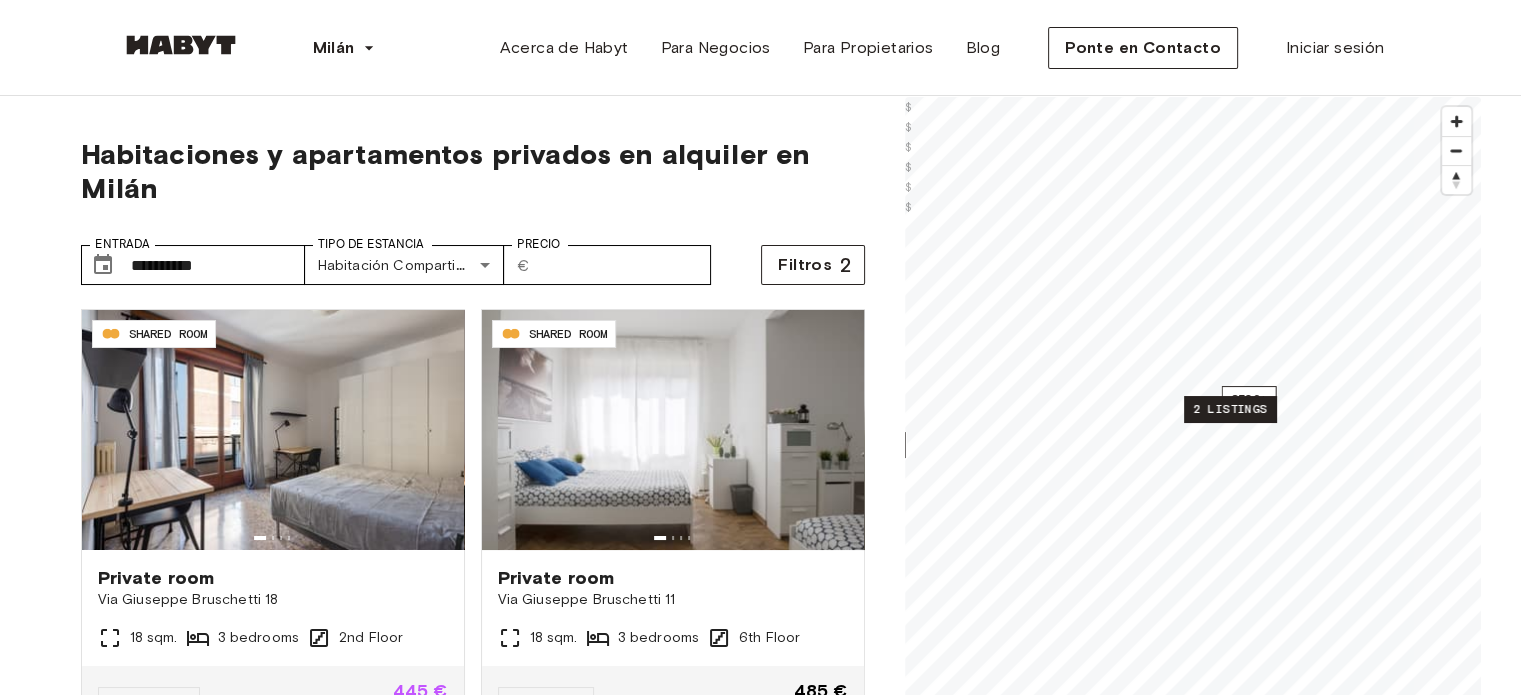 click on "2 listings" at bounding box center (1230, 409) 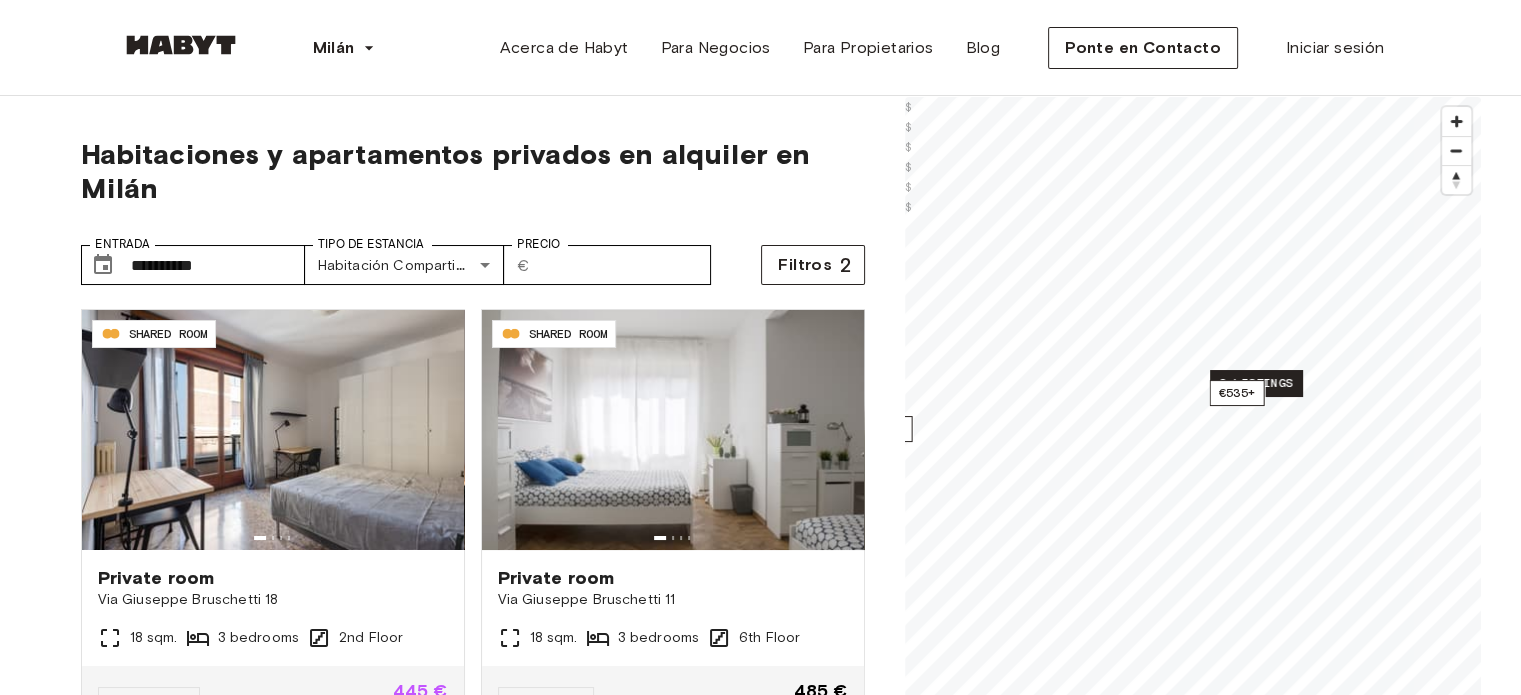 click on "3 listings" at bounding box center (1256, 383) 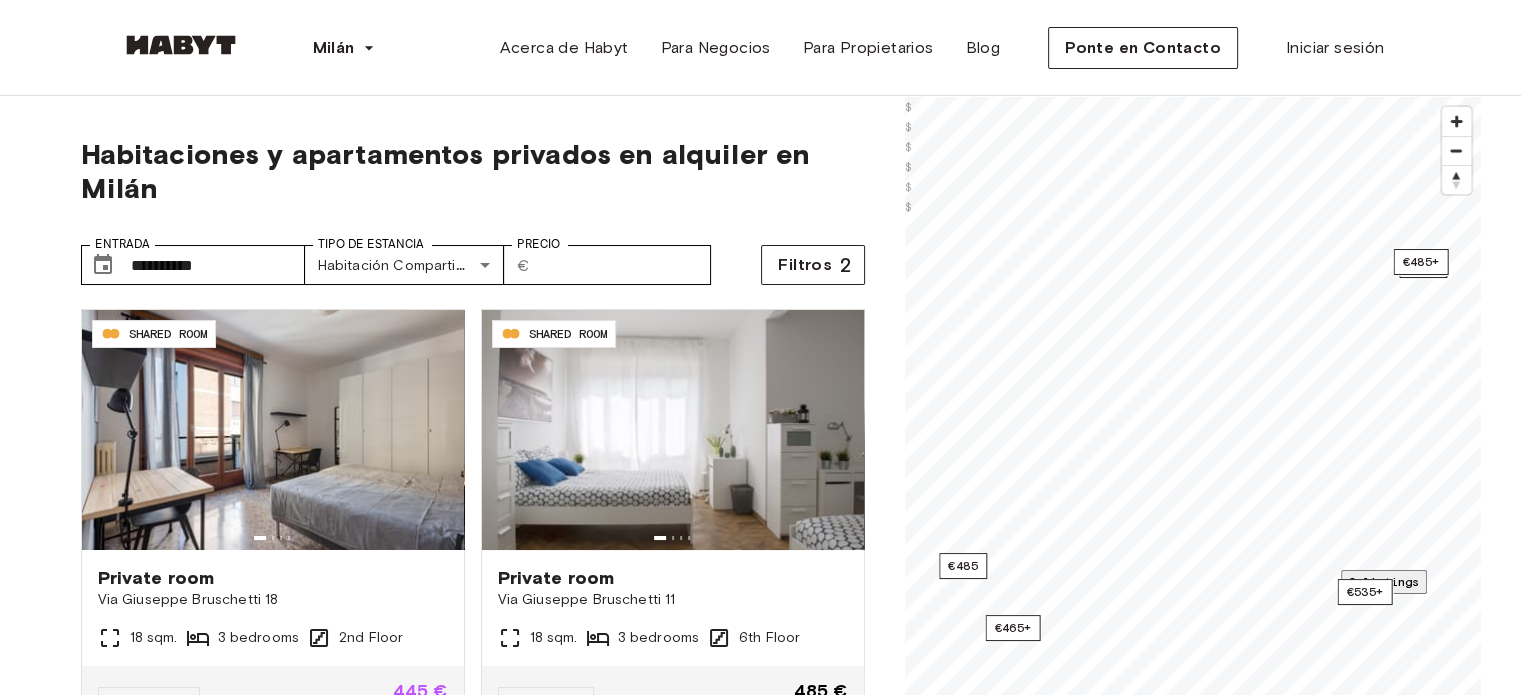 click at bounding box center (1193, 2476) 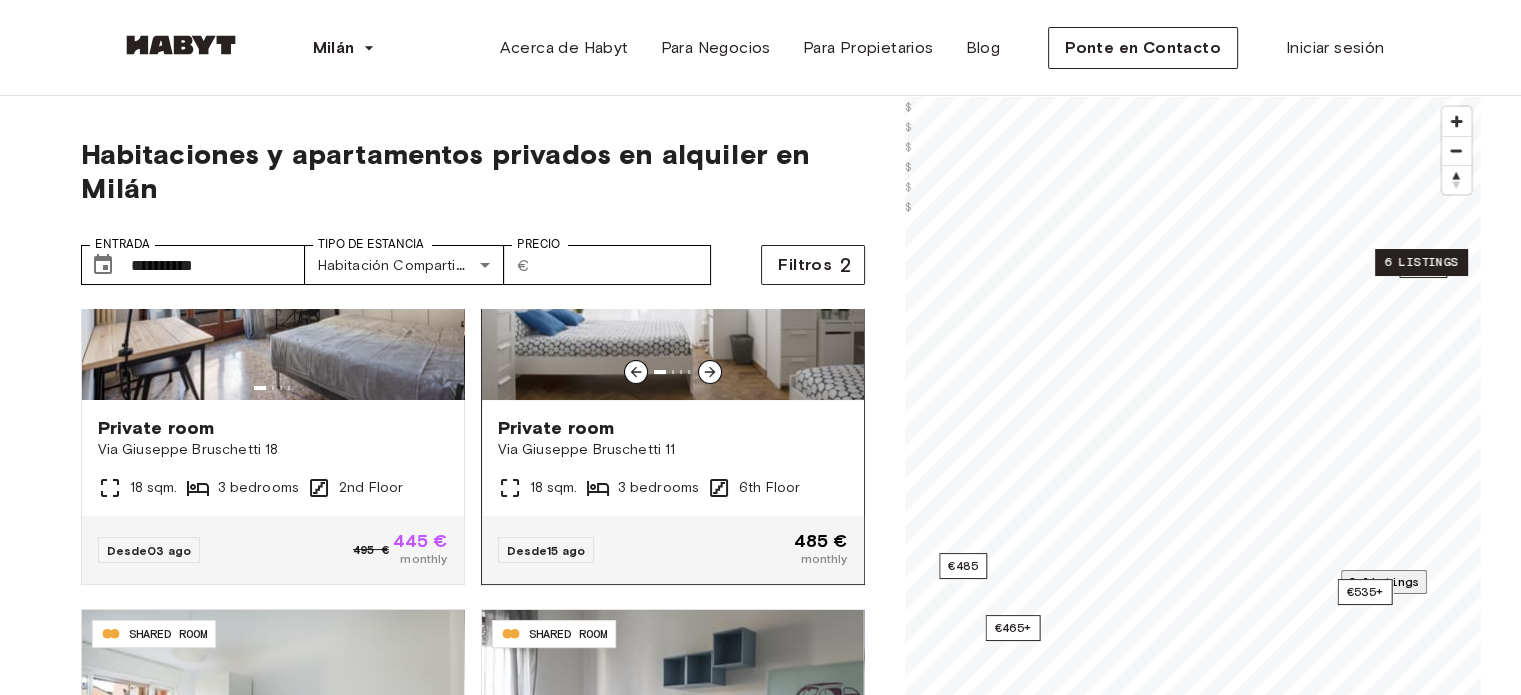 scroll, scrollTop: 151, scrollLeft: 0, axis: vertical 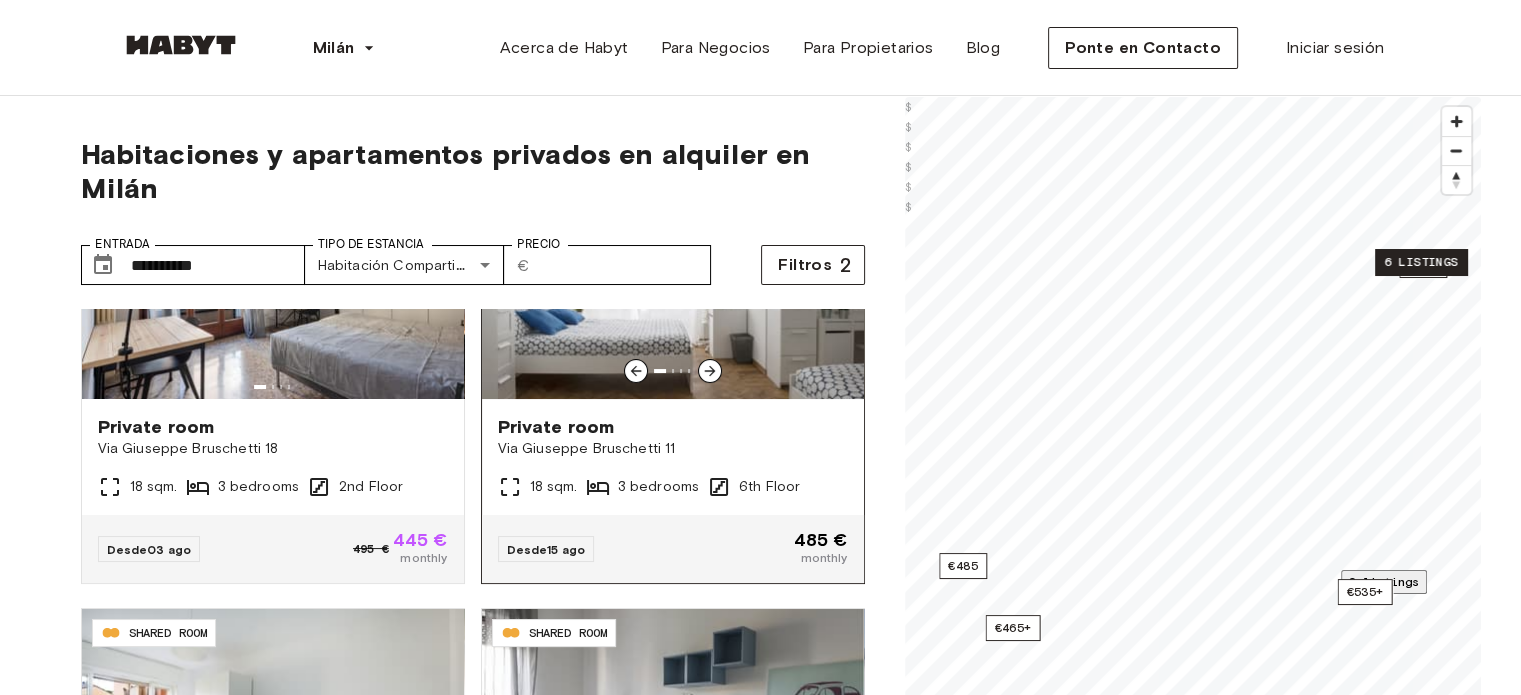 click at bounding box center (673, 279) 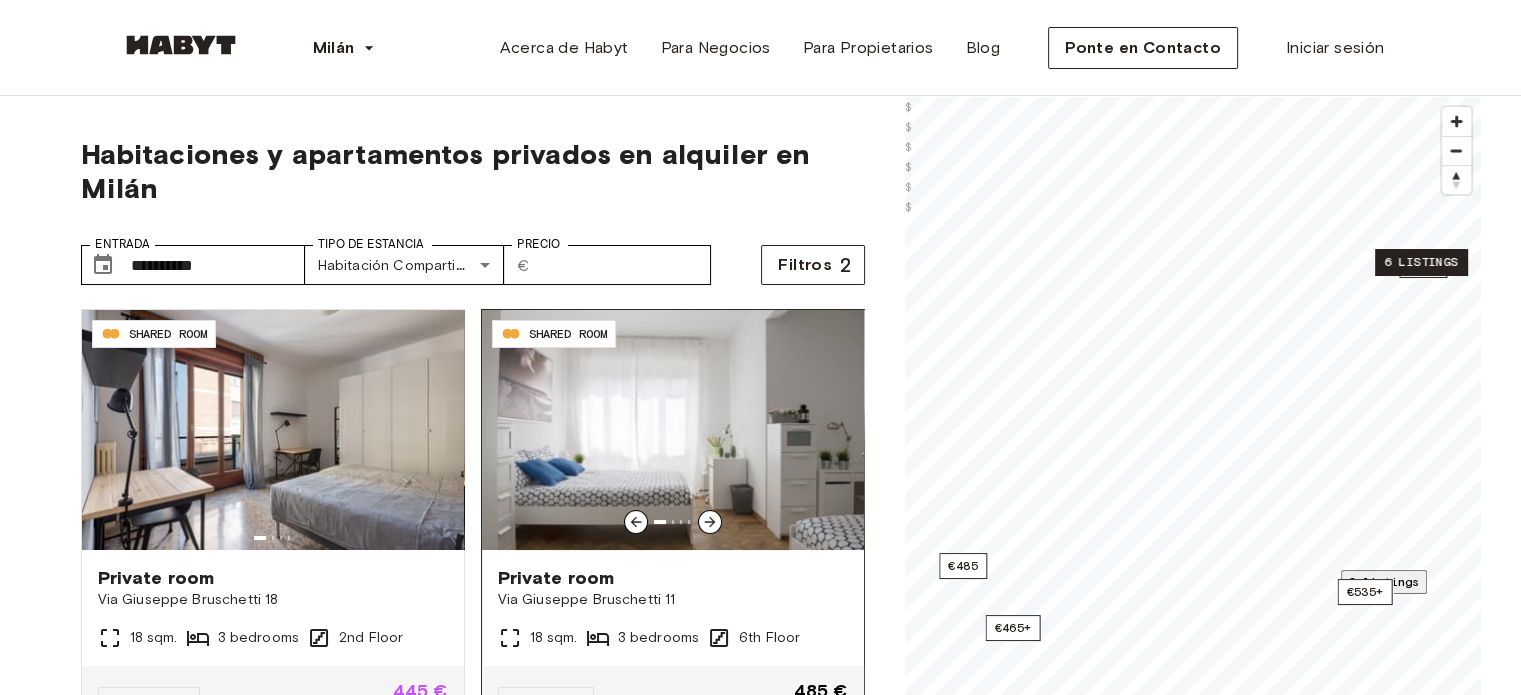 scroll, scrollTop: 0, scrollLeft: 0, axis: both 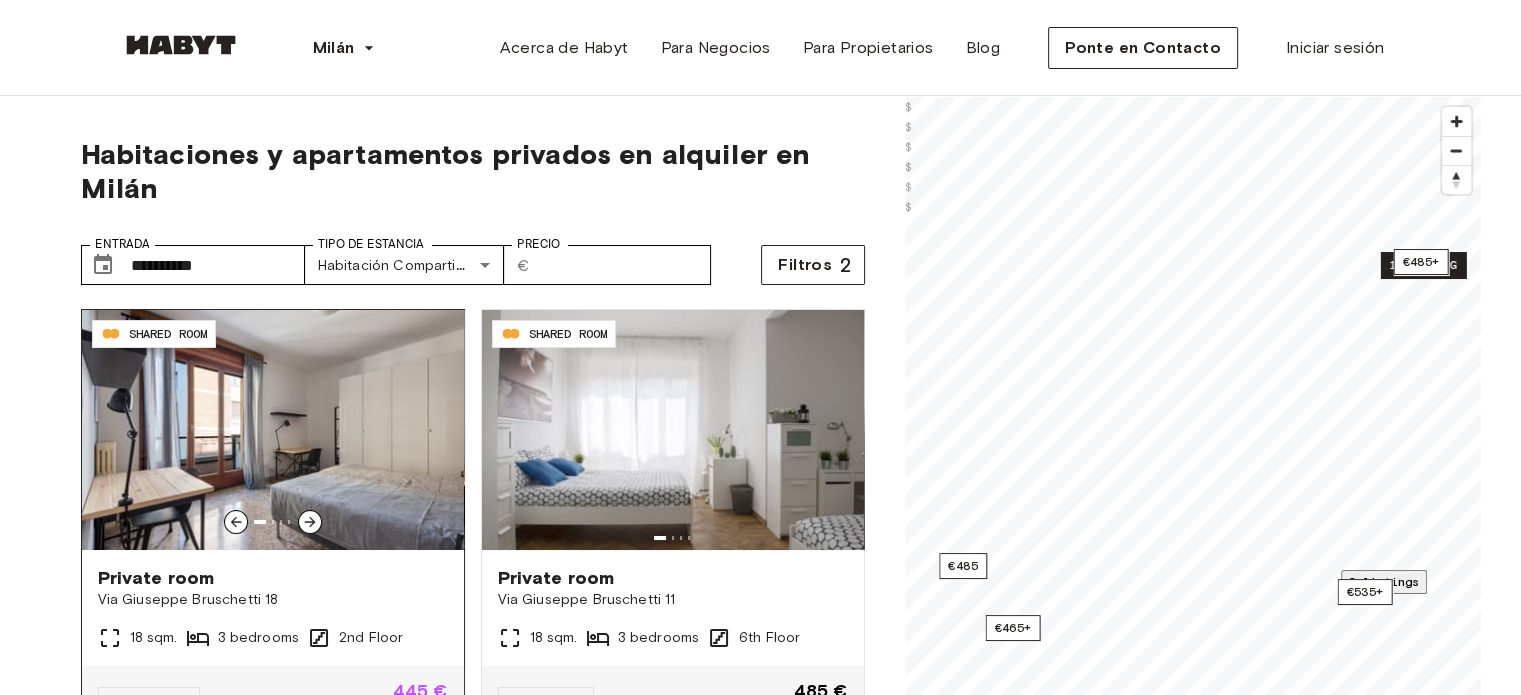 click at bounding box center [310, 522] 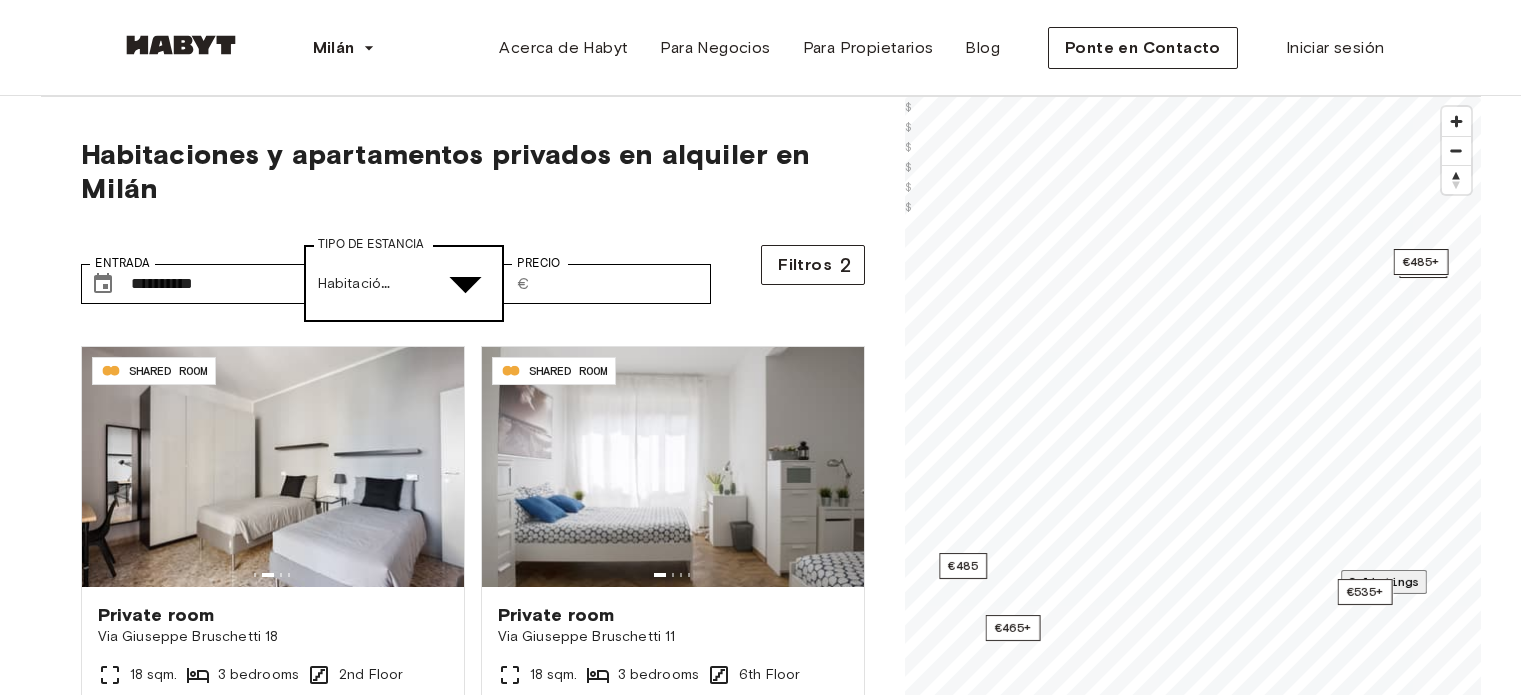 click on "**********" at bounding box center [768, 2621] 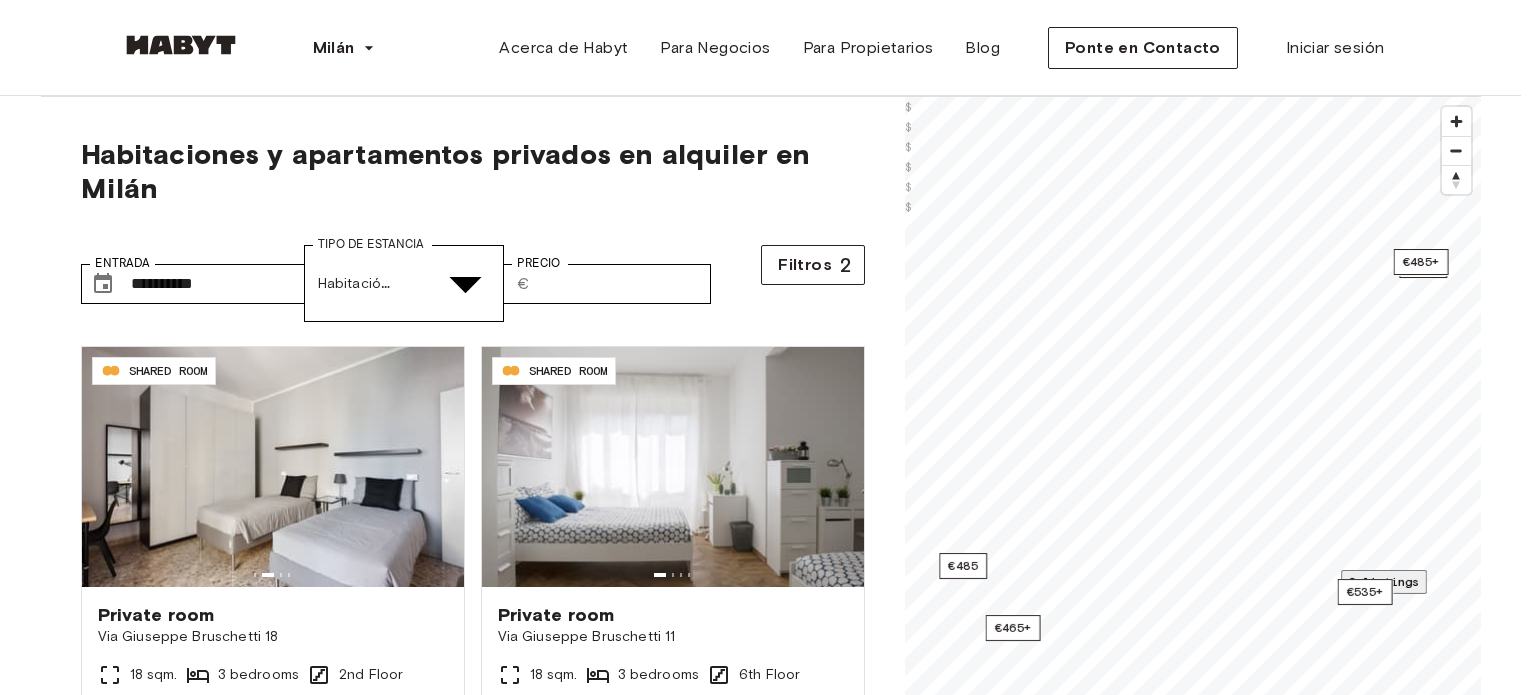 click on "Habitación Privada" at bounding box center [780, 4970] 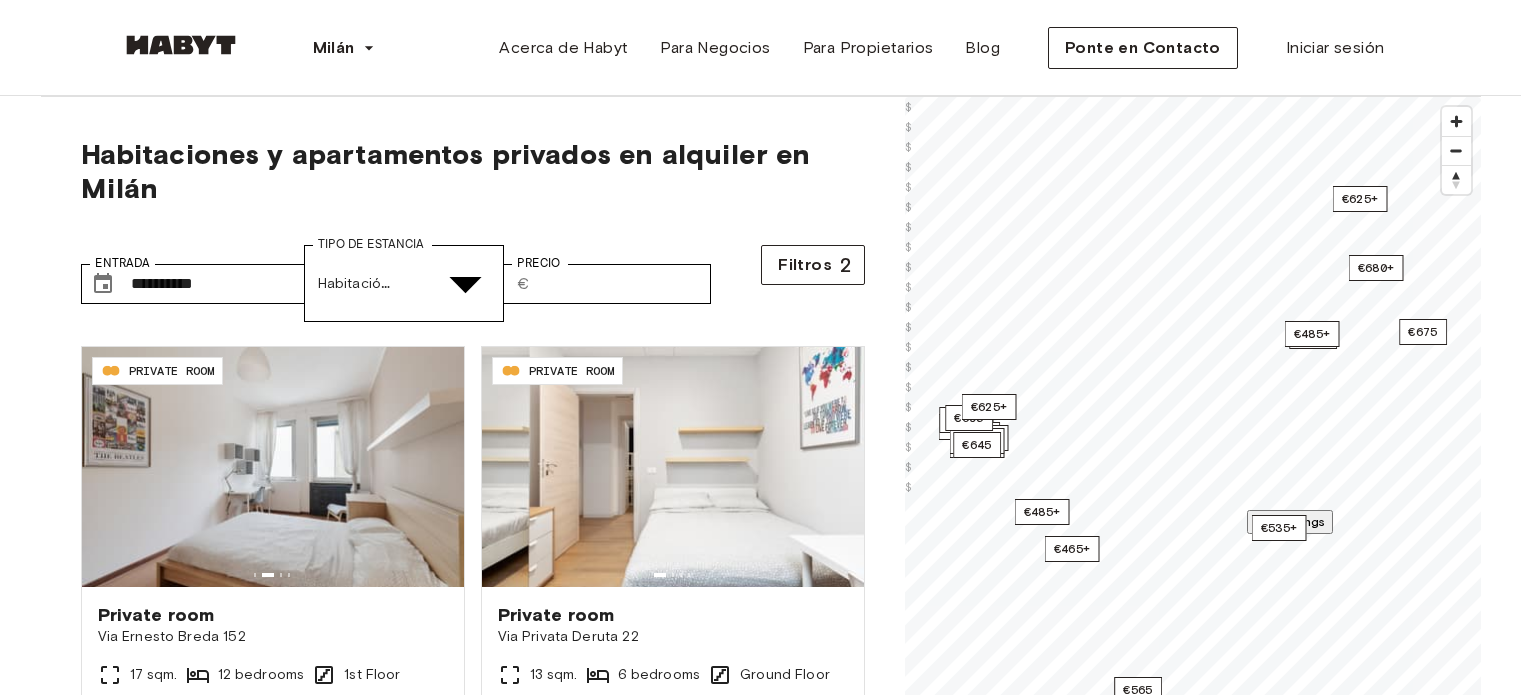 click on "Habitación Compartida" at bounding box center [780, 5057] 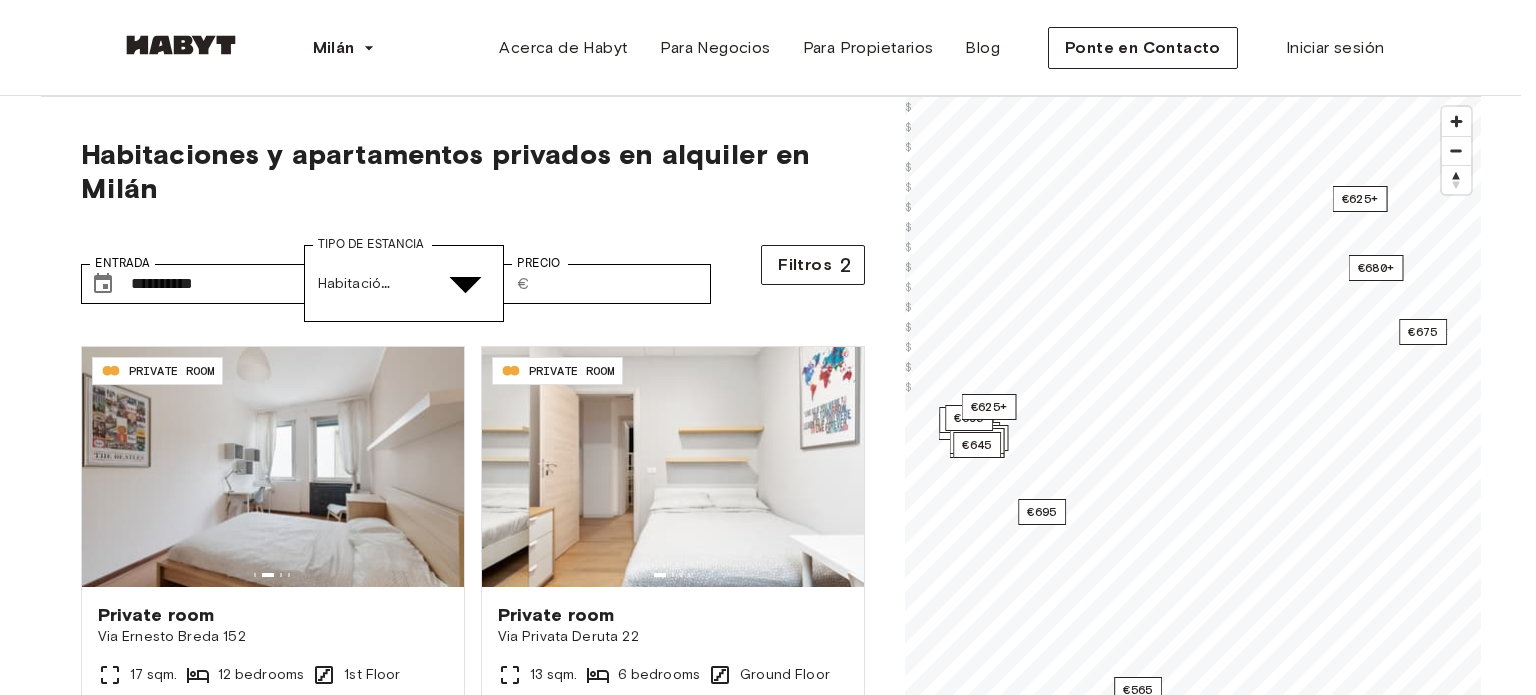 drag, startPoint x: 1219, startPoint y: 443, endPoint x: 1147, endPoint y: 379, distance: 96.332756 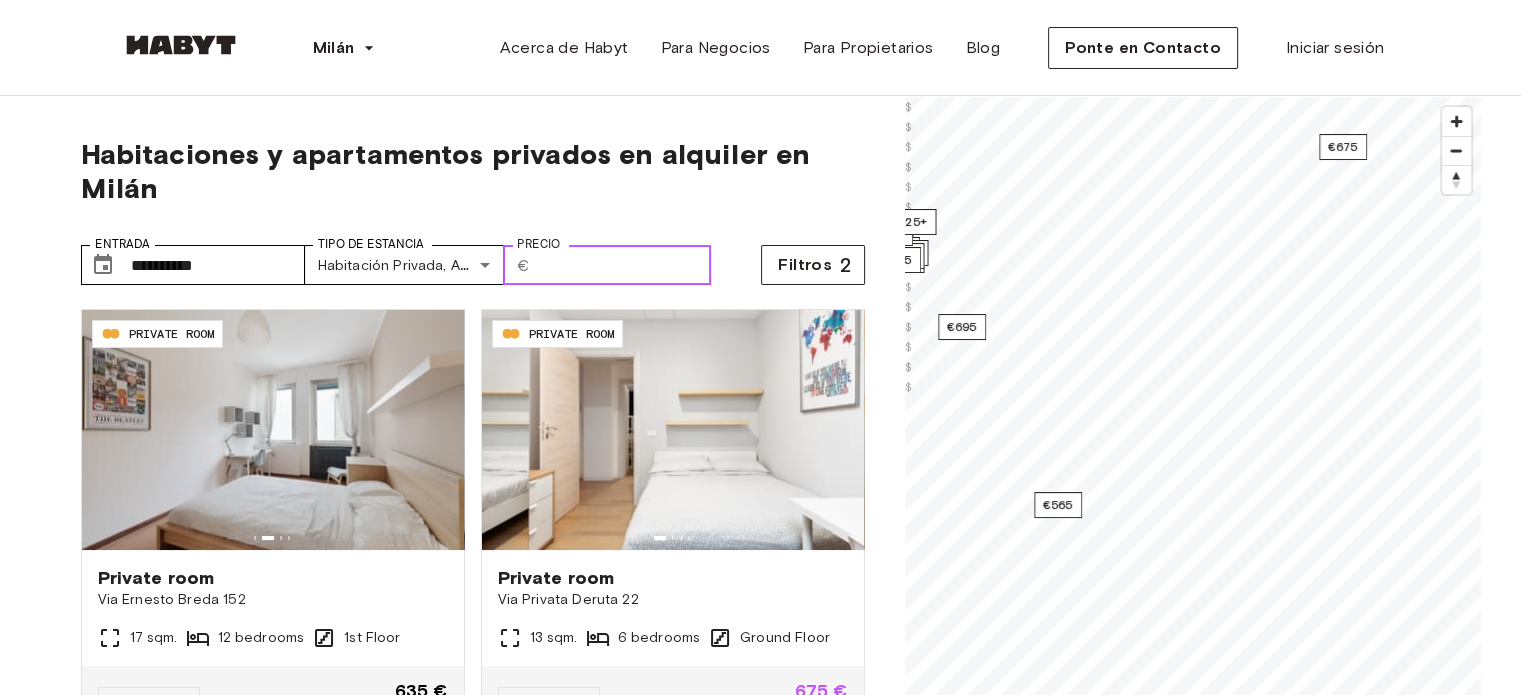 click on "***" at bounding box center (624, 265) 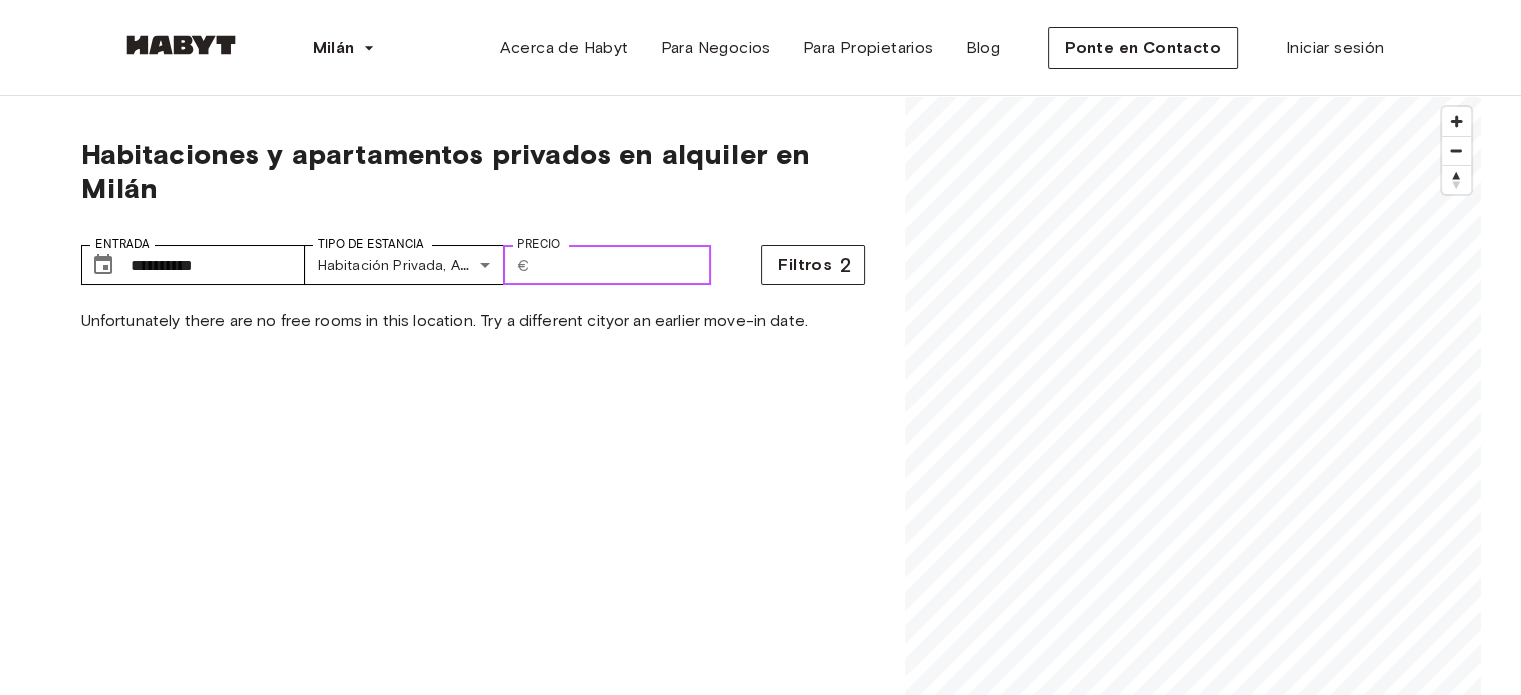 scroll, scrollTop: 0, scrollLeft: 0, axis: both 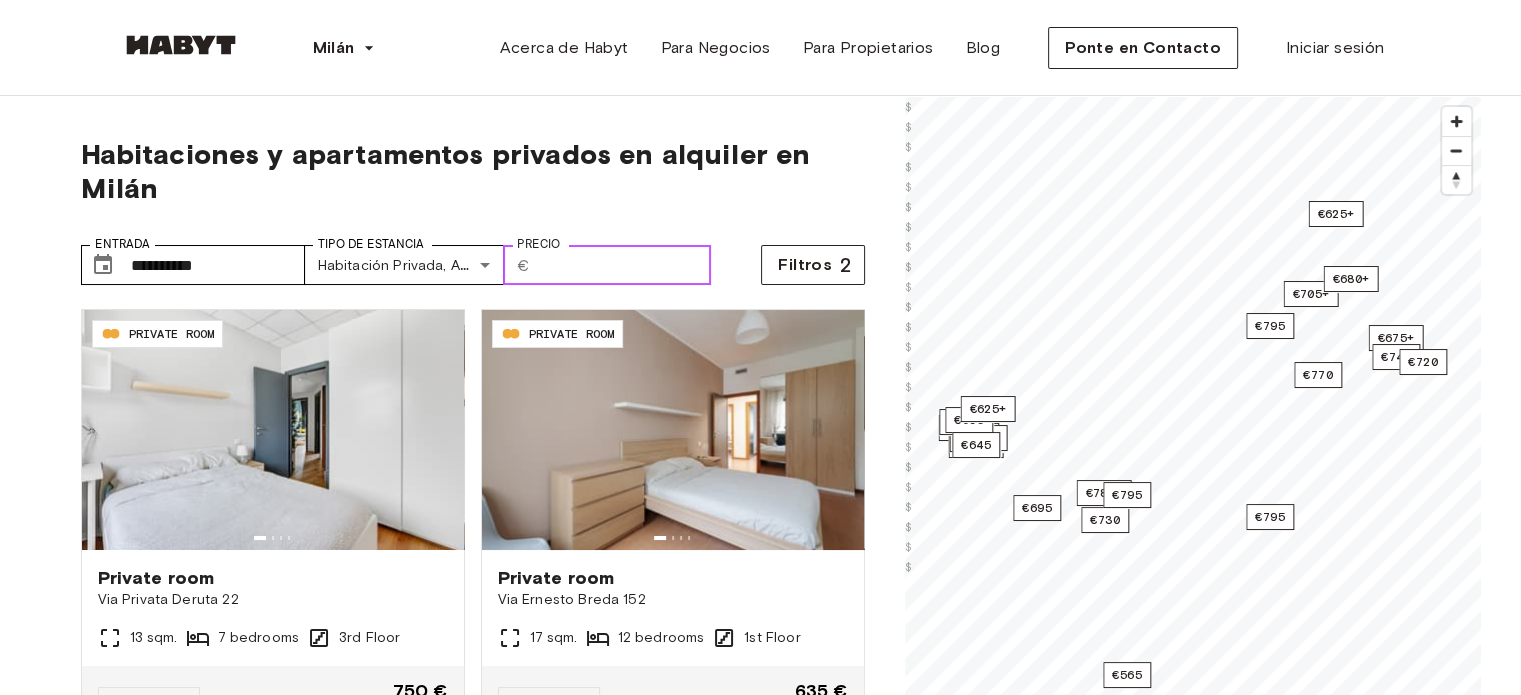 type on "***" 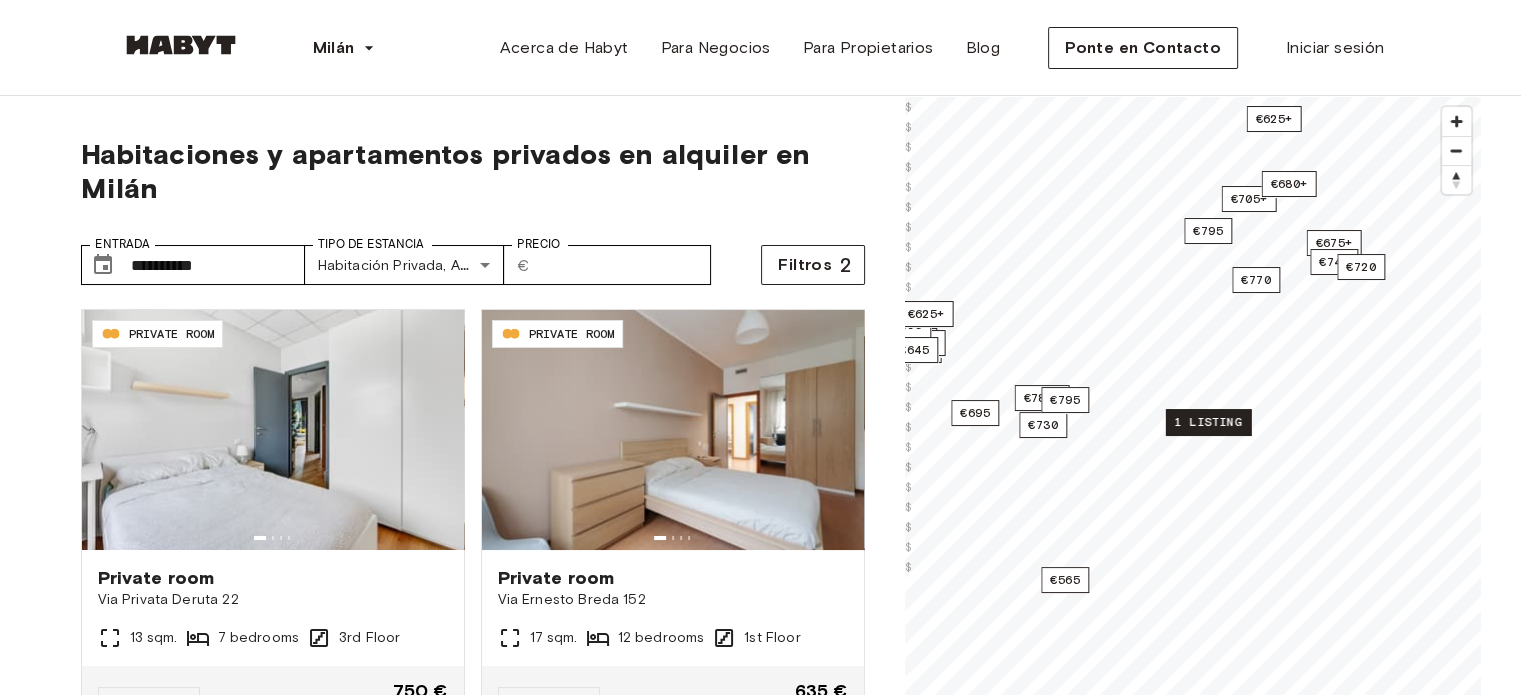 click on "1 listing" at bounding box center [1207, 422] 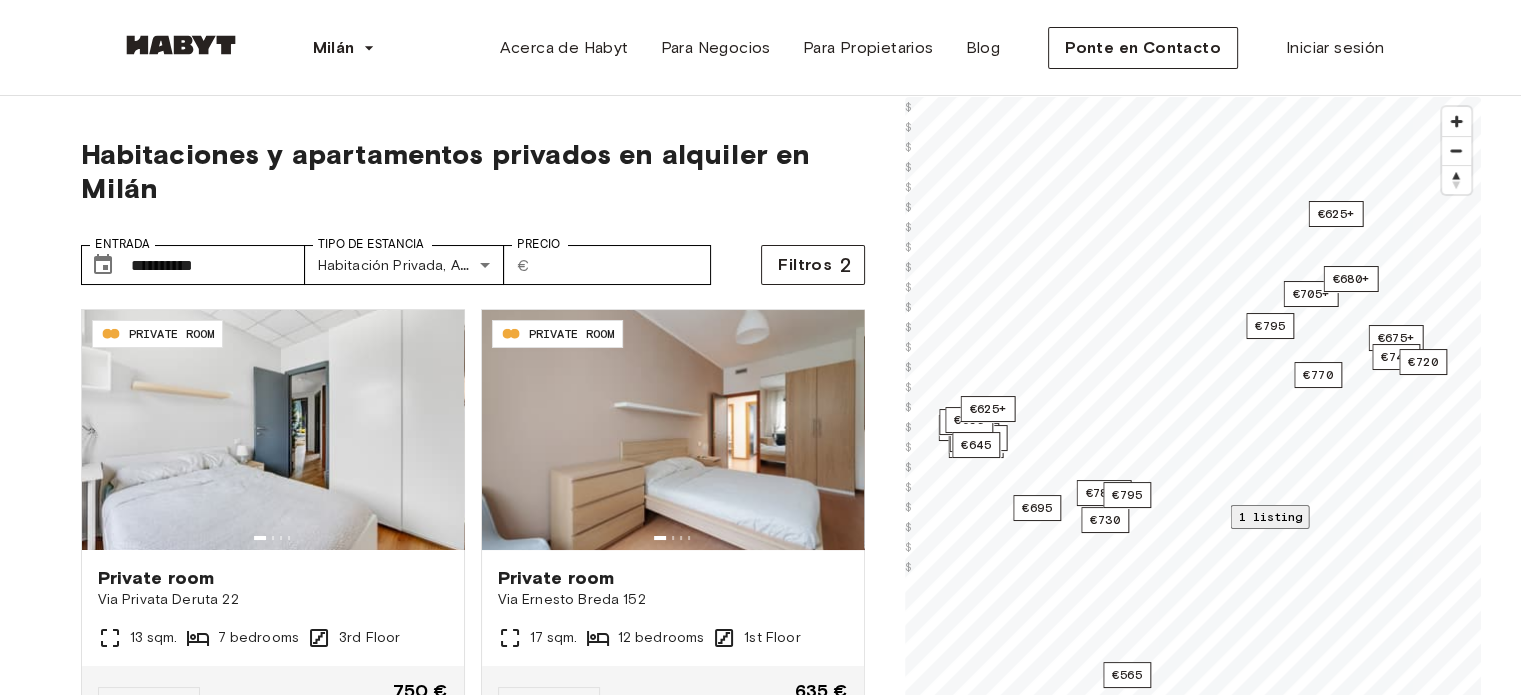 click 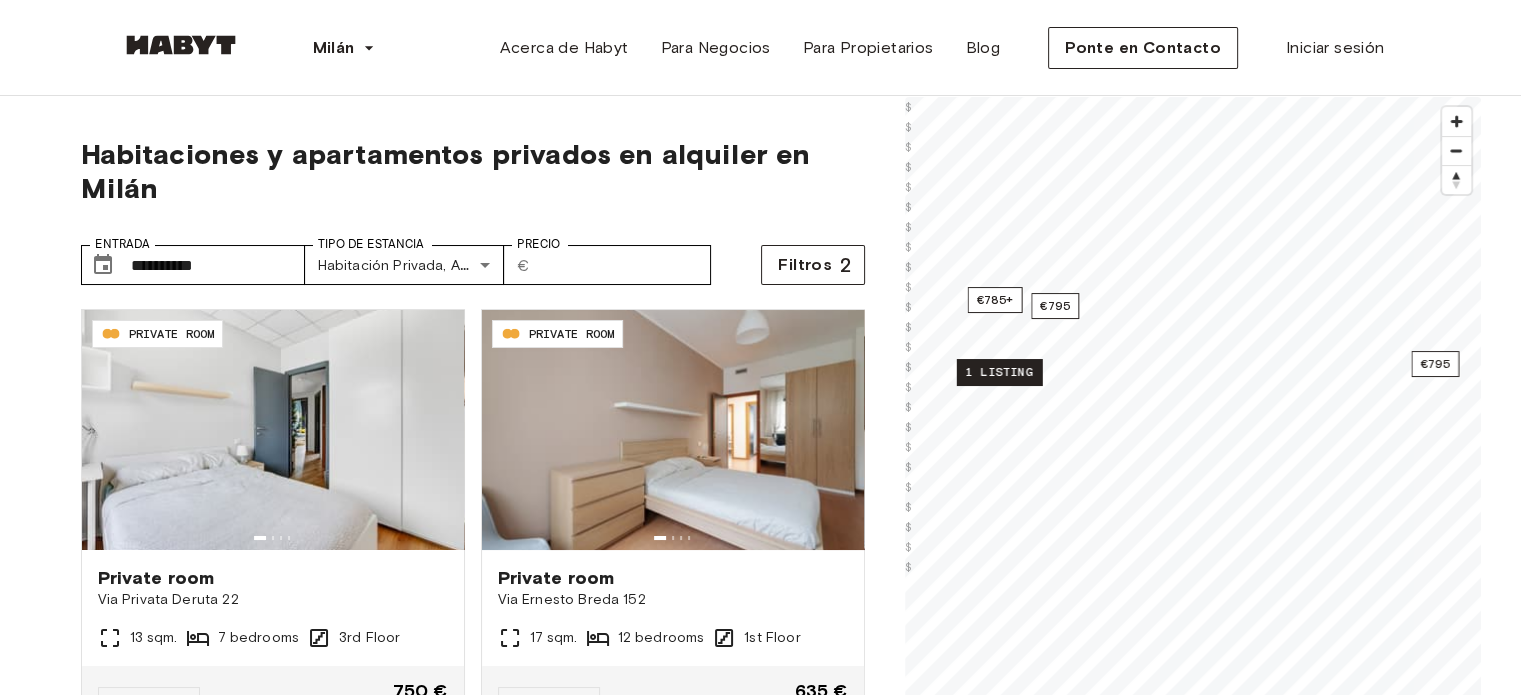 click on "1 listing" at bounding box center (998, 372) 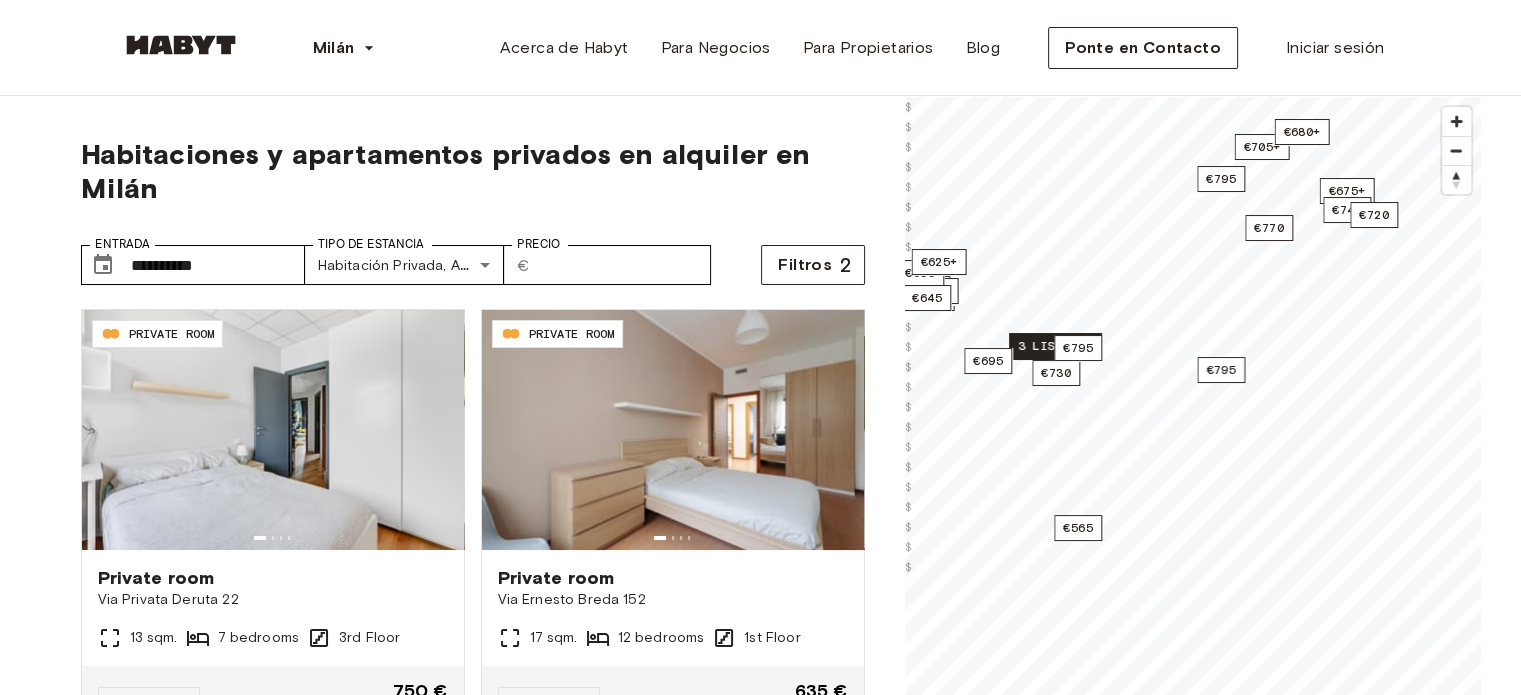 click on "3 listings" at bounding box center [1055, 346] 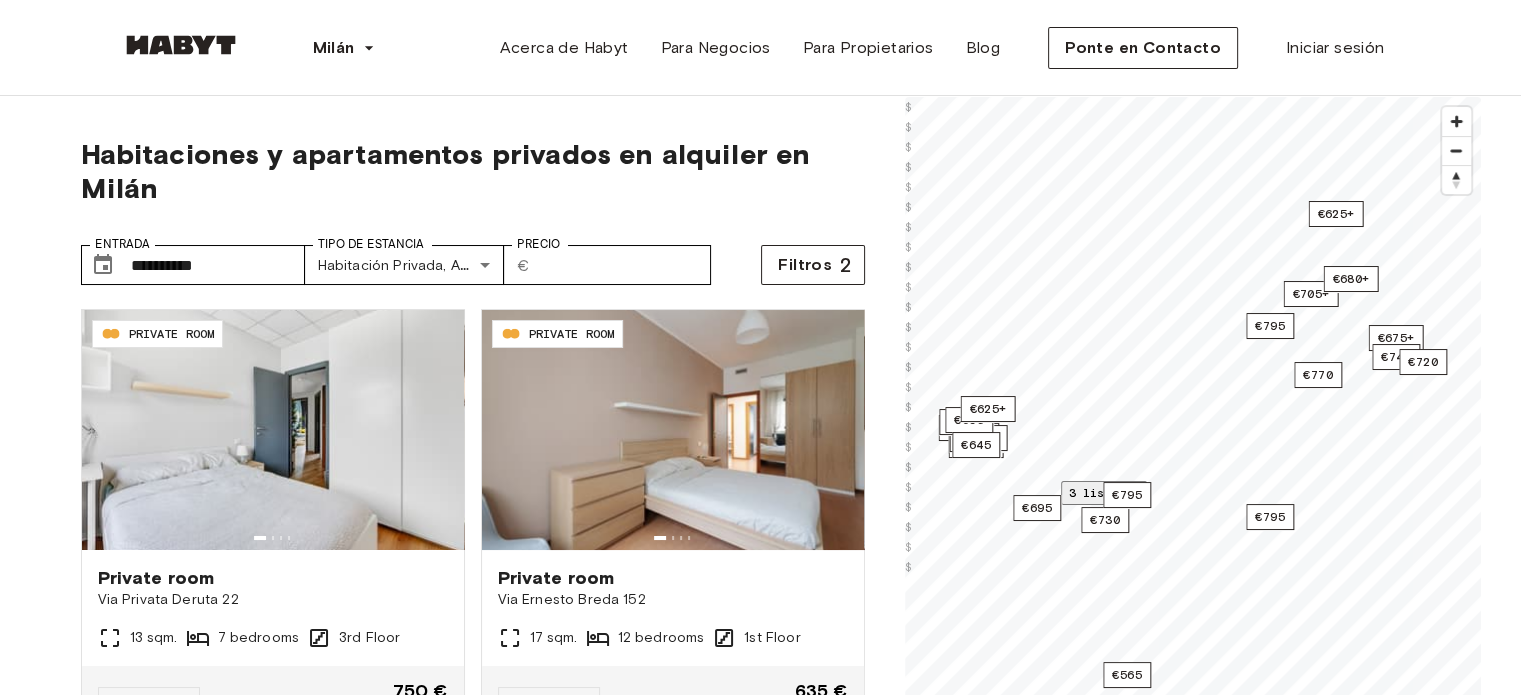 click at bounding box center [1193, 841] 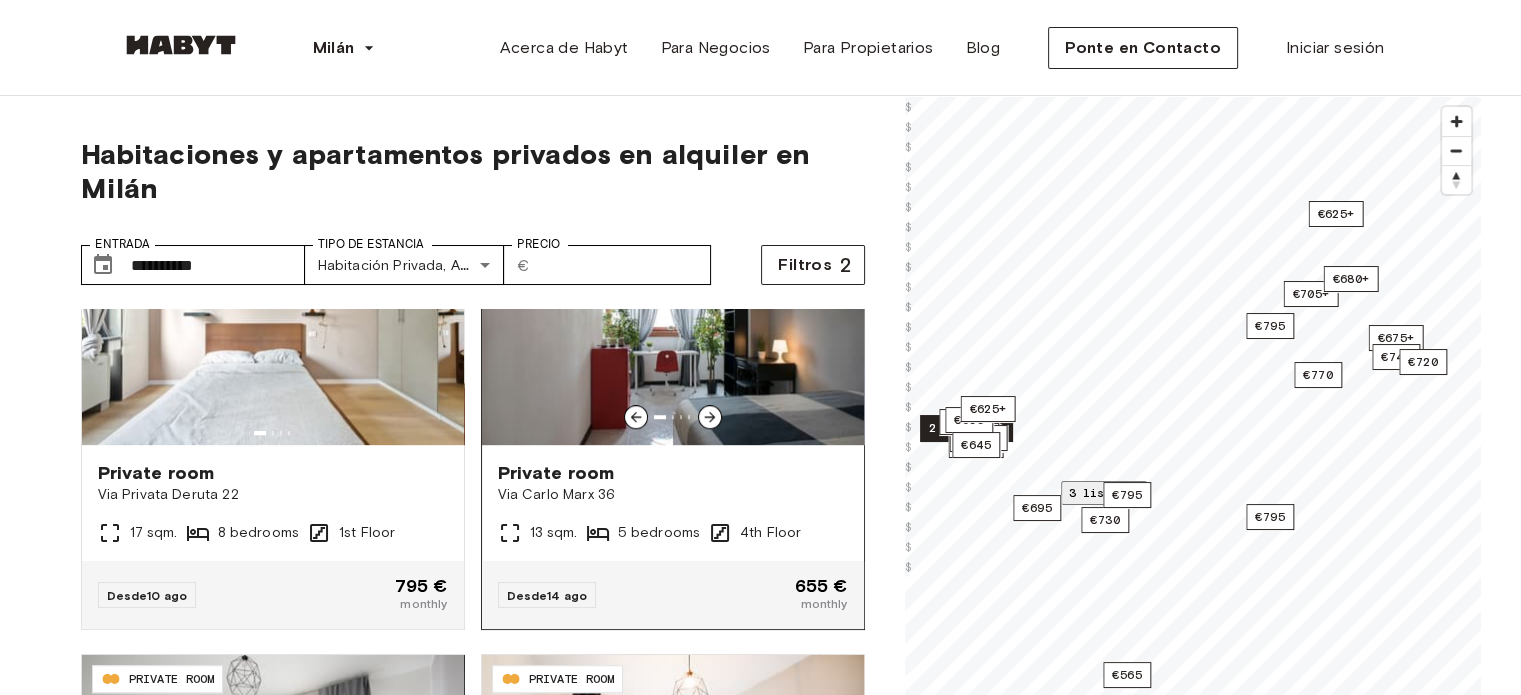 scroll, scrollTop: 1472, scrollLeft: 0, axis: vertical 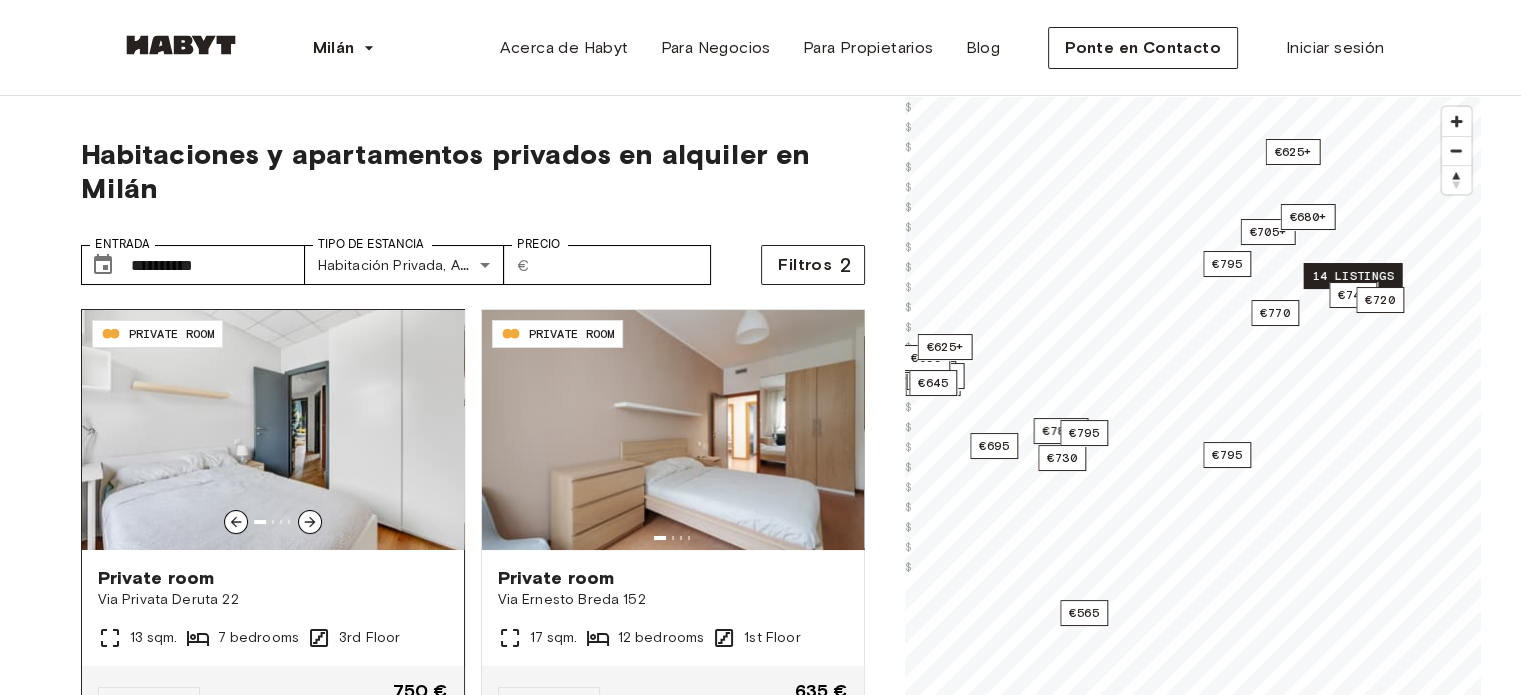 click at bounding box center [273, 430] 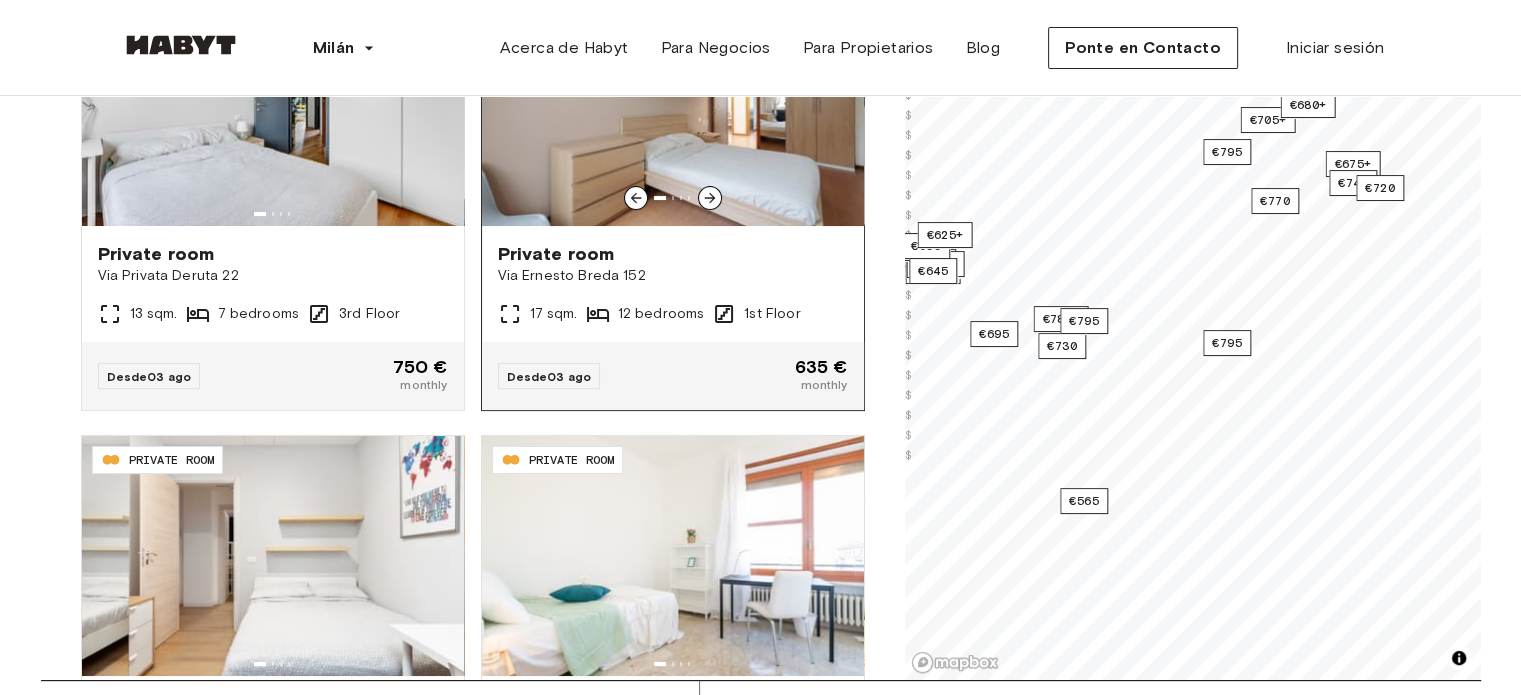 scroll, scrollTop: 324, scrollLeft: 0, axis: vertical 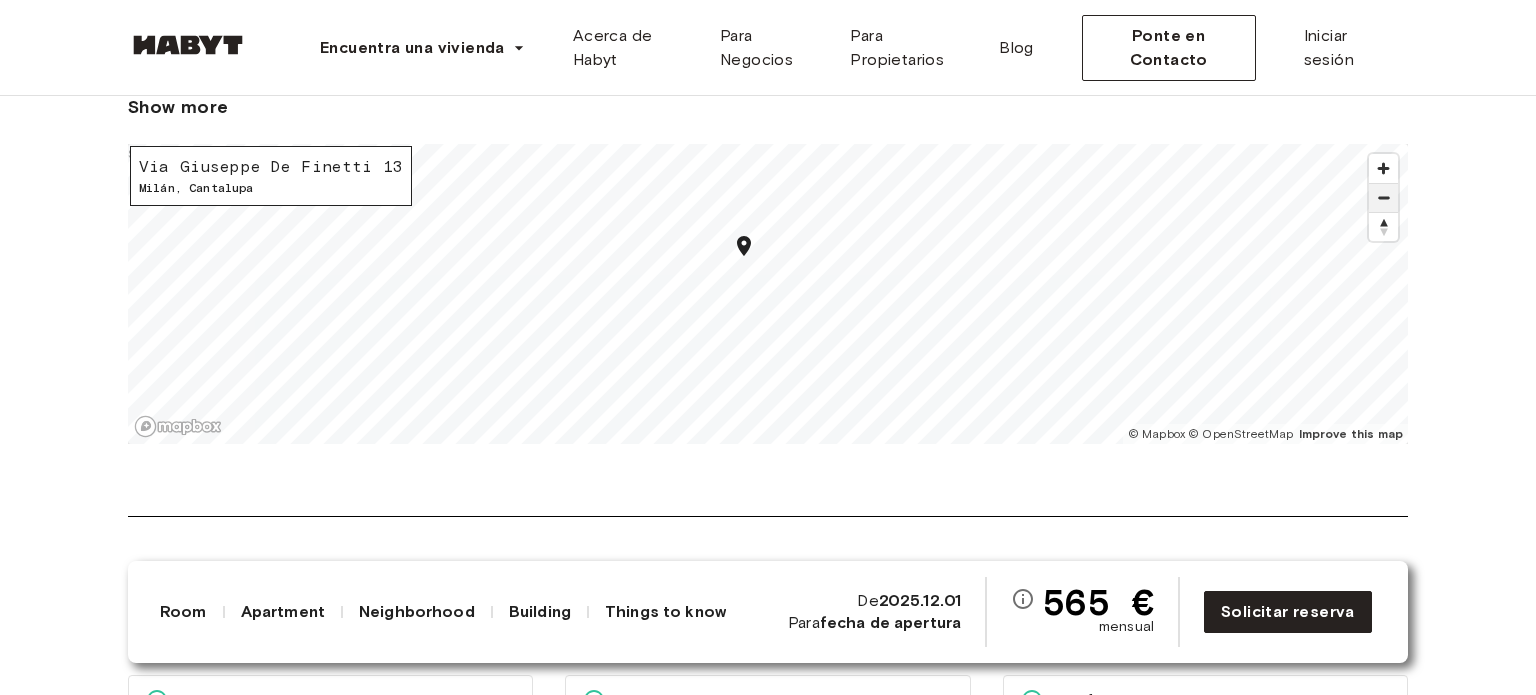 click at bounding box center [1383, 198] 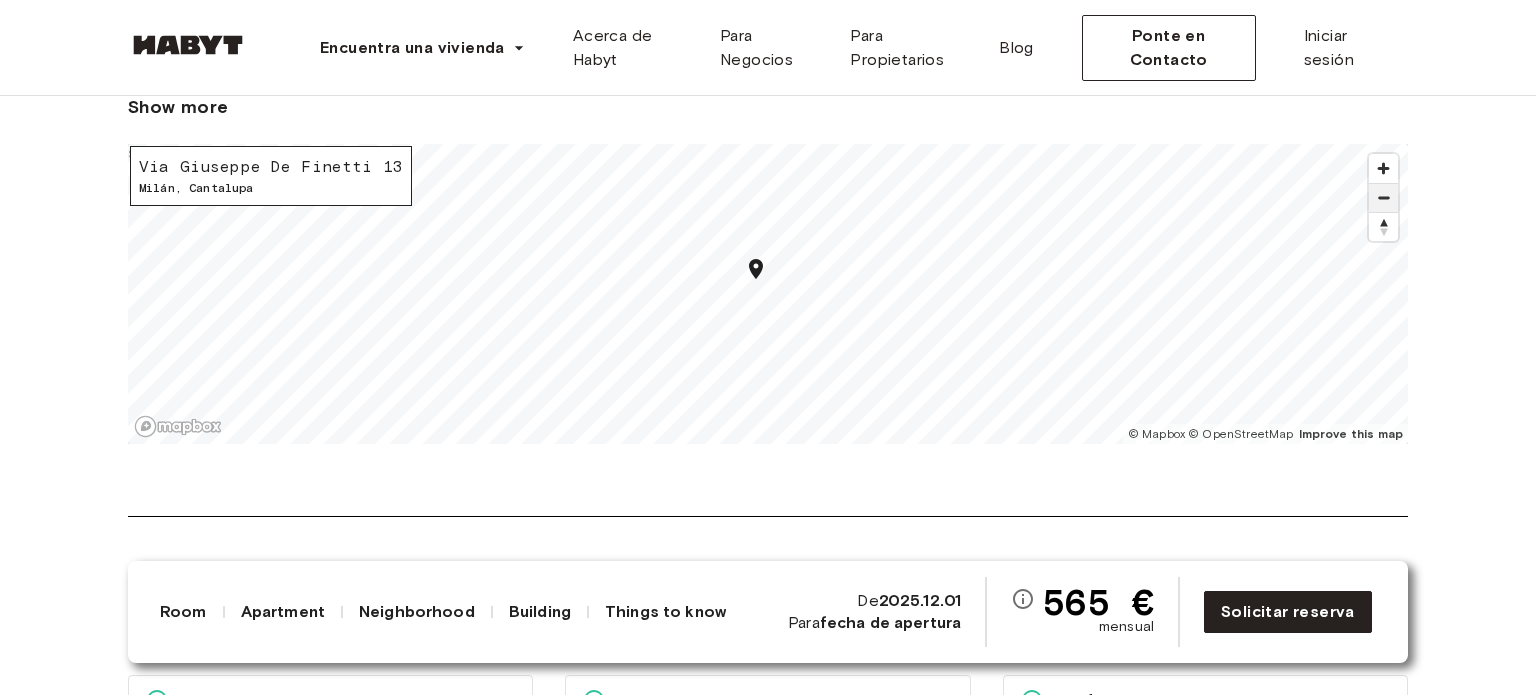 click at bounding box center [1383, 198] 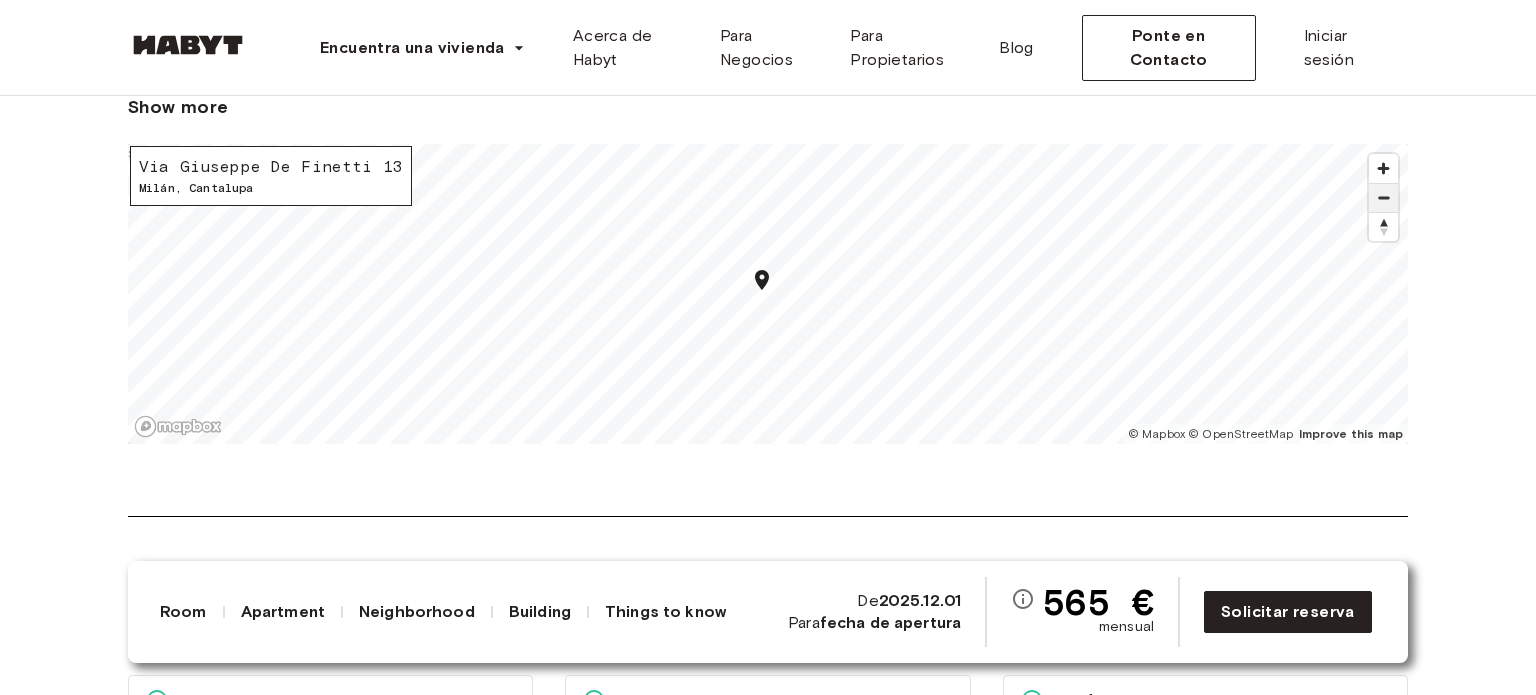 click at bounding box center [1383, 198] 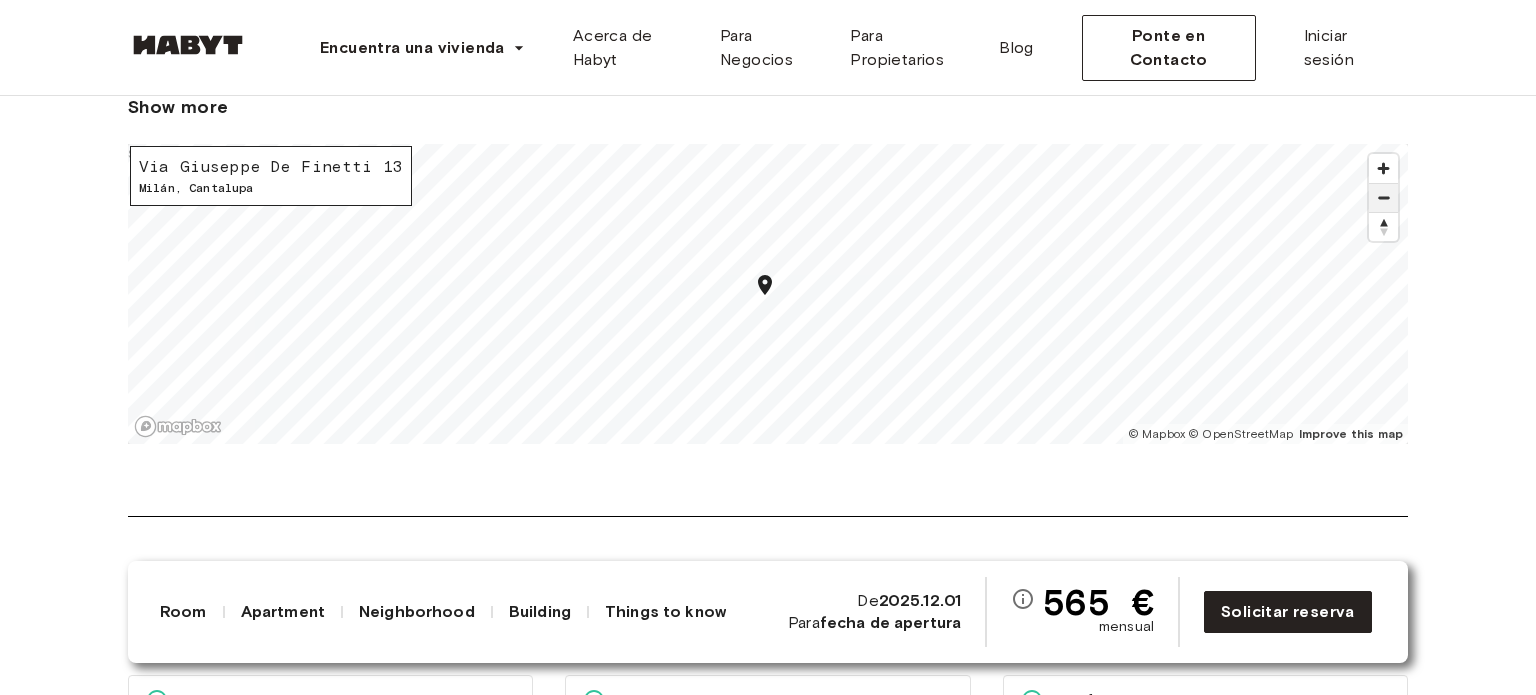 click at bounding box center [1383, 198] 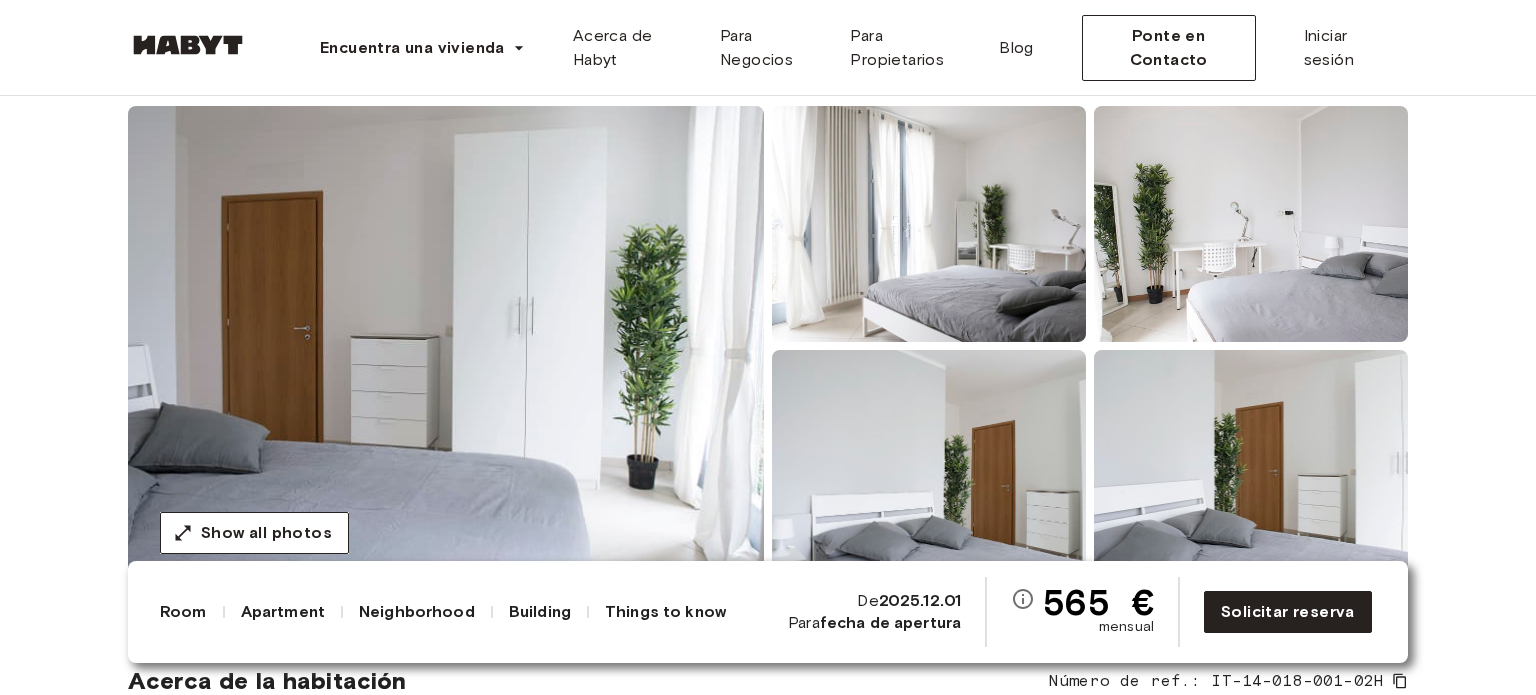 scroll, scrollTop: 158, scrollLeft: 0, axis: vertical 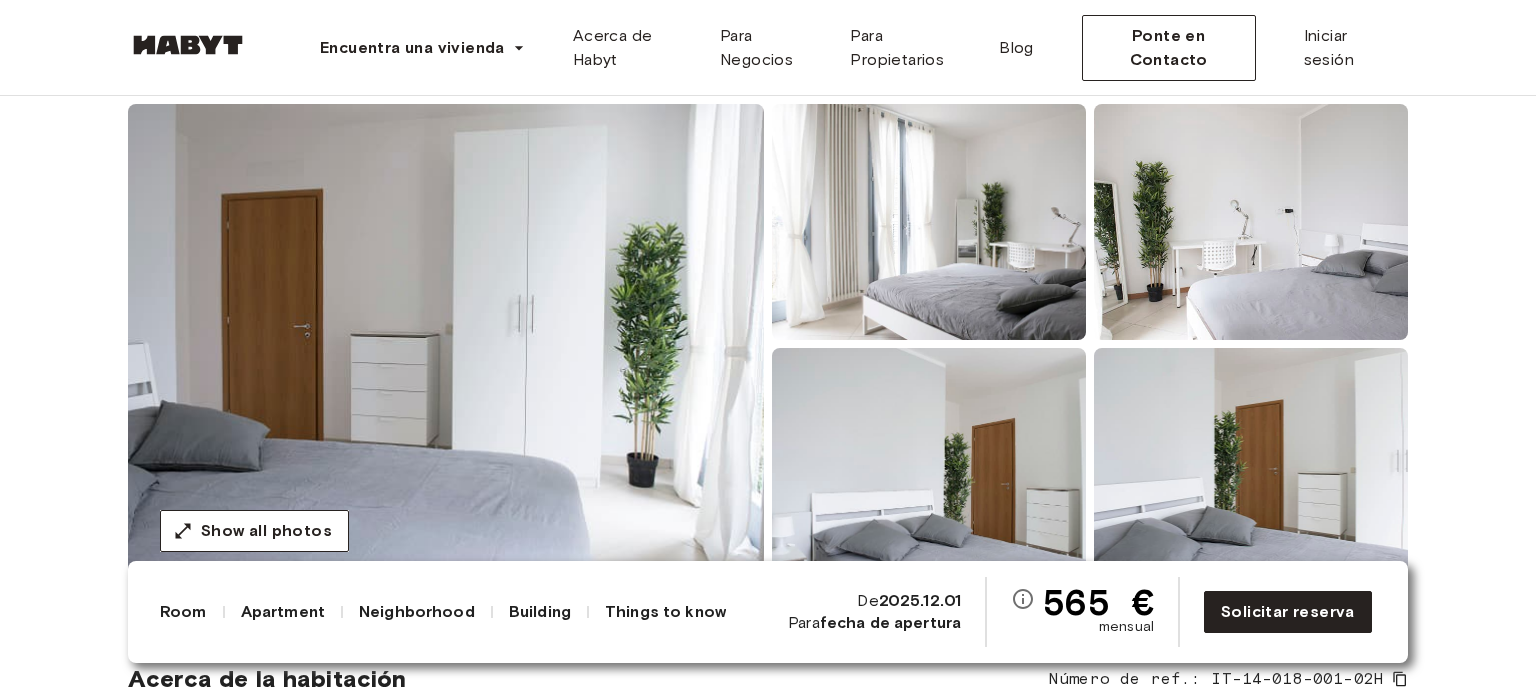 click at bounding box center [446, 344] 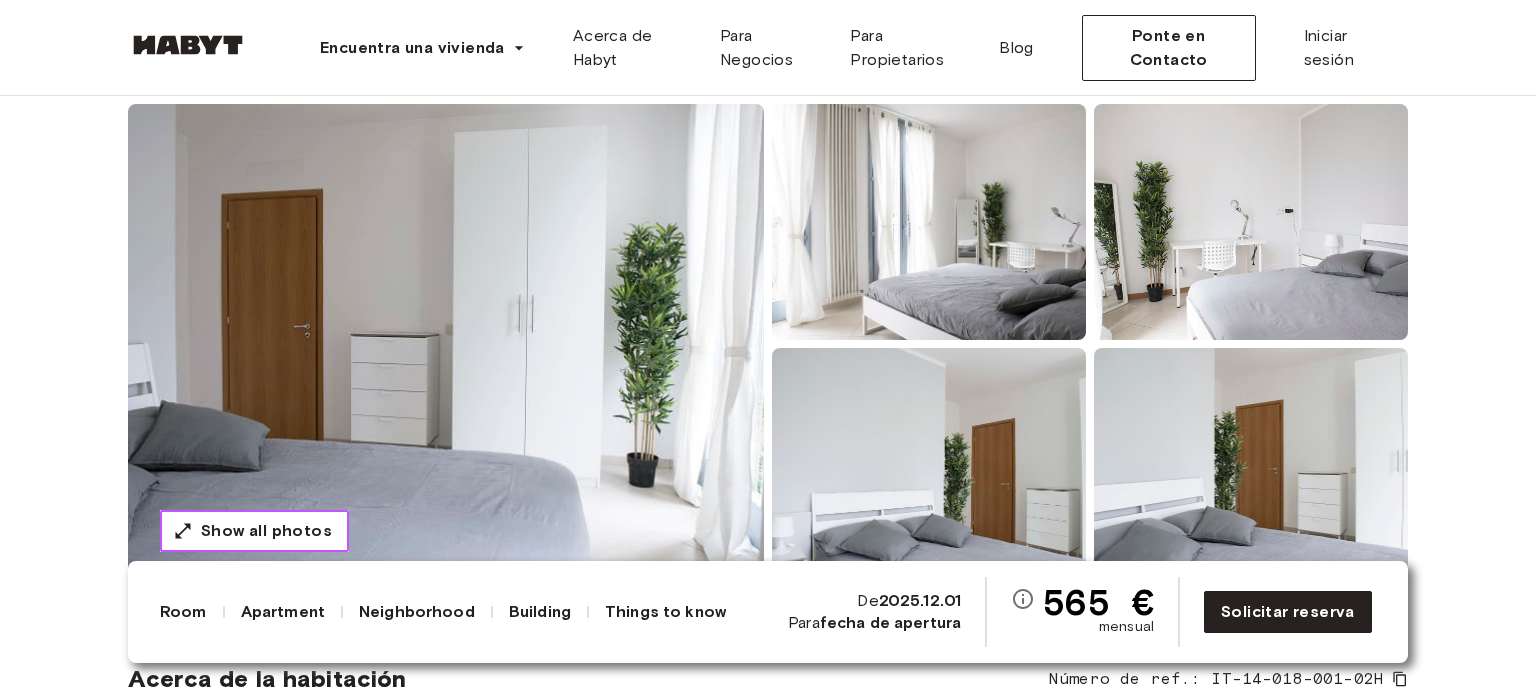 click on "Show all photos" at bounding box center (266, 531) 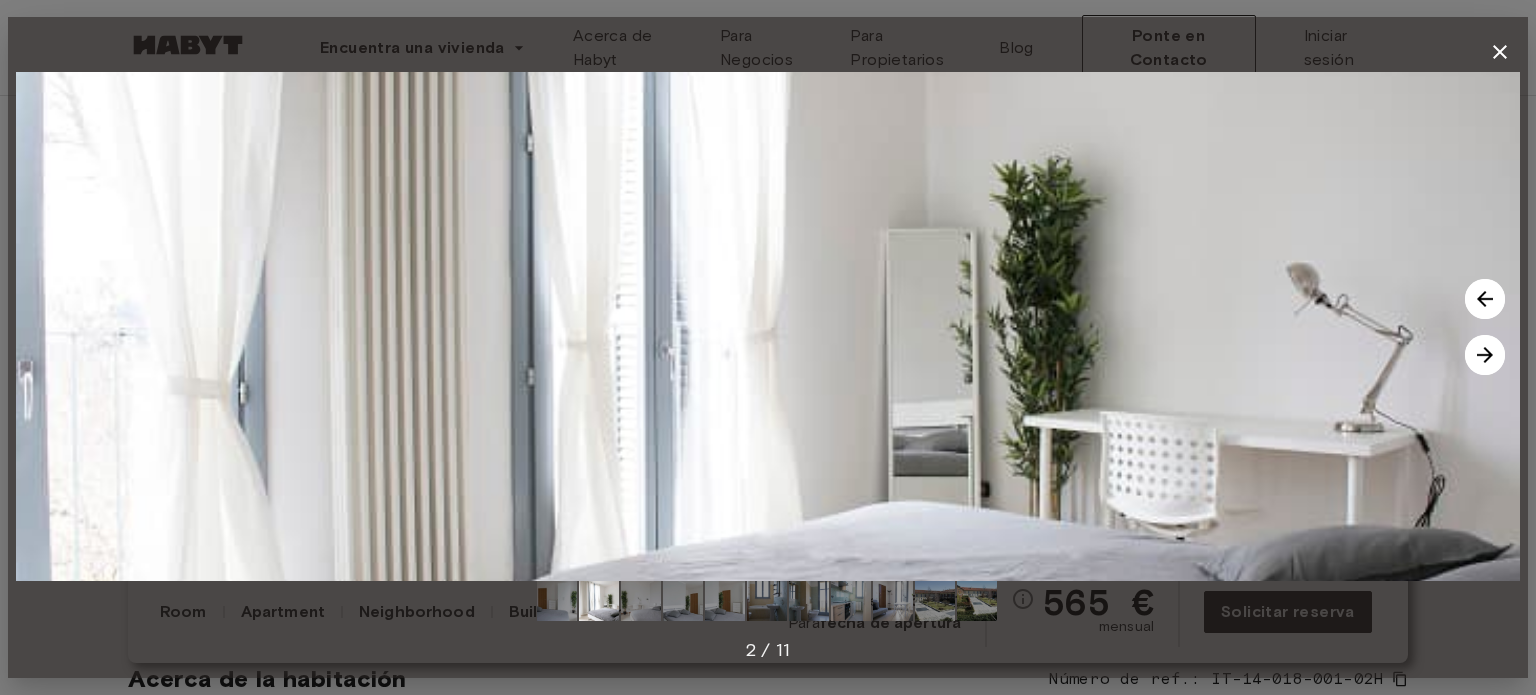 type 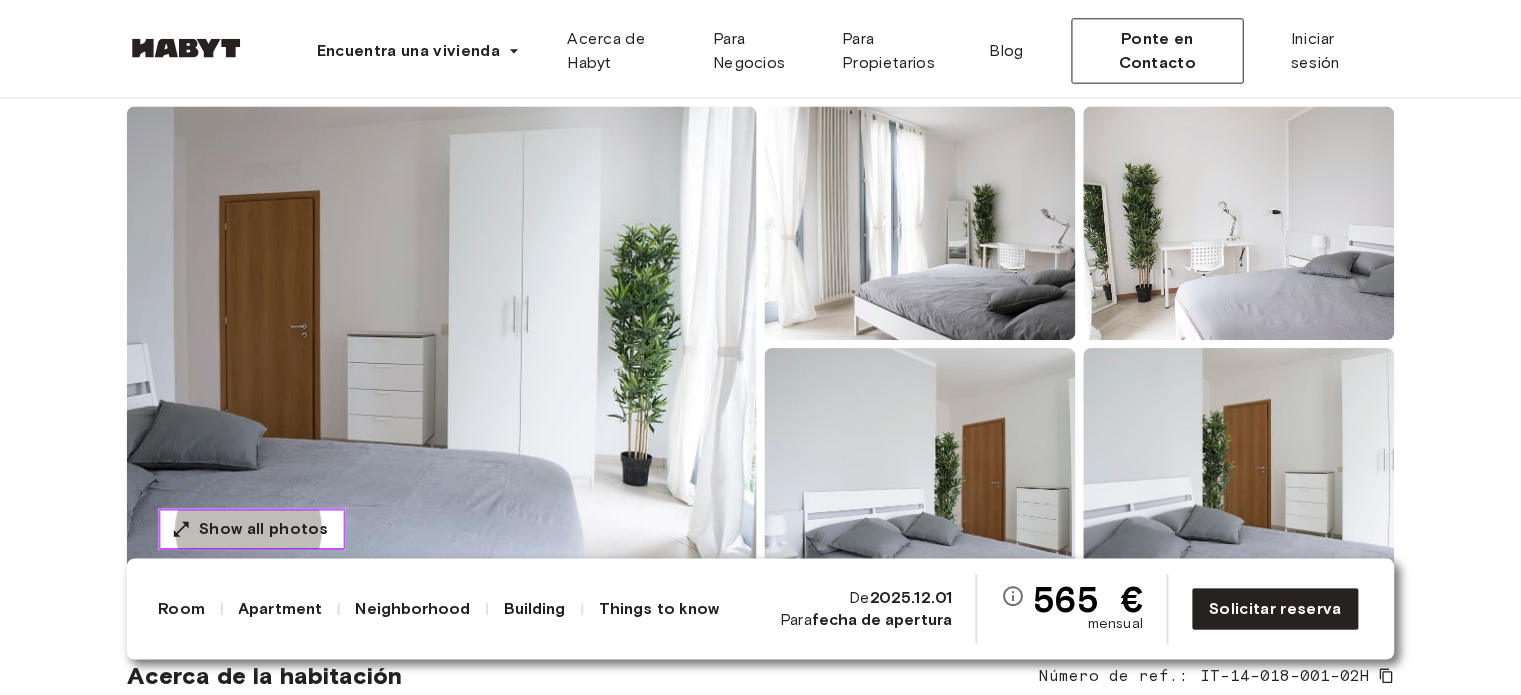scroll, scrollTop: 0, scrollLeft: 0, axis: both 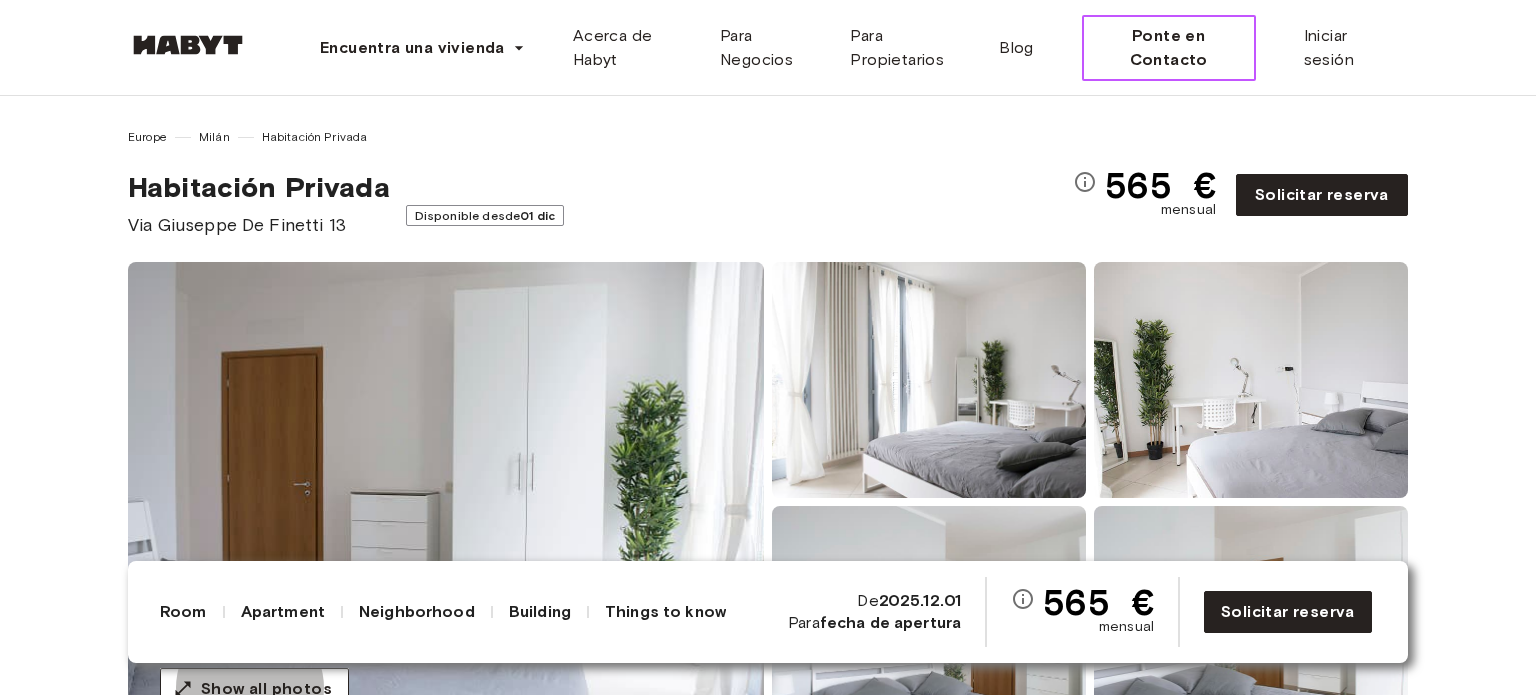 click on "Ponte en Contacto" at bounding box center (1169, 48) 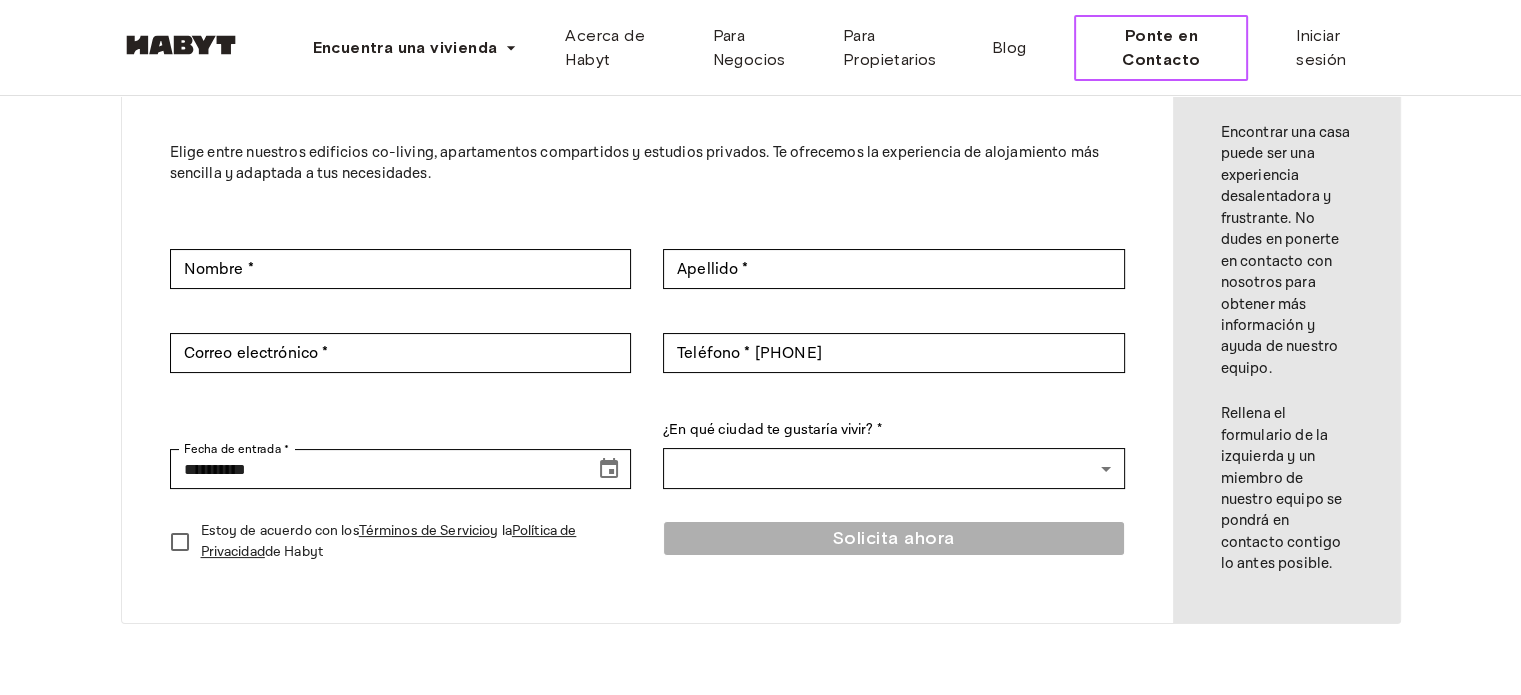 scroll, scrollTop: 156, scrollLeft: 0, axis: vertical 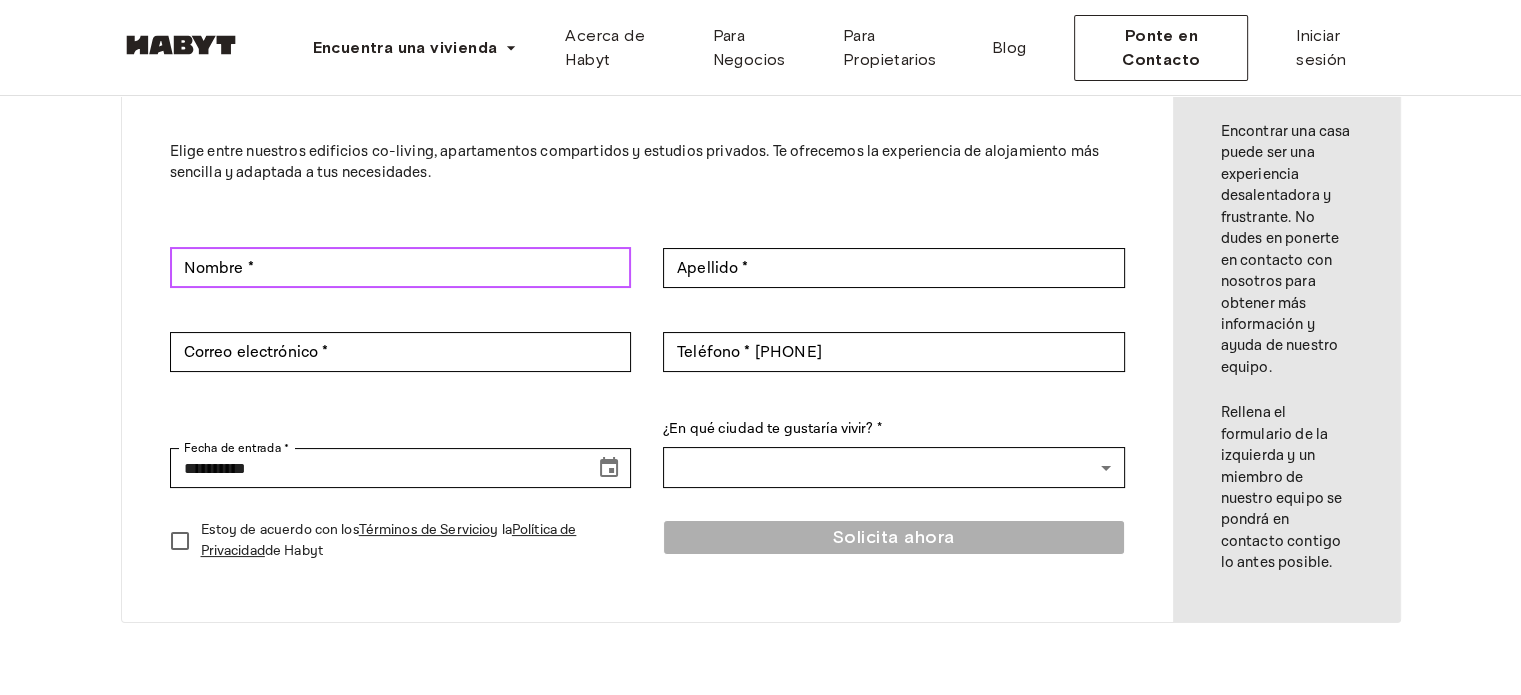 click on "Nombre *" at bounding box center (401, 268) 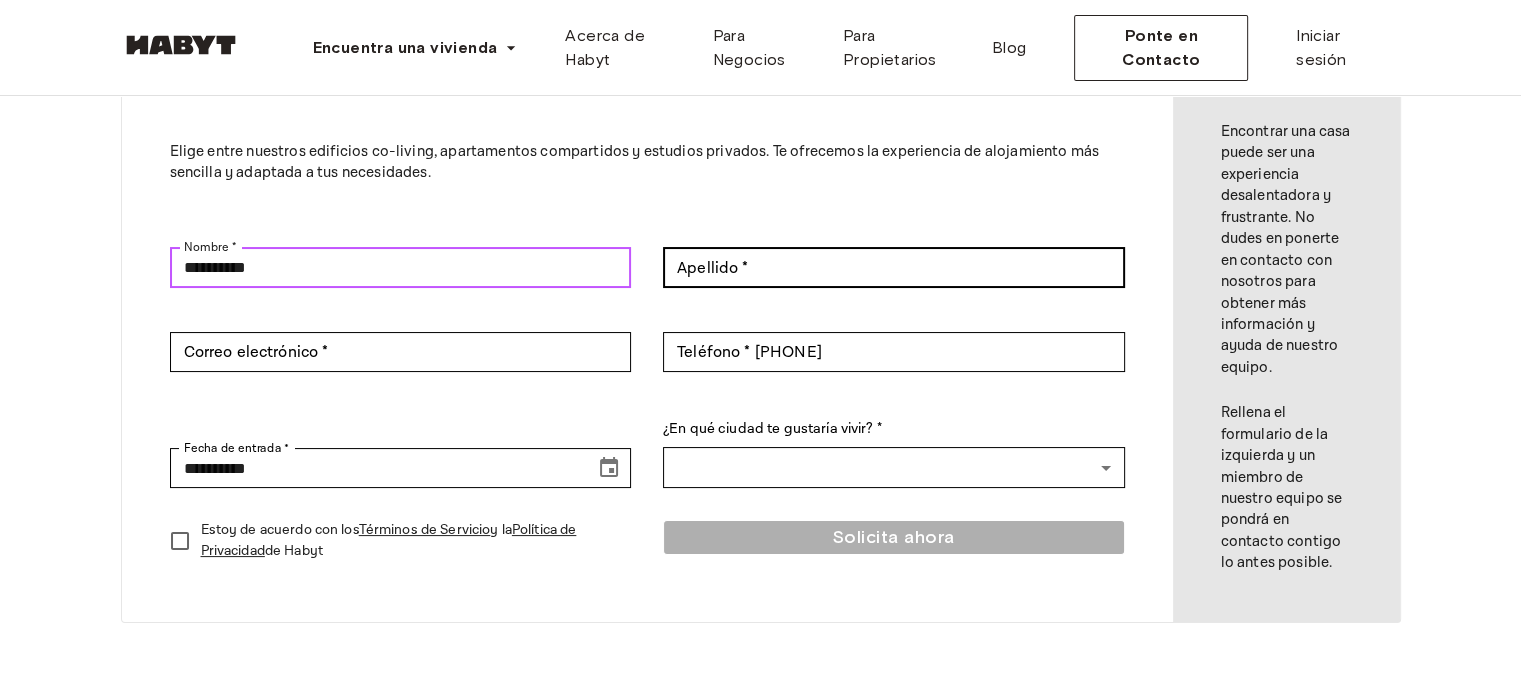 type on "*********" 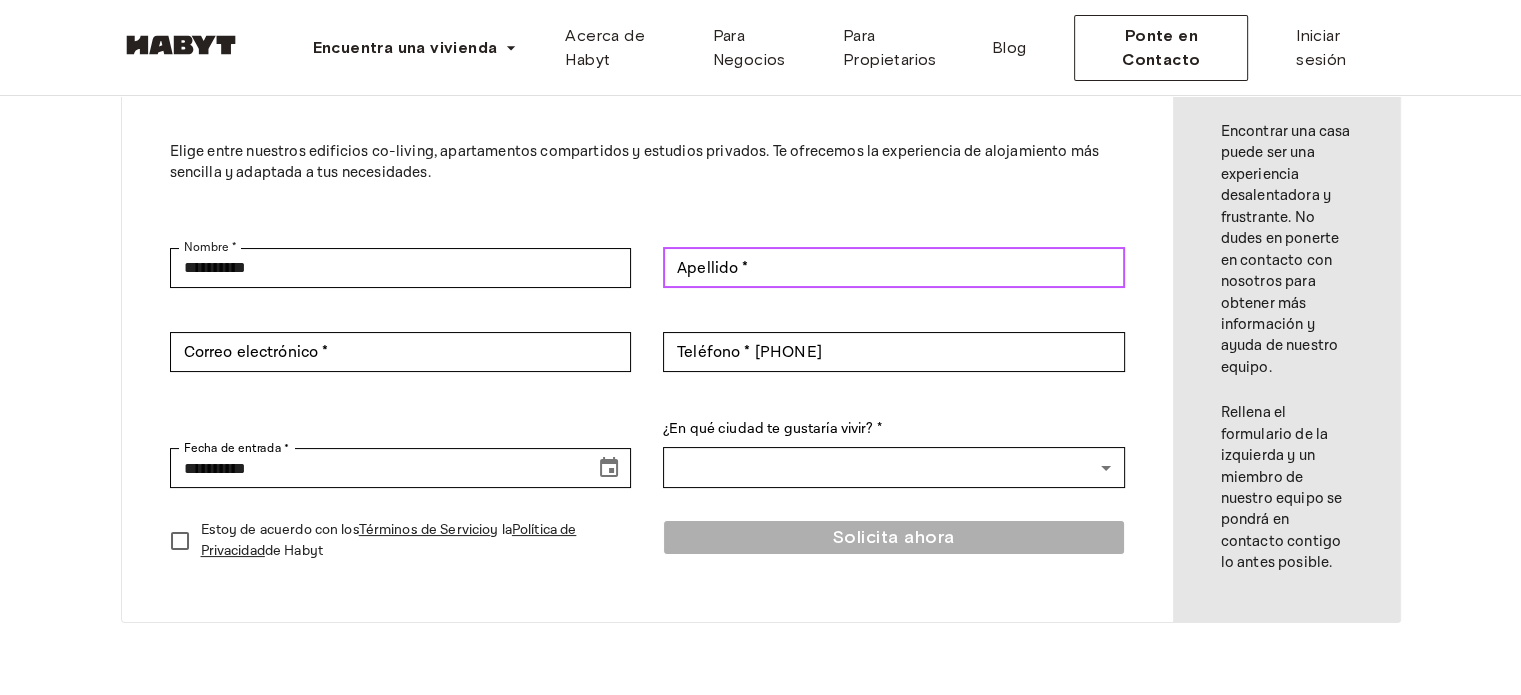 click on "Apellido *" at bounding box center (894, 268) 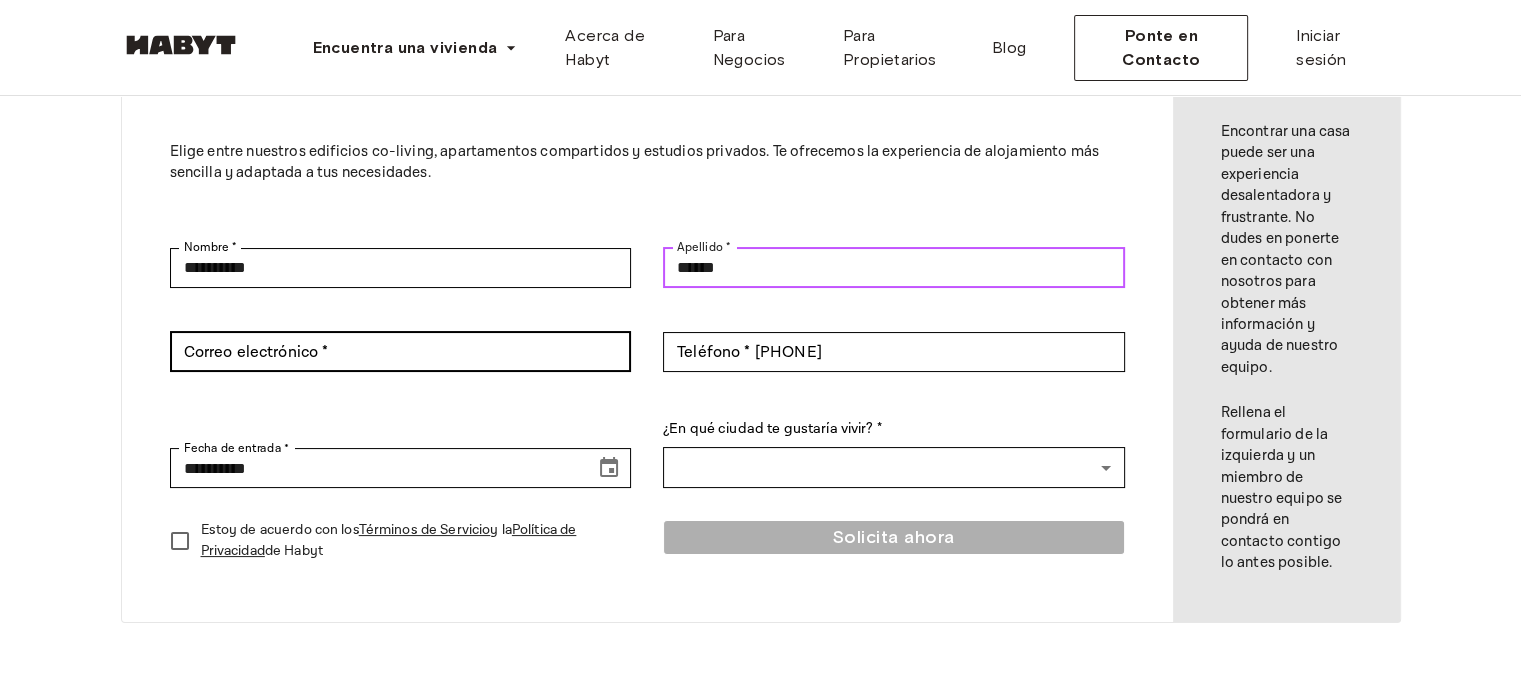 type on "******" 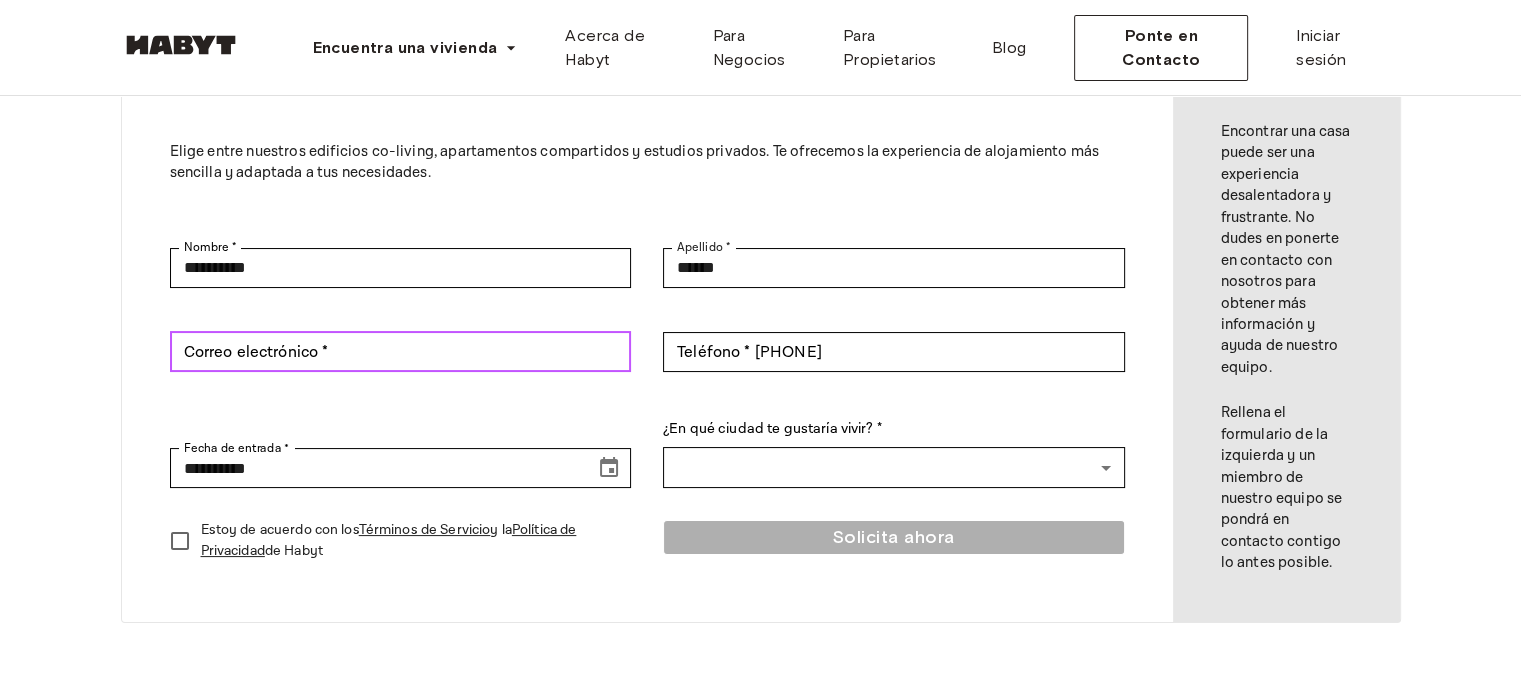 click on "Correo electrónico *" at bounding box center [401, 352] 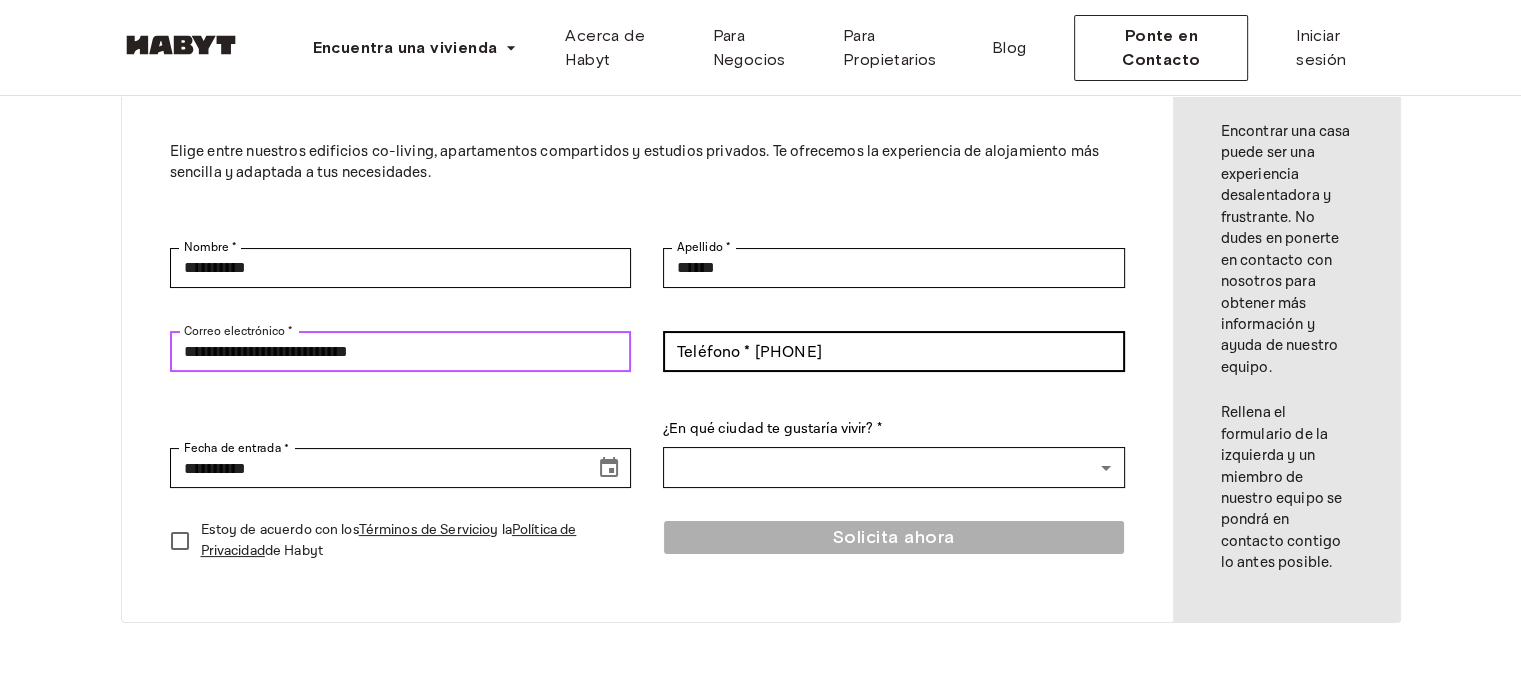 type on "**********" 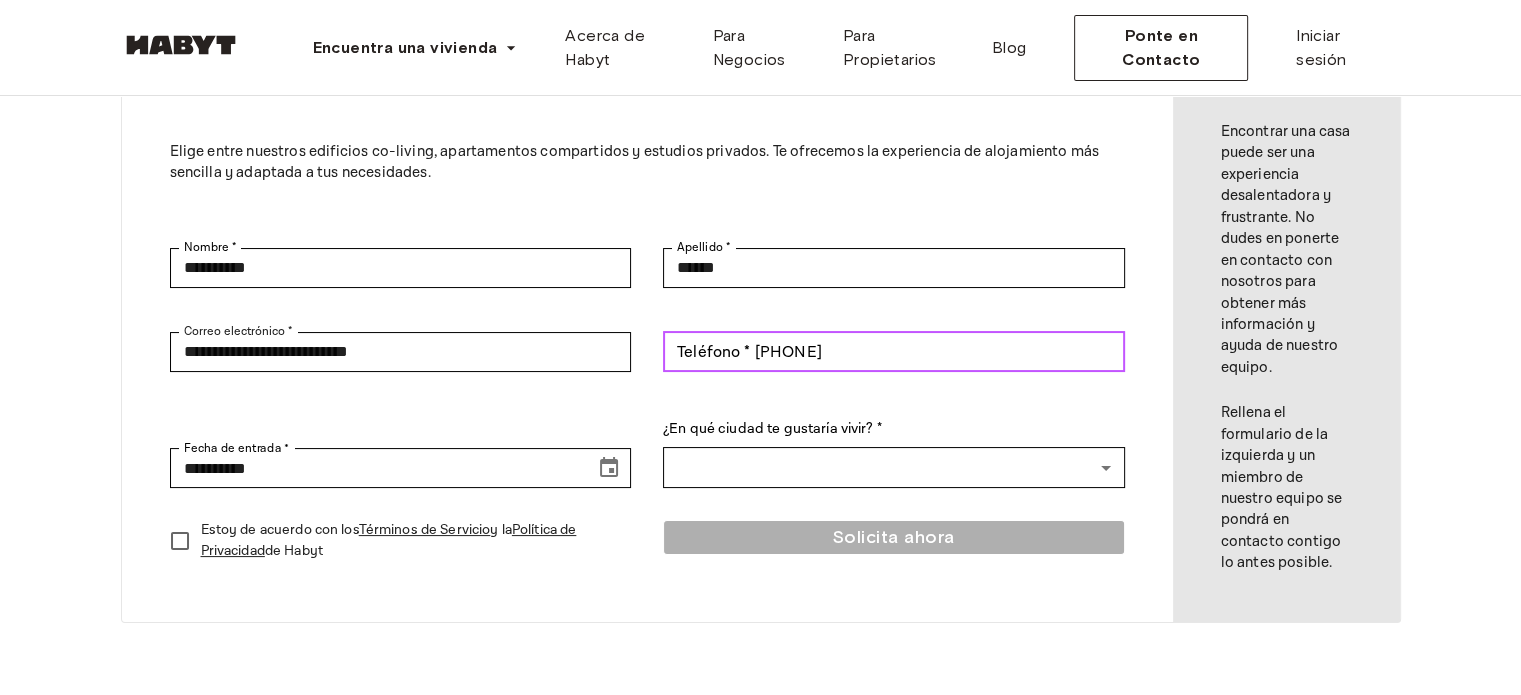 click on "Teléfono *" at bounding box center (894, 352) 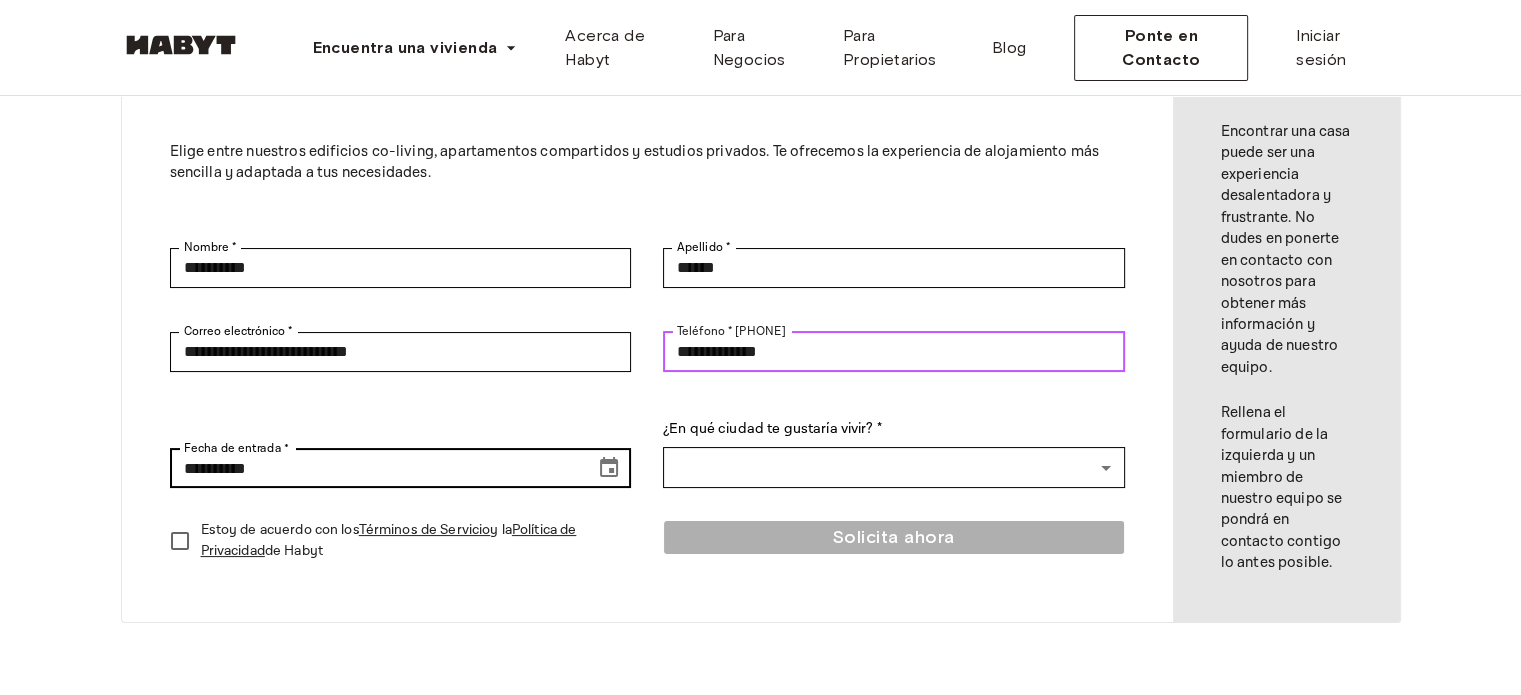 type on "**********" 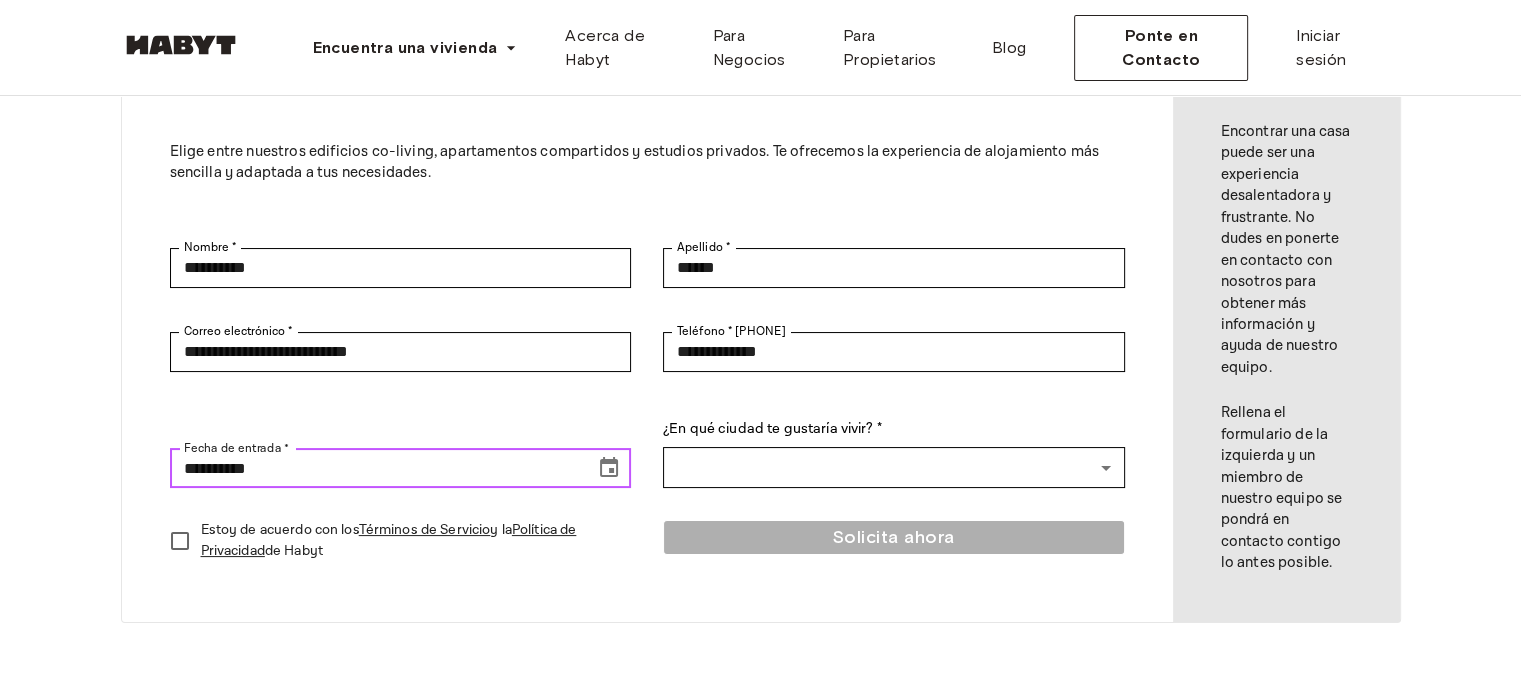 click on "**********" at bounding box center [376, 468] 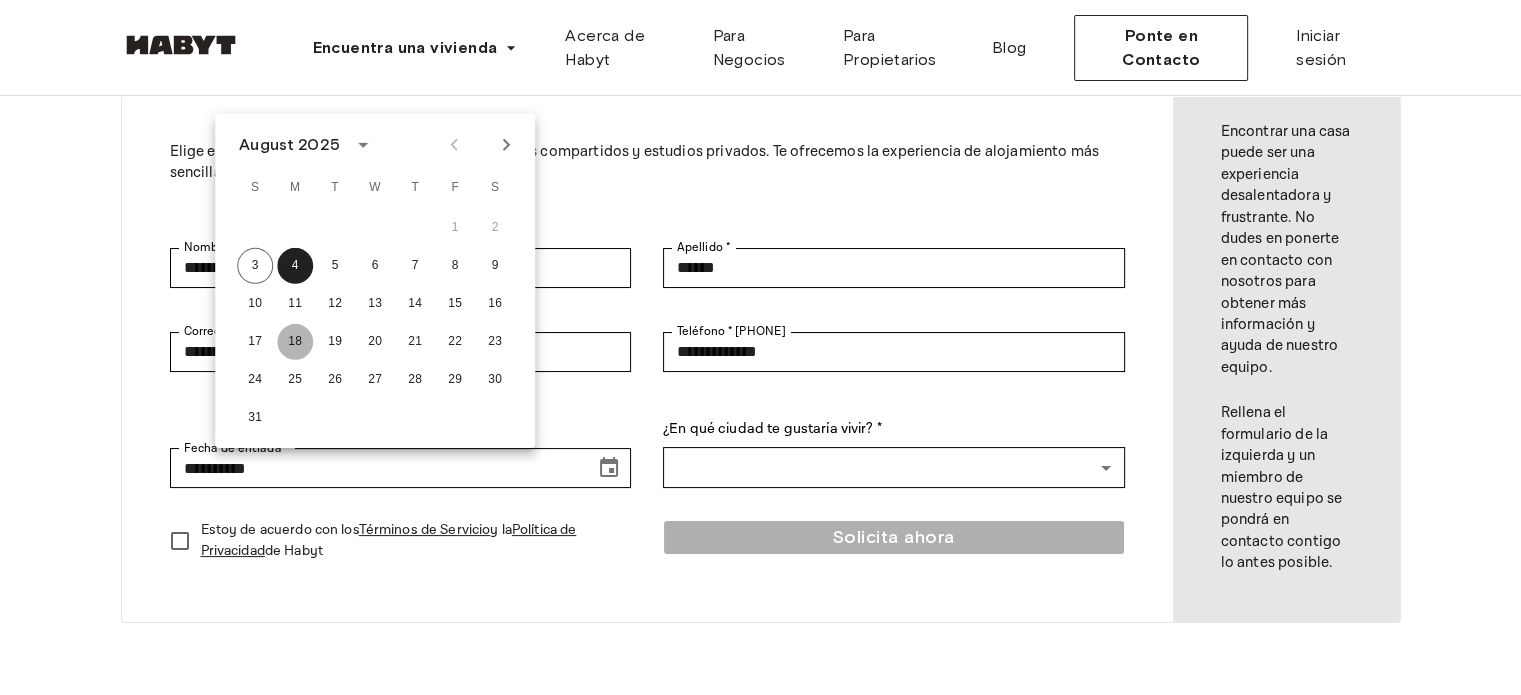 click on "18" at bounding box center (295, 342) 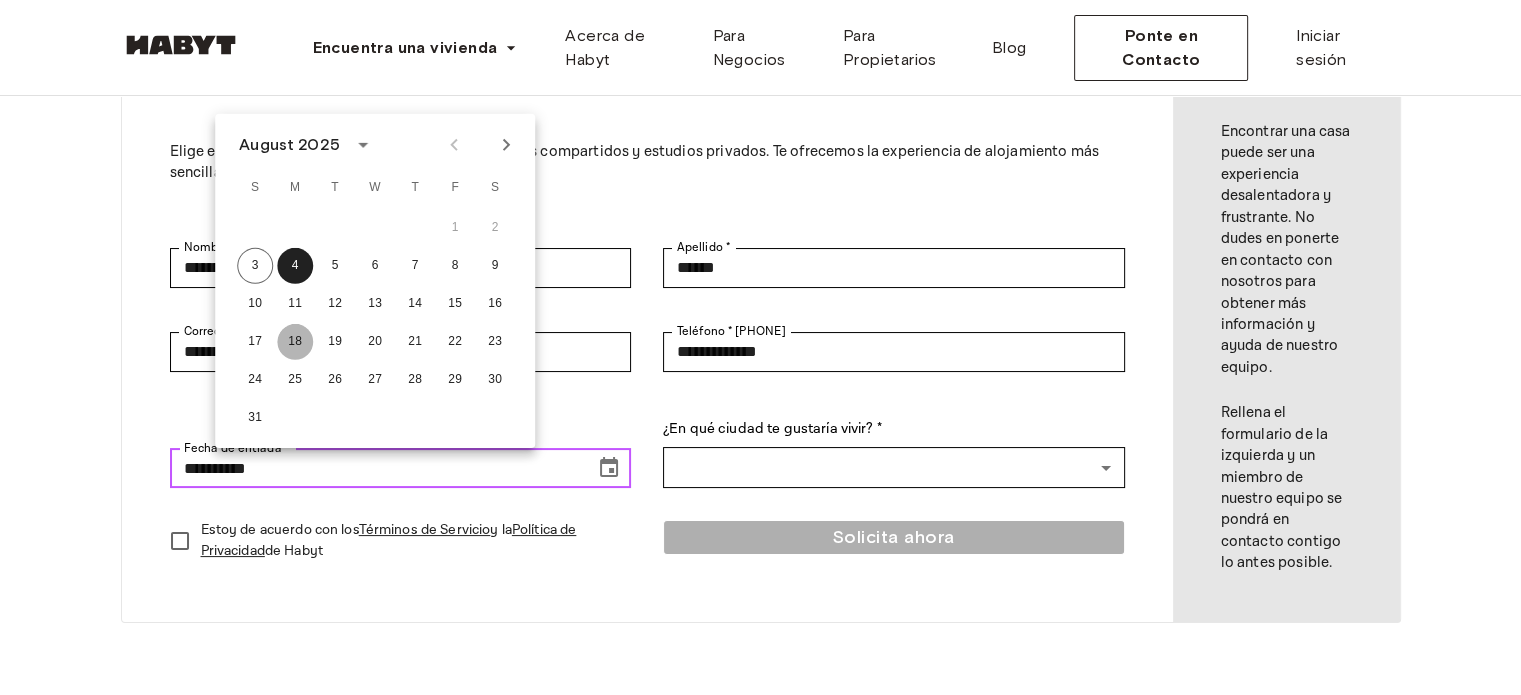 type on "**********" 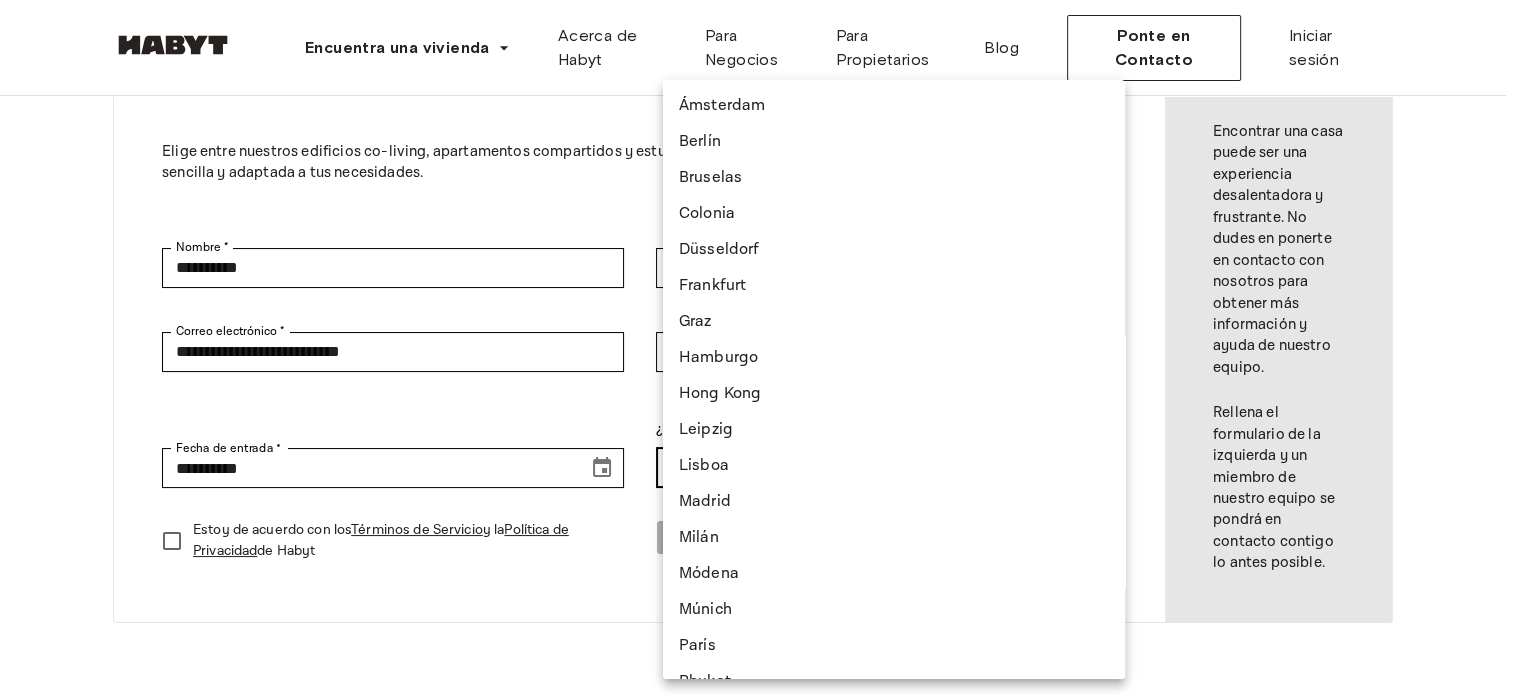 click on "**********" at bounding box center (760, 741) 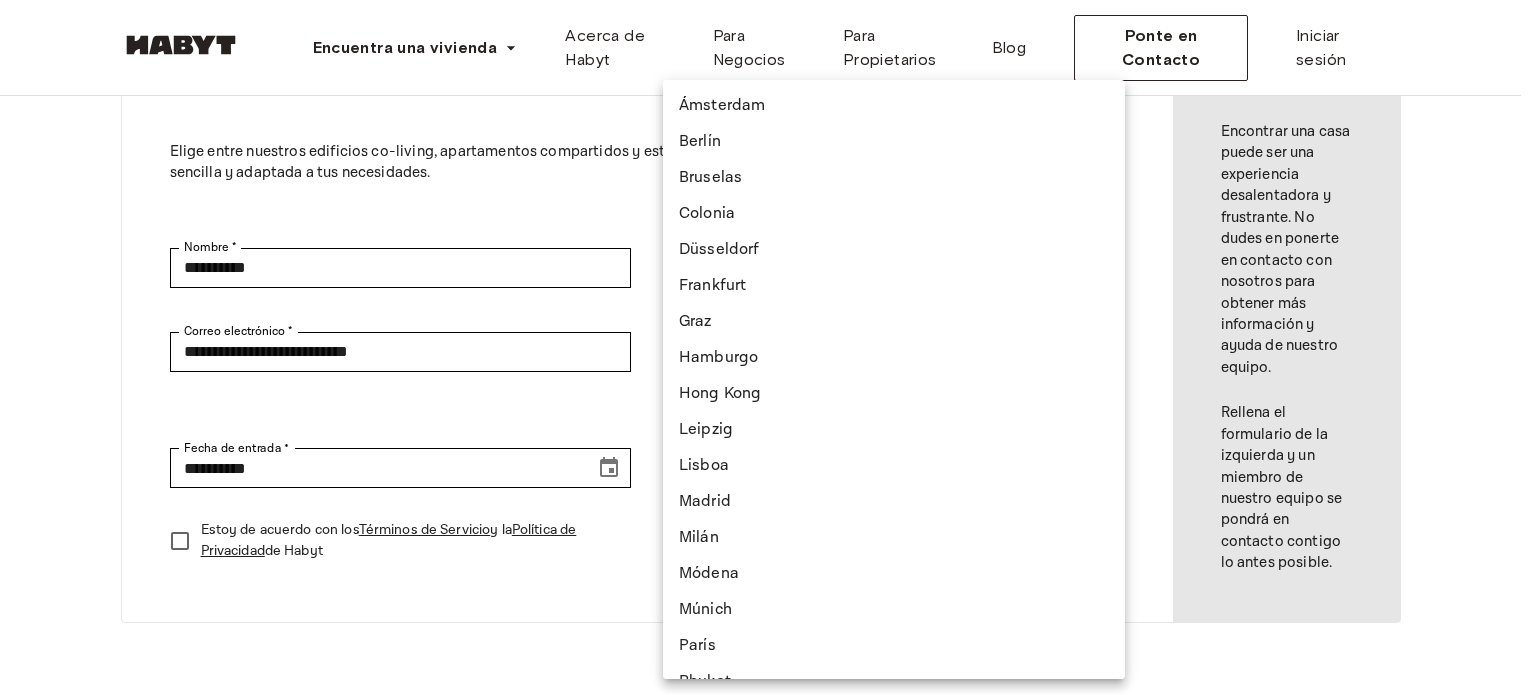 click on "Milán" at bounding box center (894, 538) 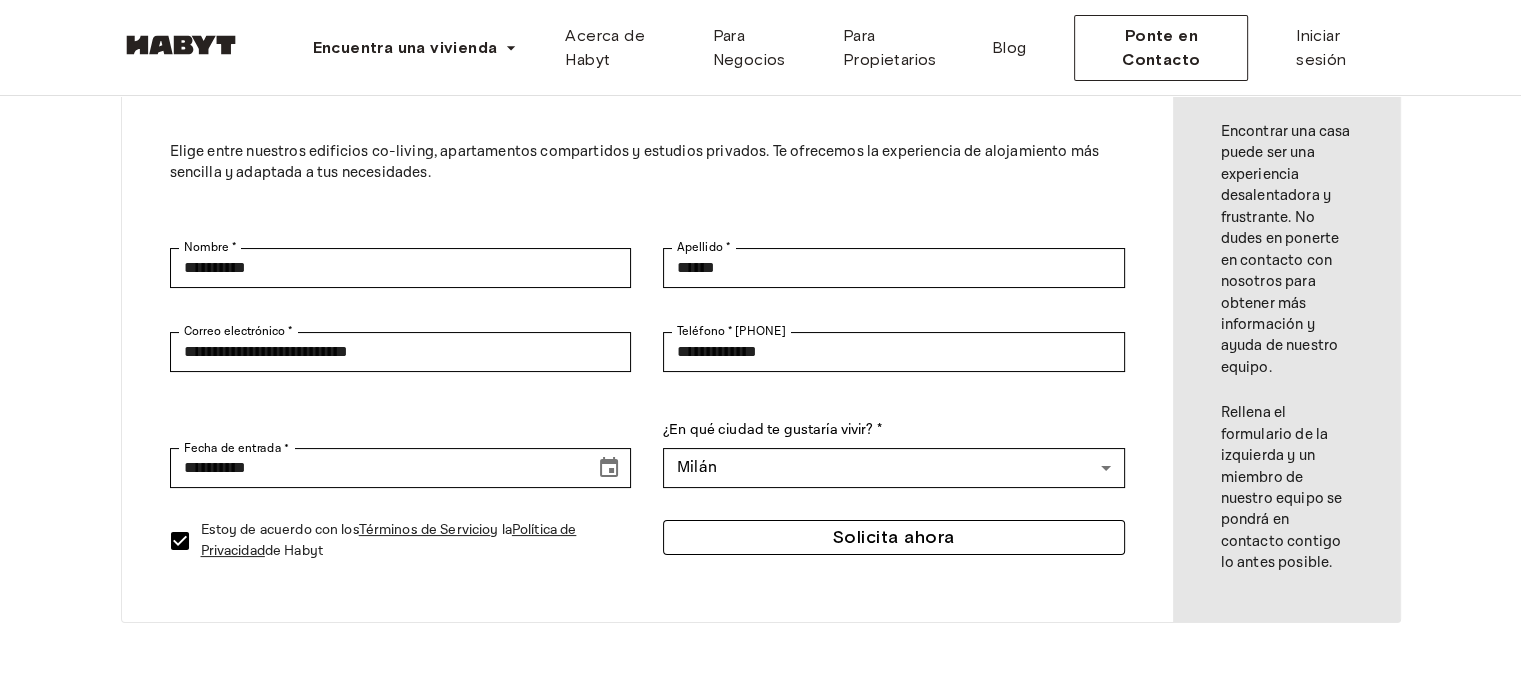 click on "Solicita ahora" at bounding box center (894, 537) 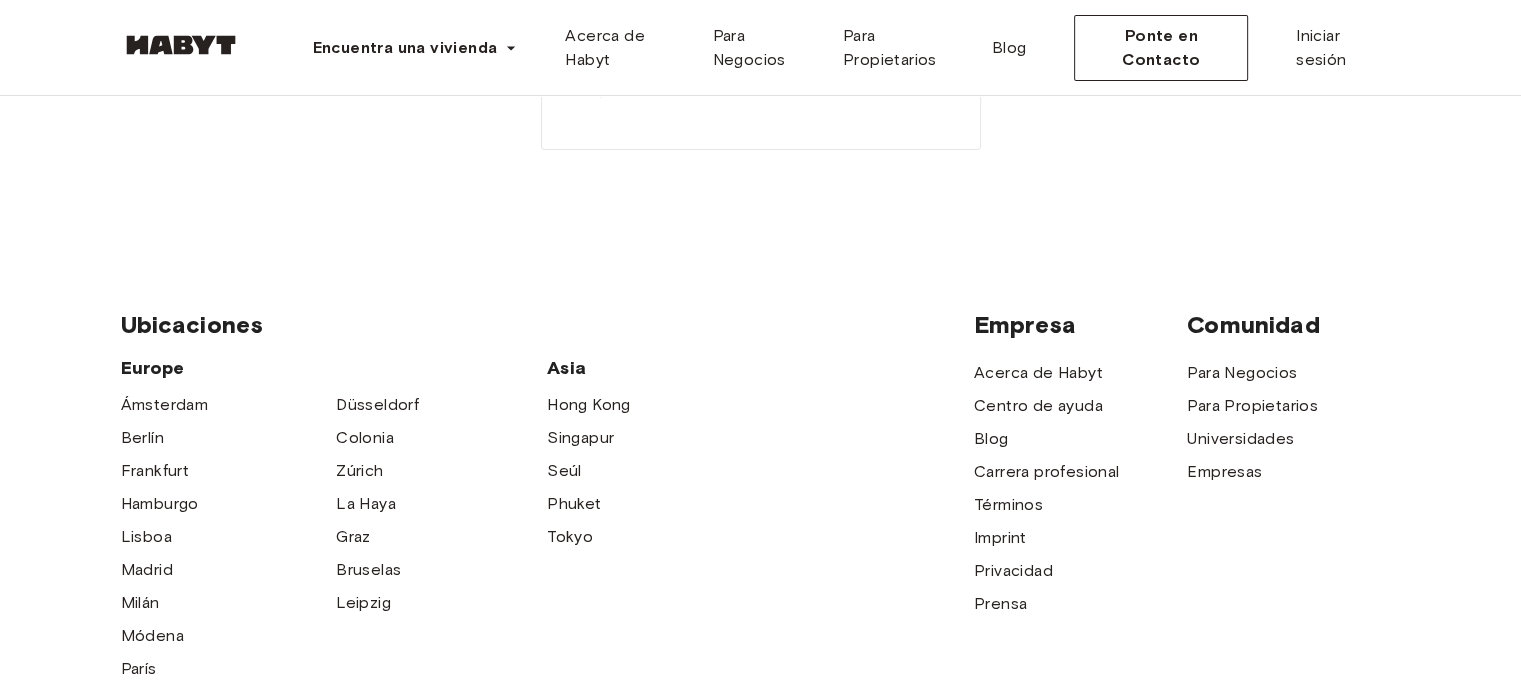 scroll, scrollTop: 0, scrollLeft: 0, axis: both 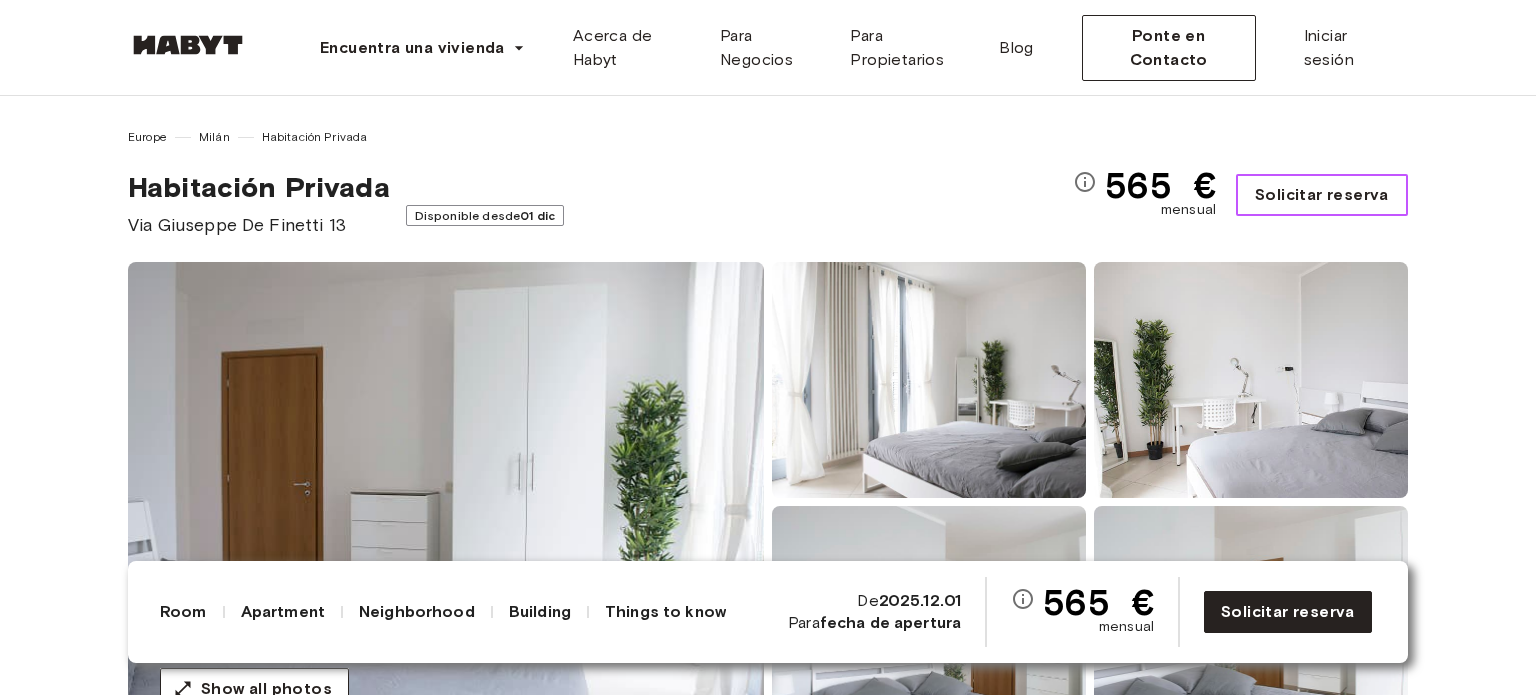 click on "Solicitar reserva" at bounding box center (1322, 195) 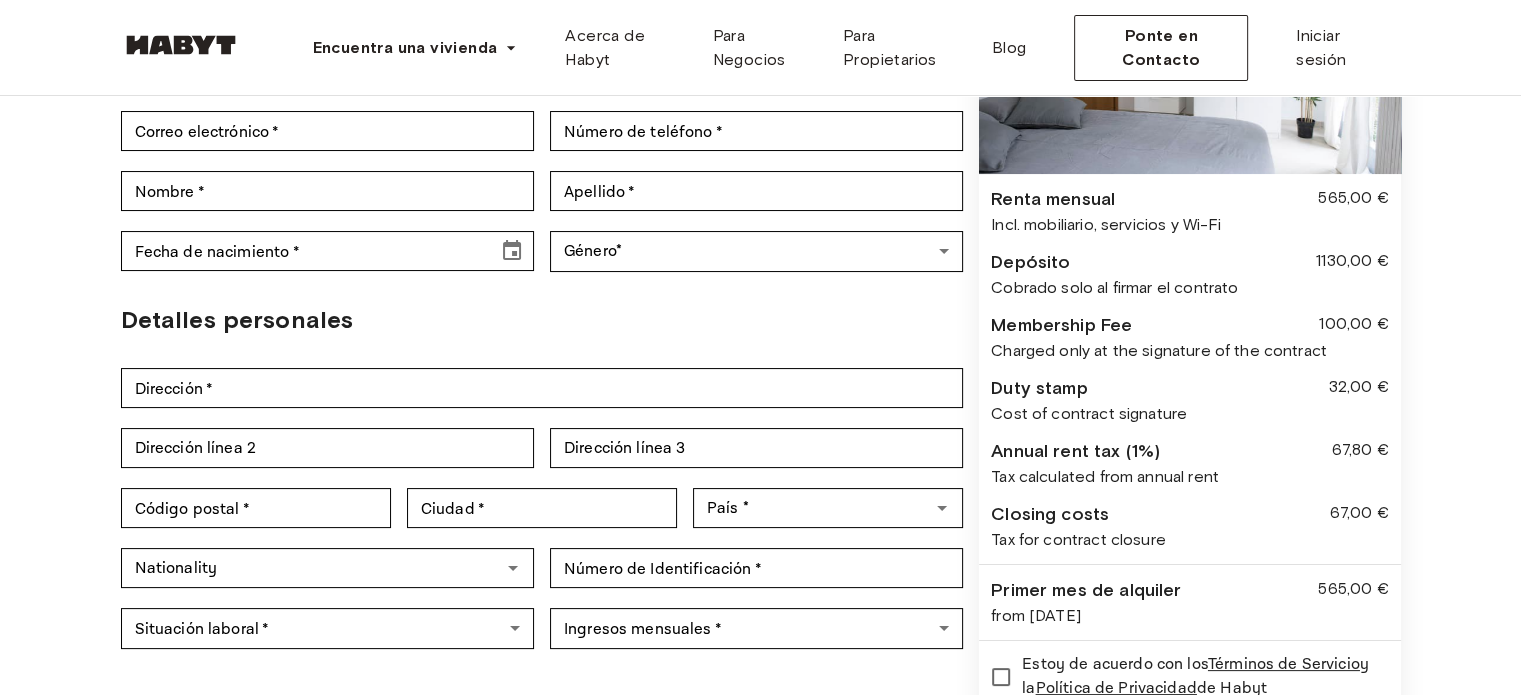 scroll, scrollTop: 171, scrollLeft: 0, axis: vertical 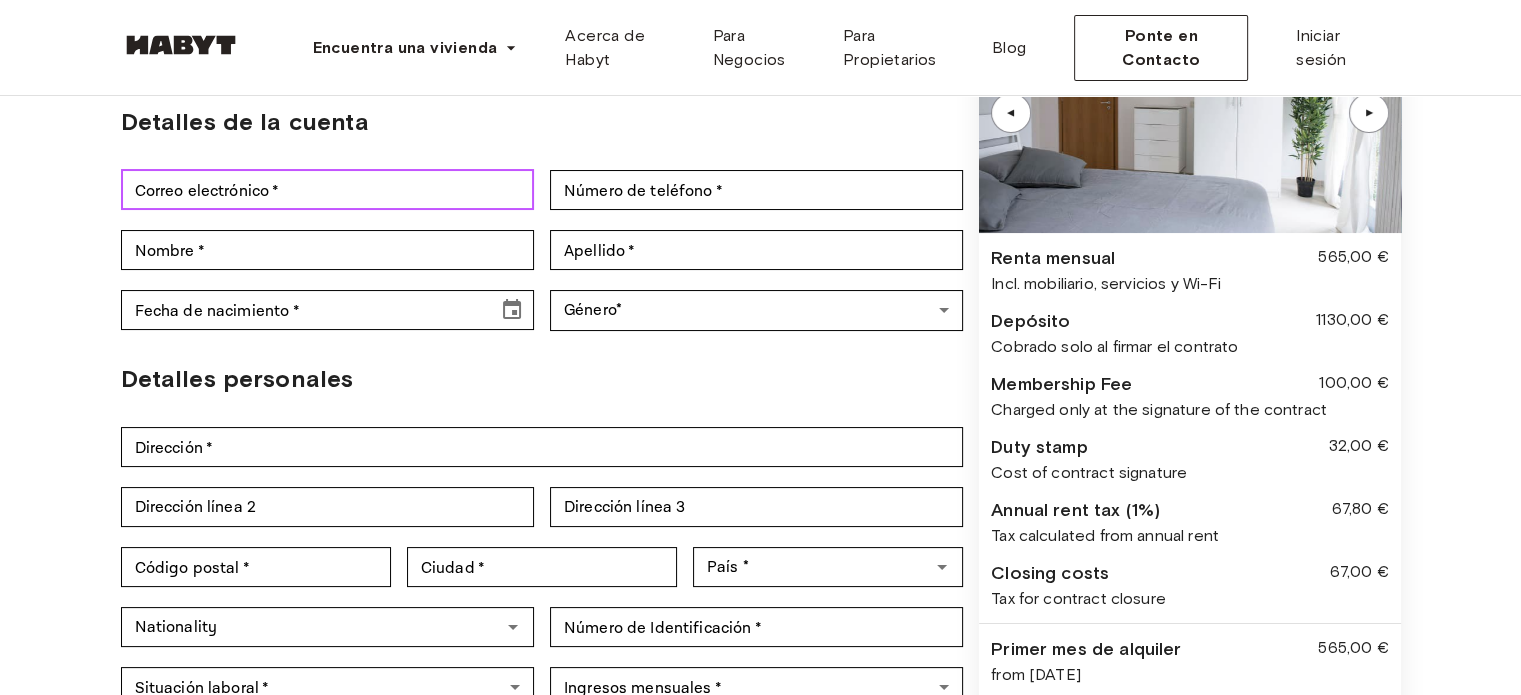 click on "Correo electrónico   * Correo electrónico   *" at bounding box center (327, 190) 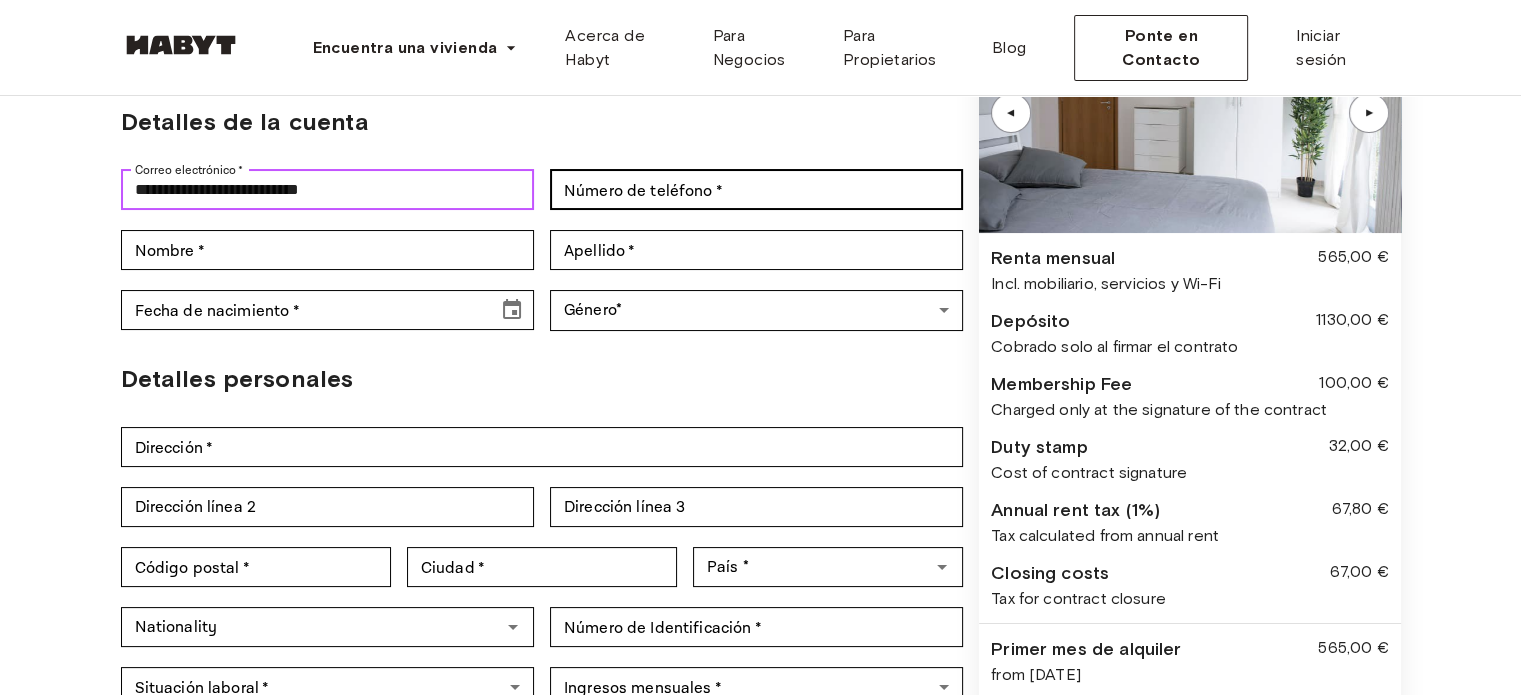 type on "**********" 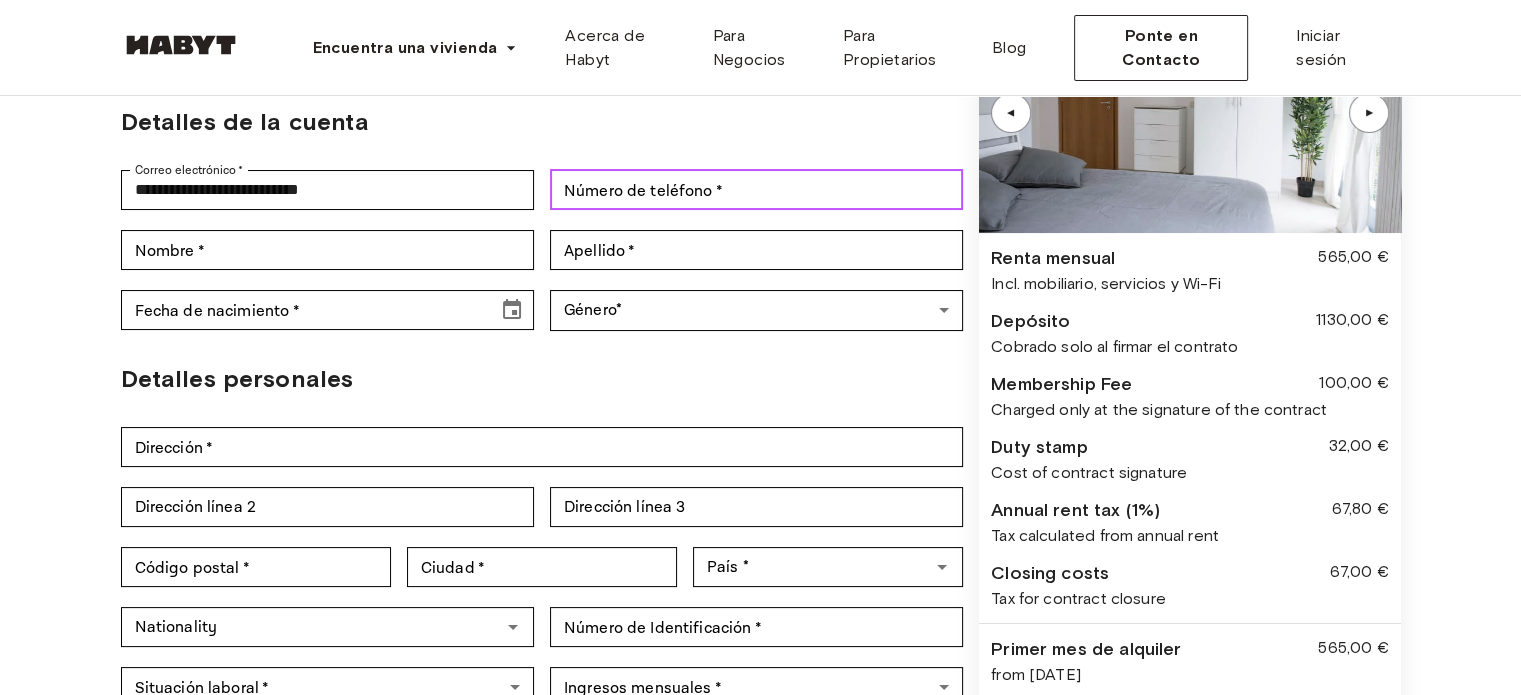 click on "Número de teléfono   *" at bounding box center [756, 190] 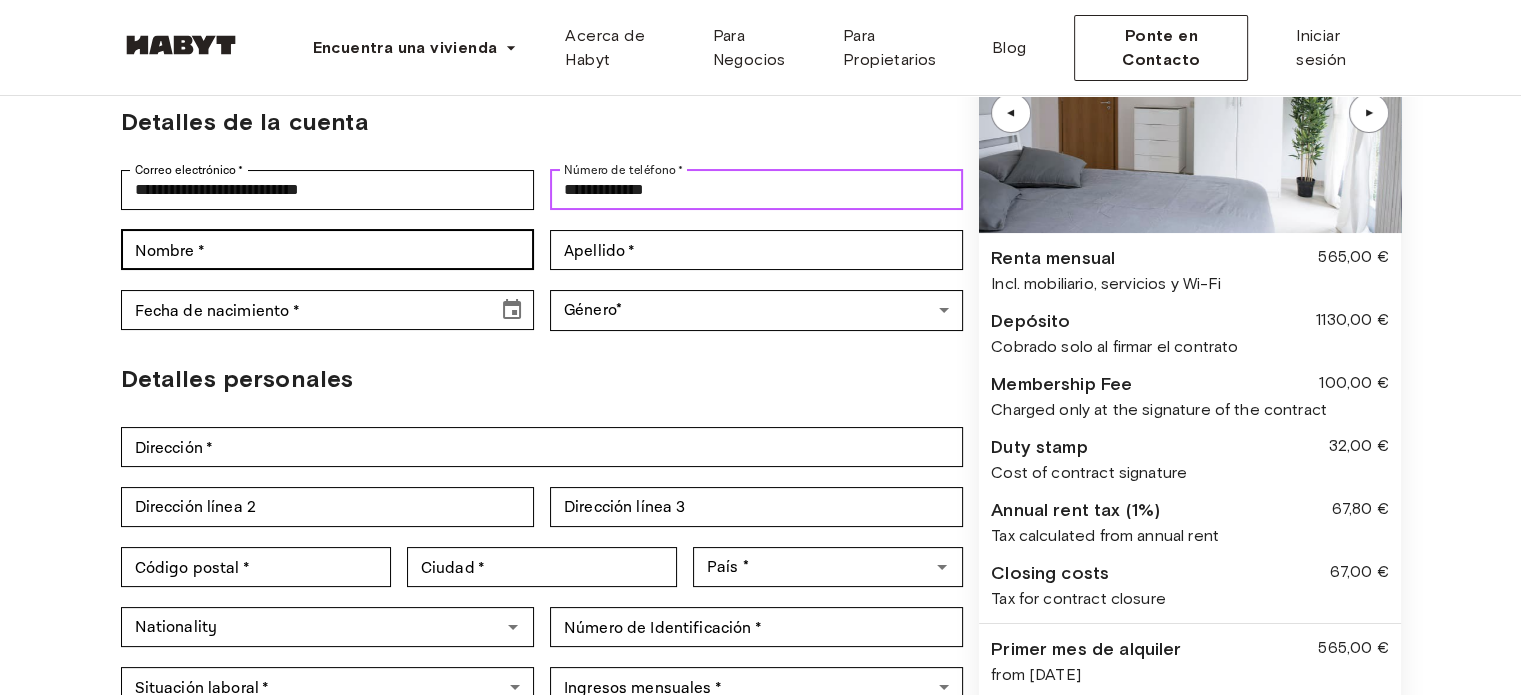type on "**********" 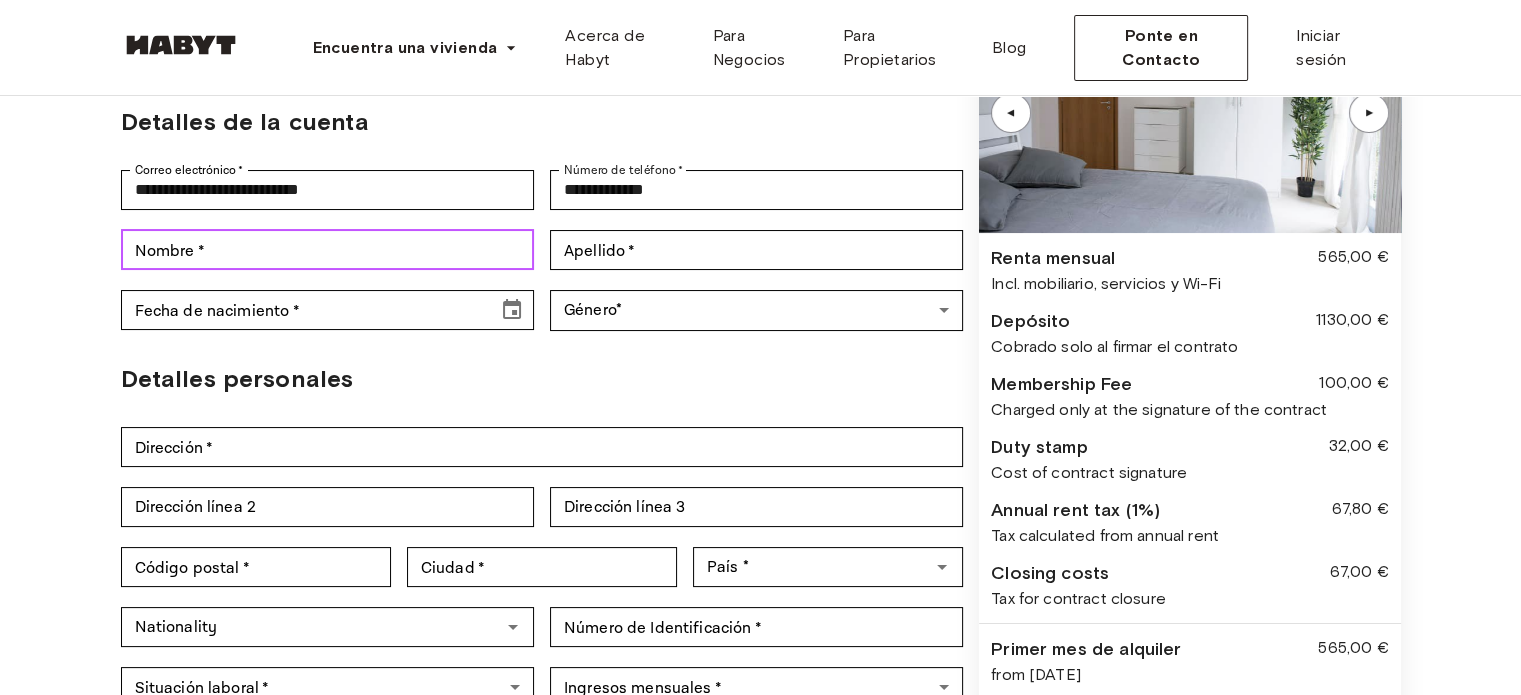 click on "Nombre   *" at bounding box center [327, 250] 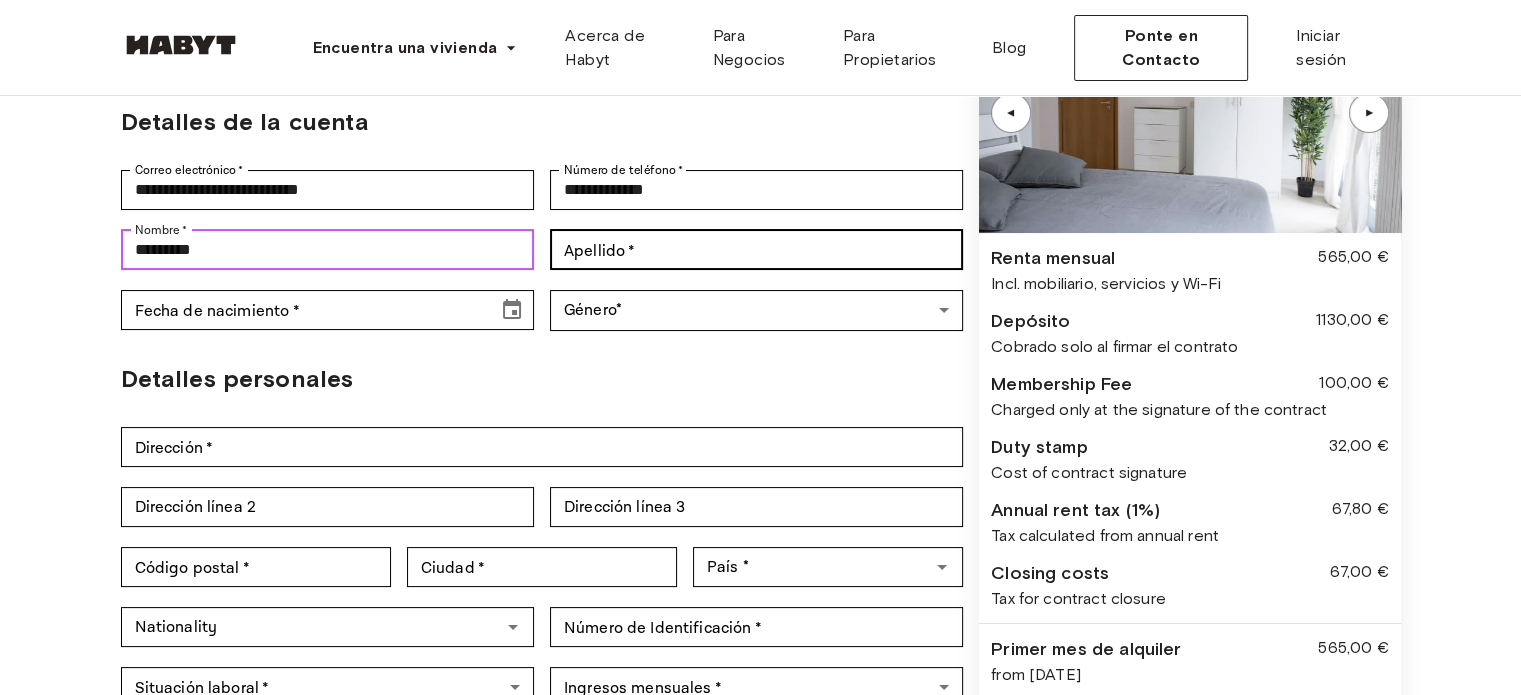 type on "*********" 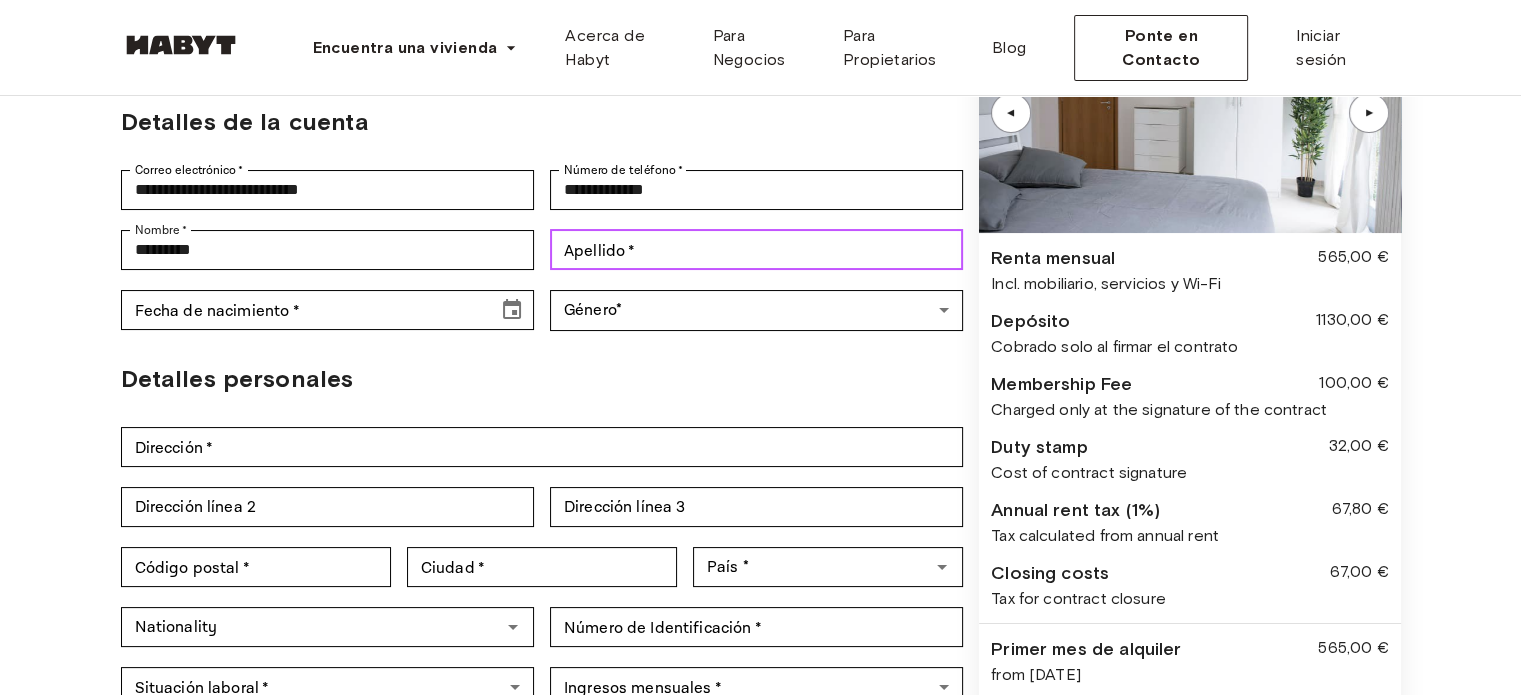 click on "Apellido   *" at bounding box center (756, 250) 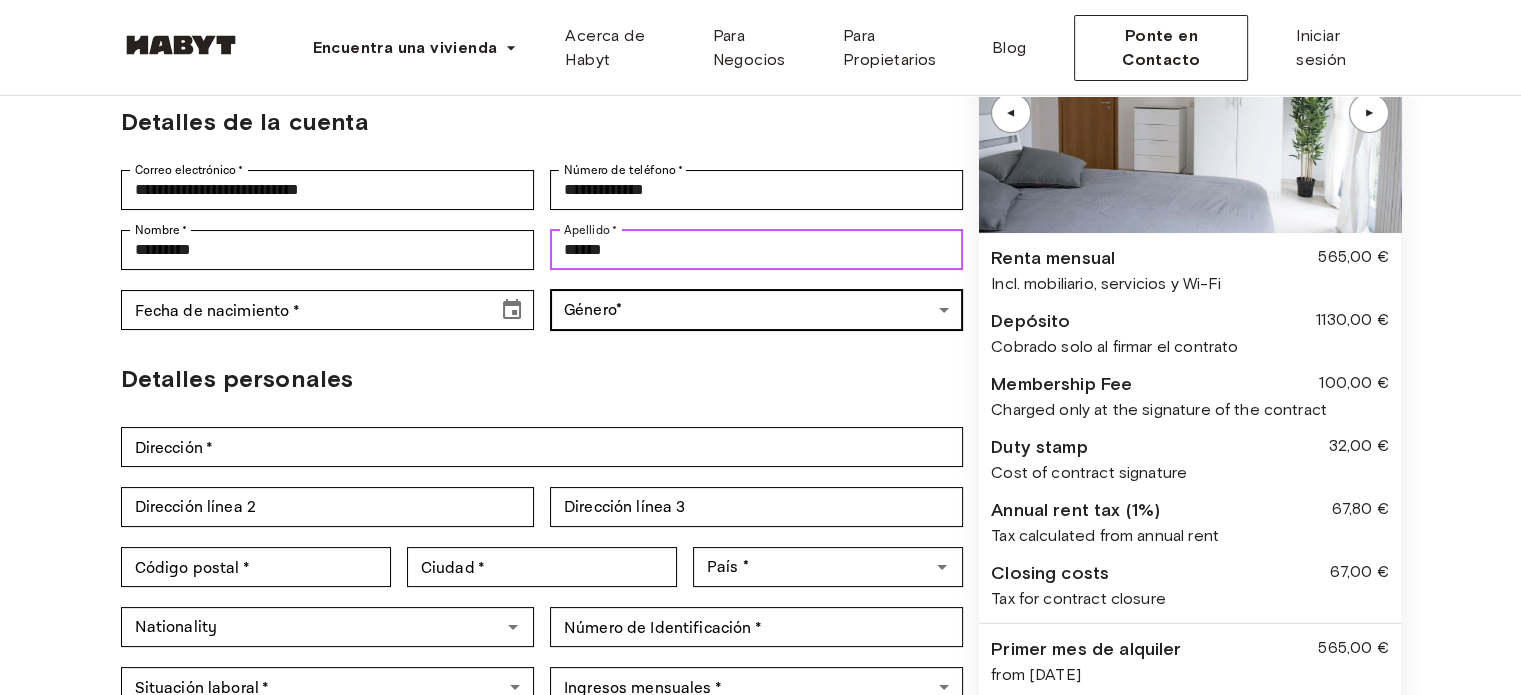 type on "******" 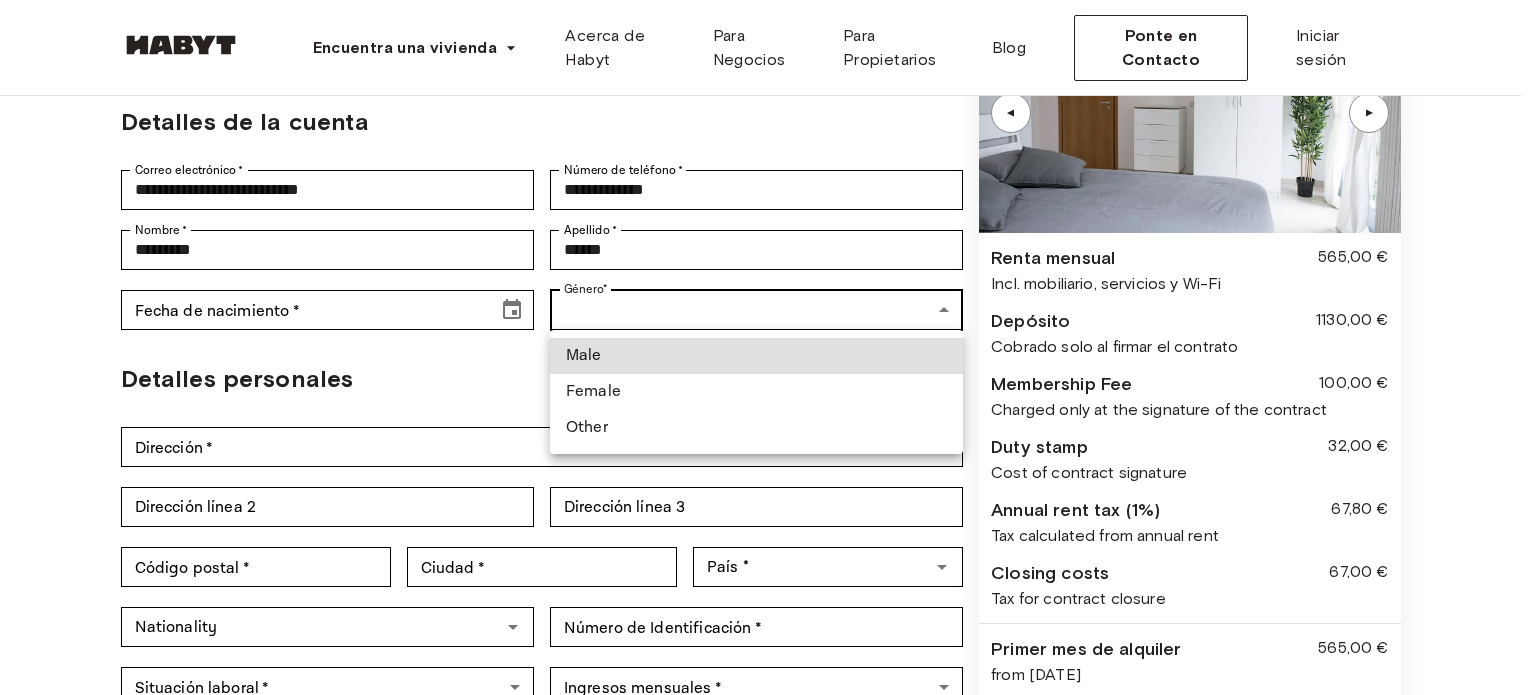 click on "**********" at bounding box center (768, 807) 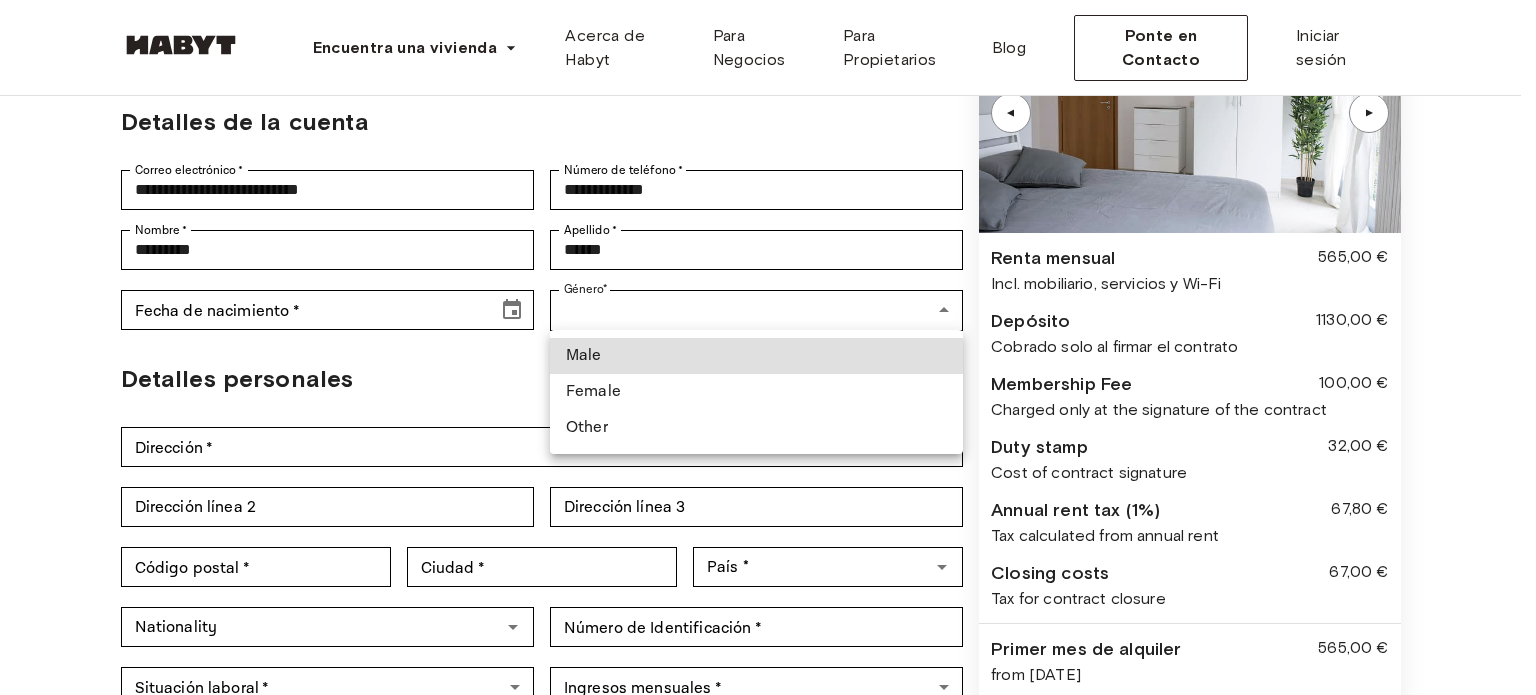 click on "Male" at bounding box center [756, 356] 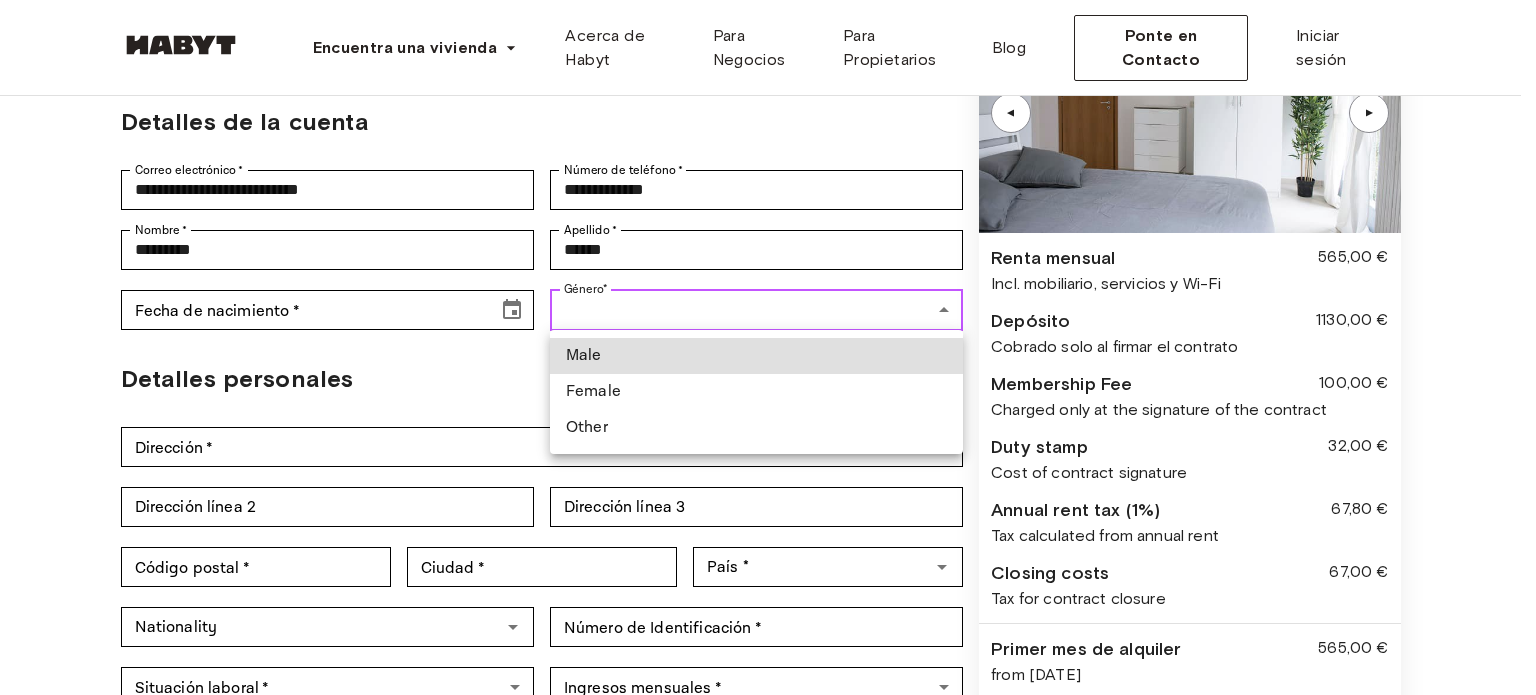 type on "****" 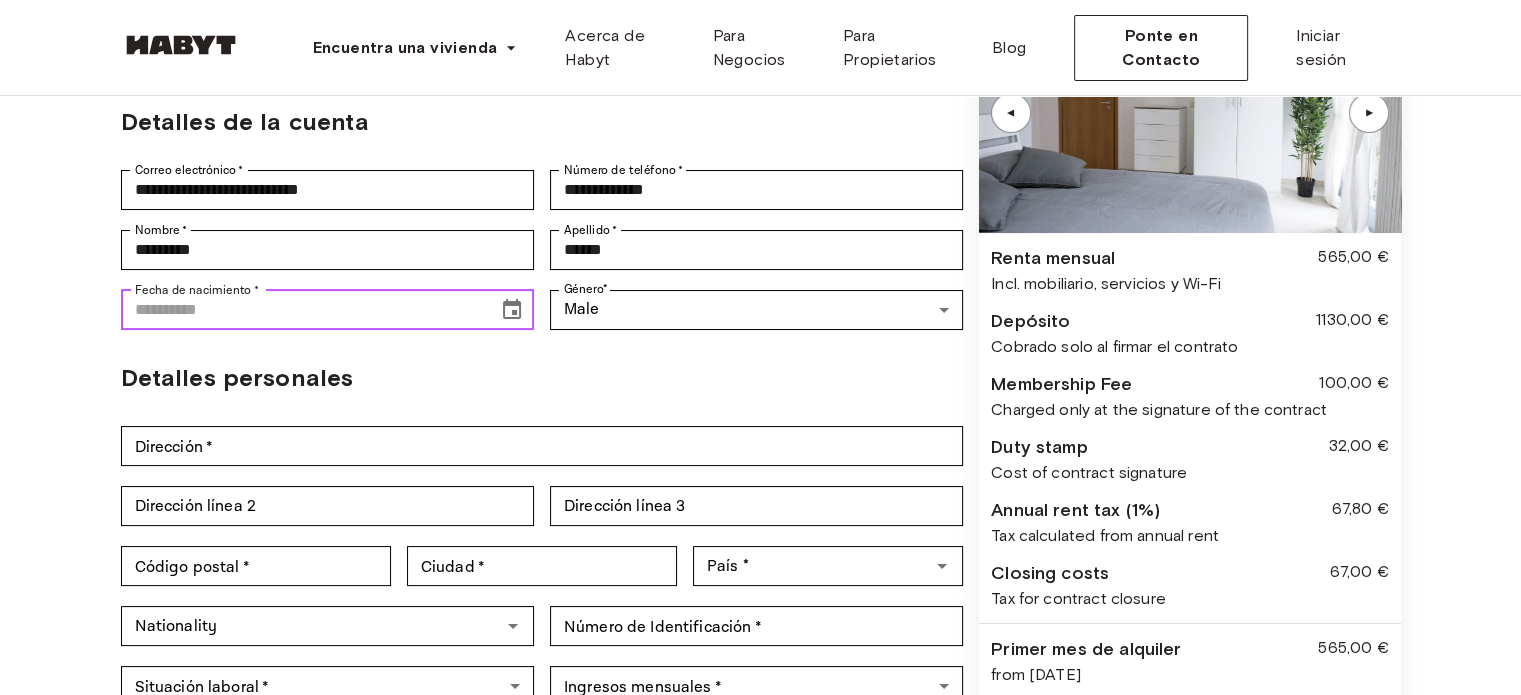 click on "Fecha de nacimiento   *" at bounding box center [302, 310] 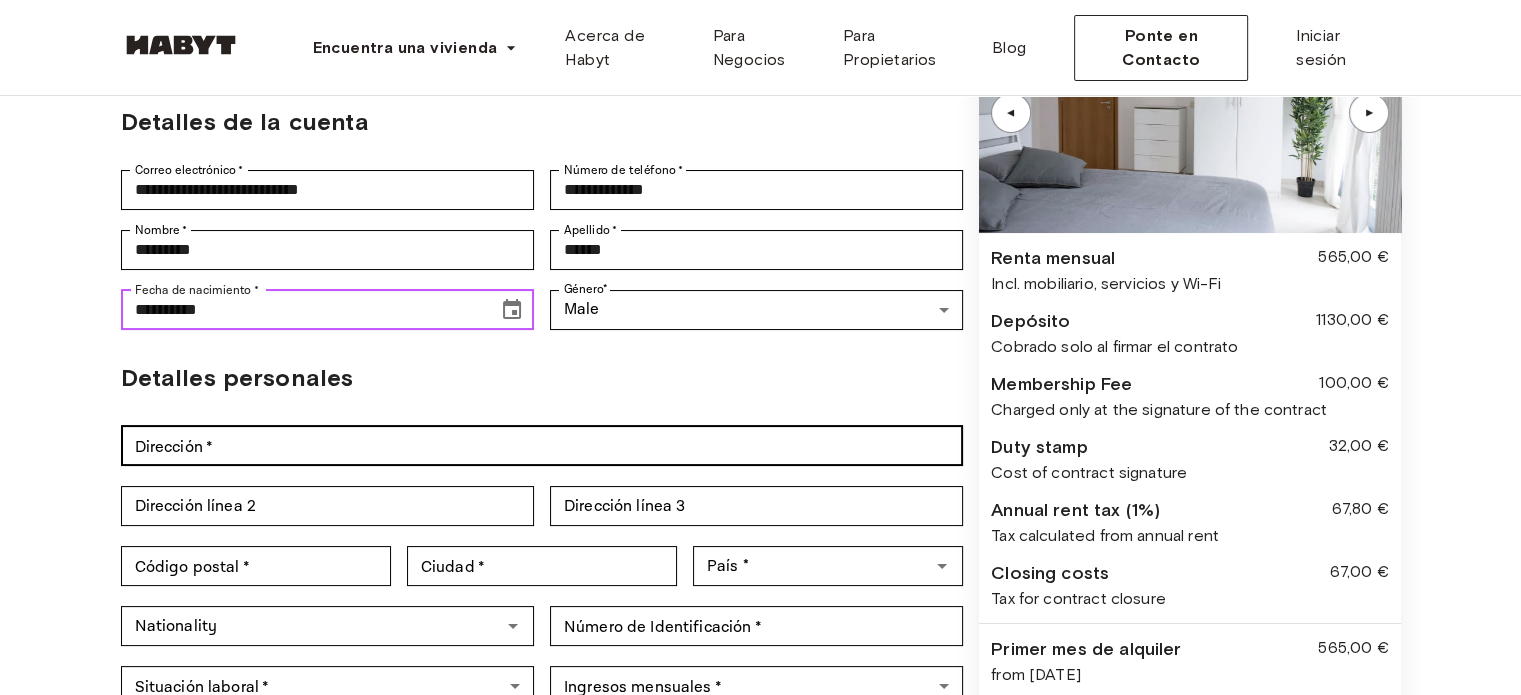 type on "**********" 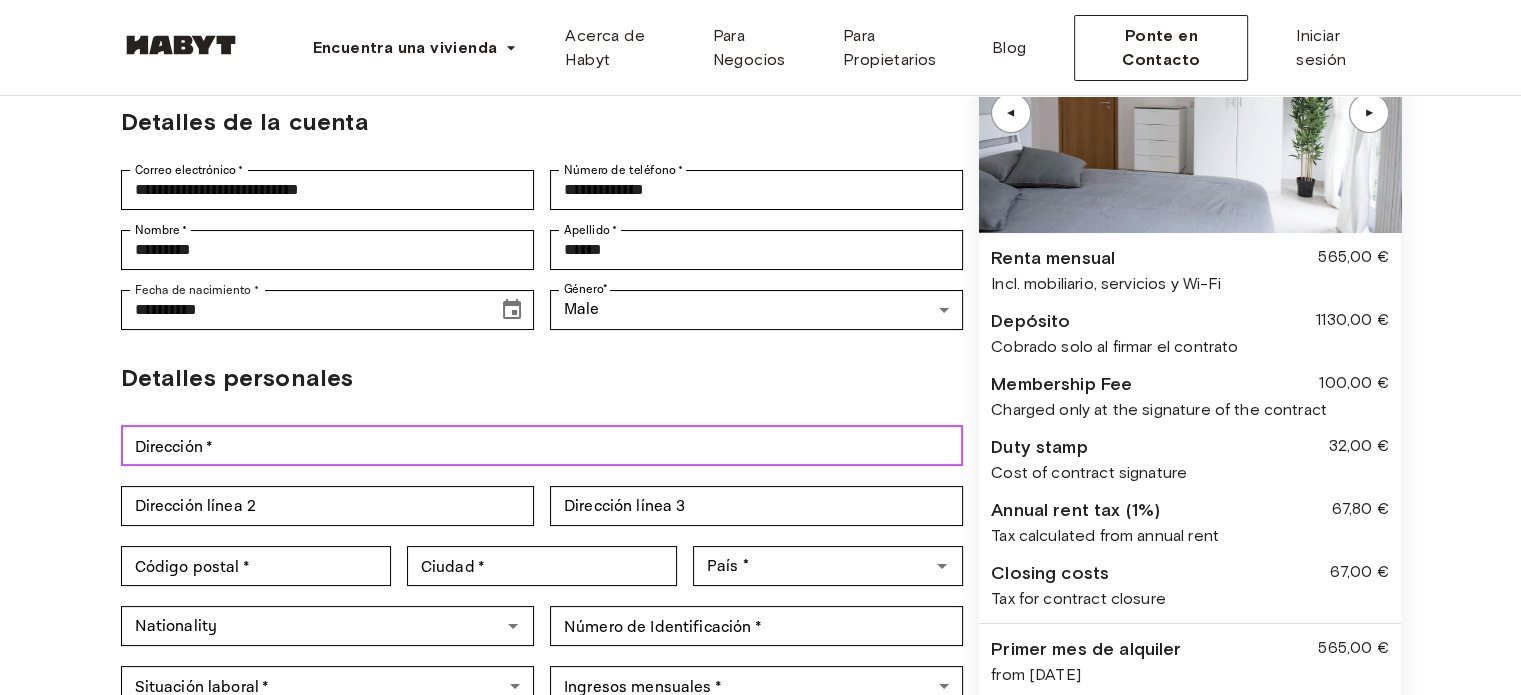click on "Dirección   *" at bounding box center (542, 446) 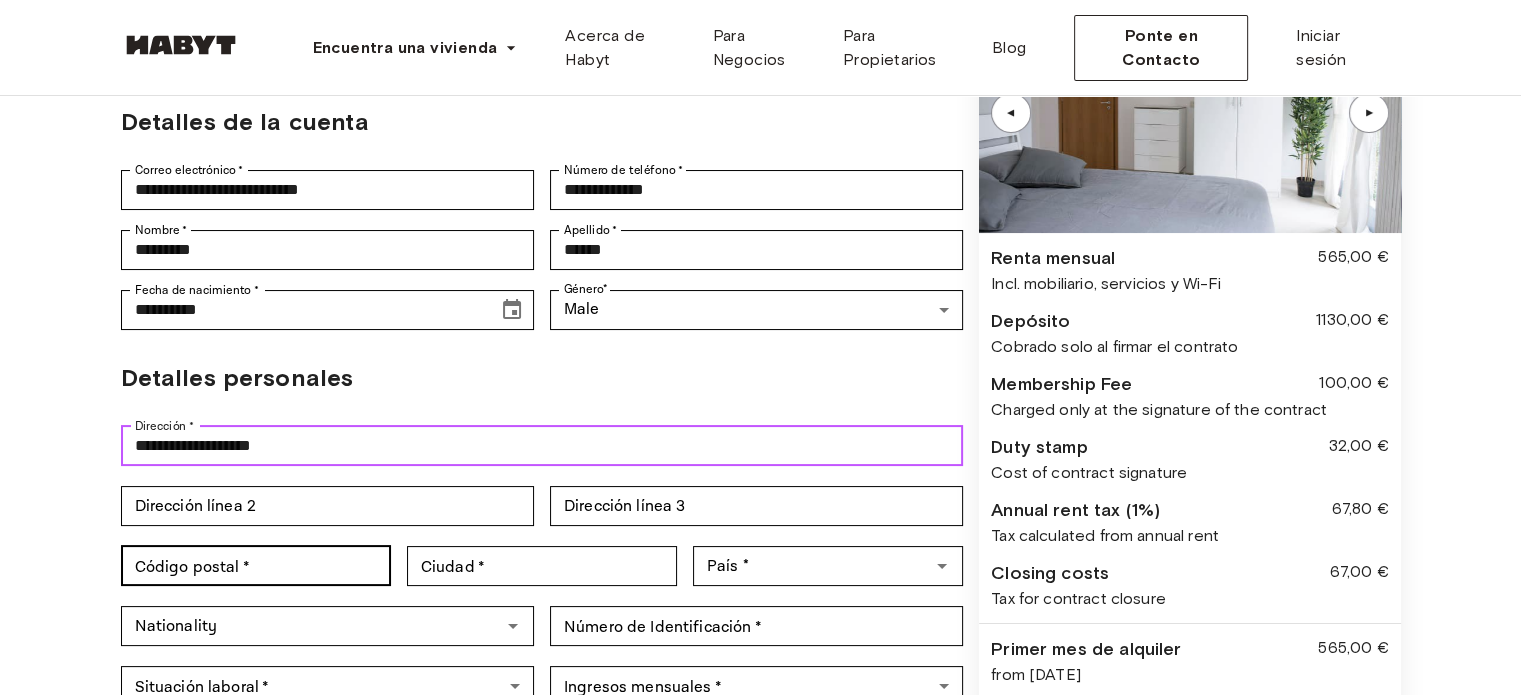 type on "**********" 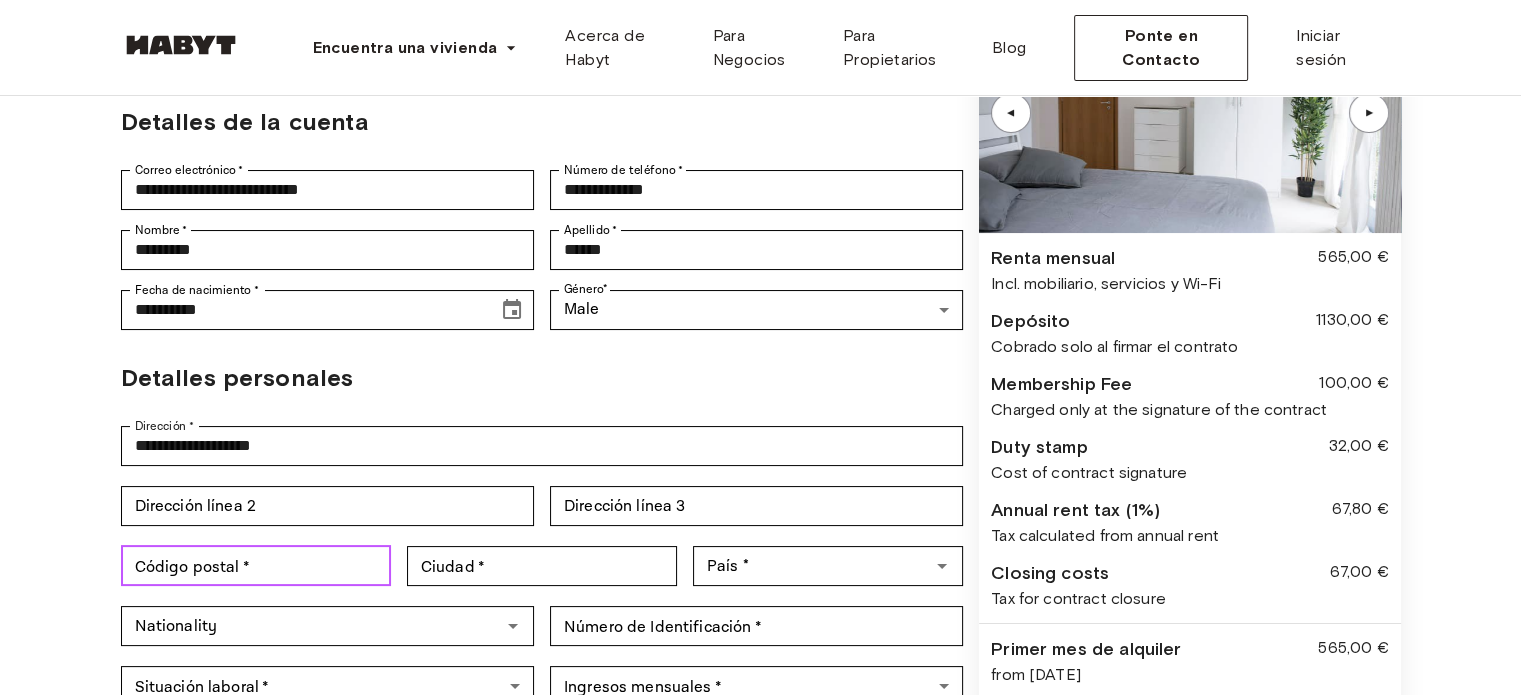 click on "Código postal   *" at bounding box center [256, 566] 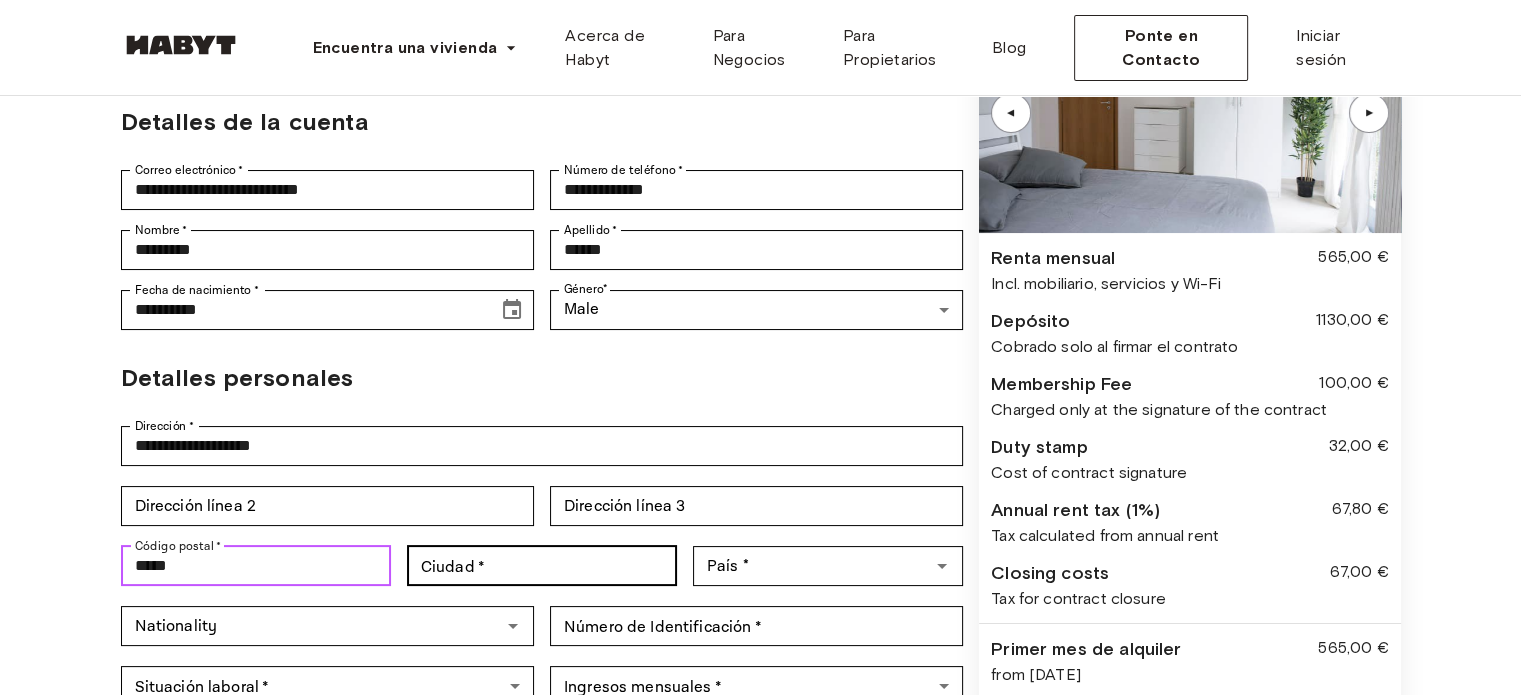 type on "*****" 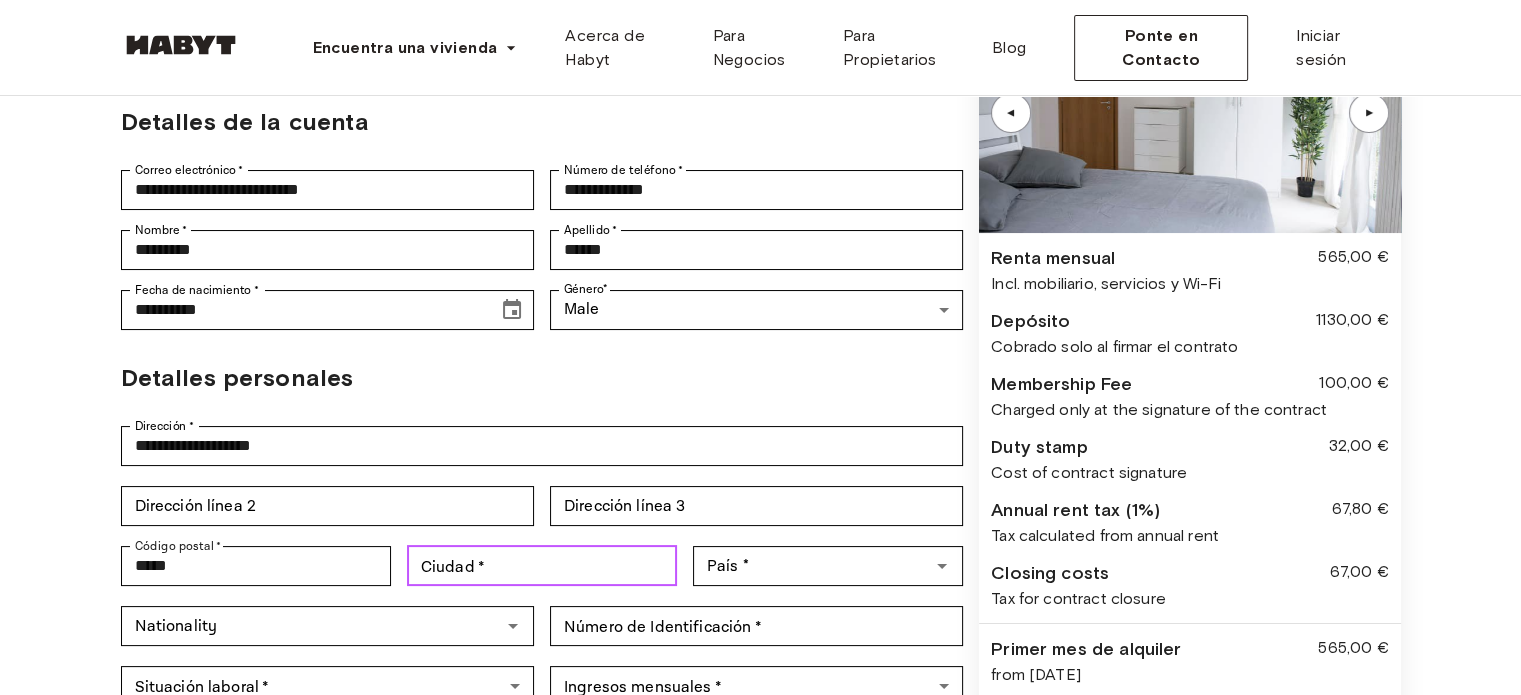 click on "Ciudad   *" at bounding box center [542, 566] 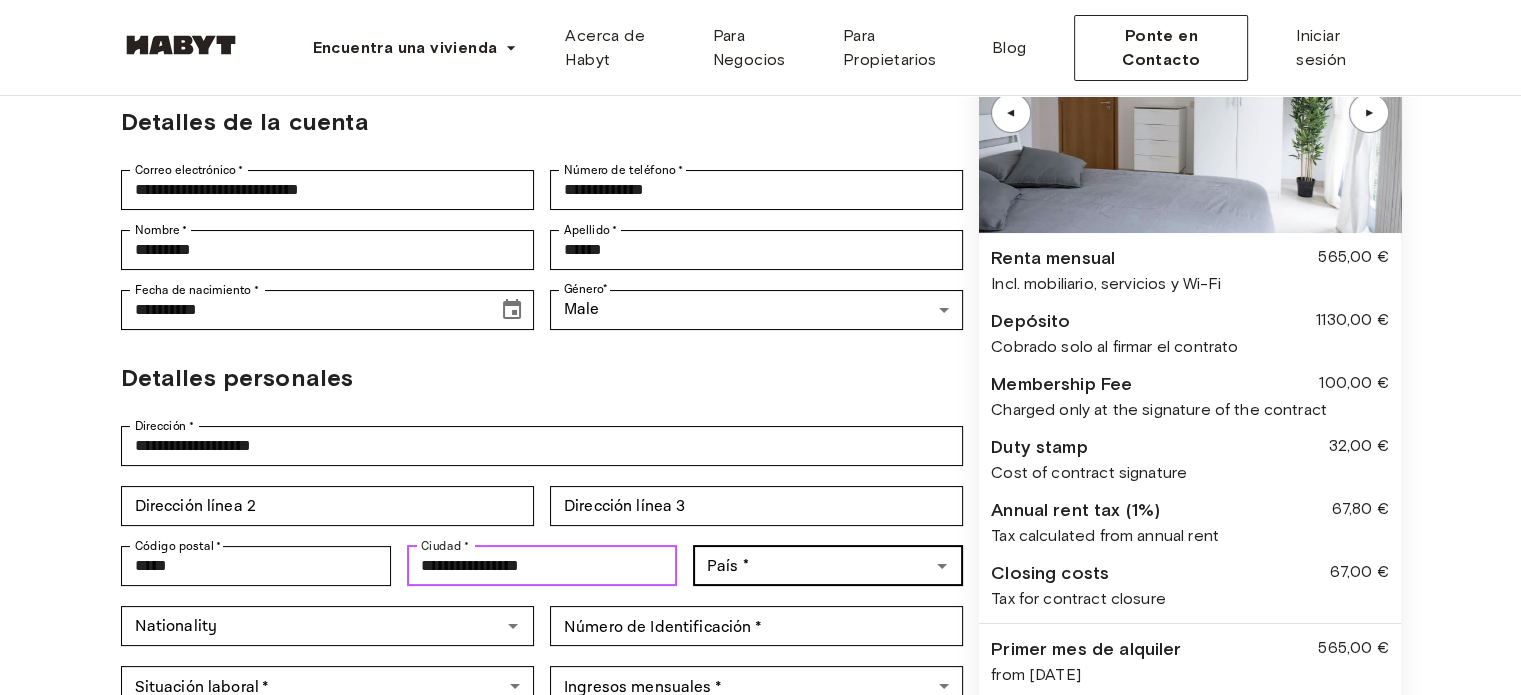type on "**********" 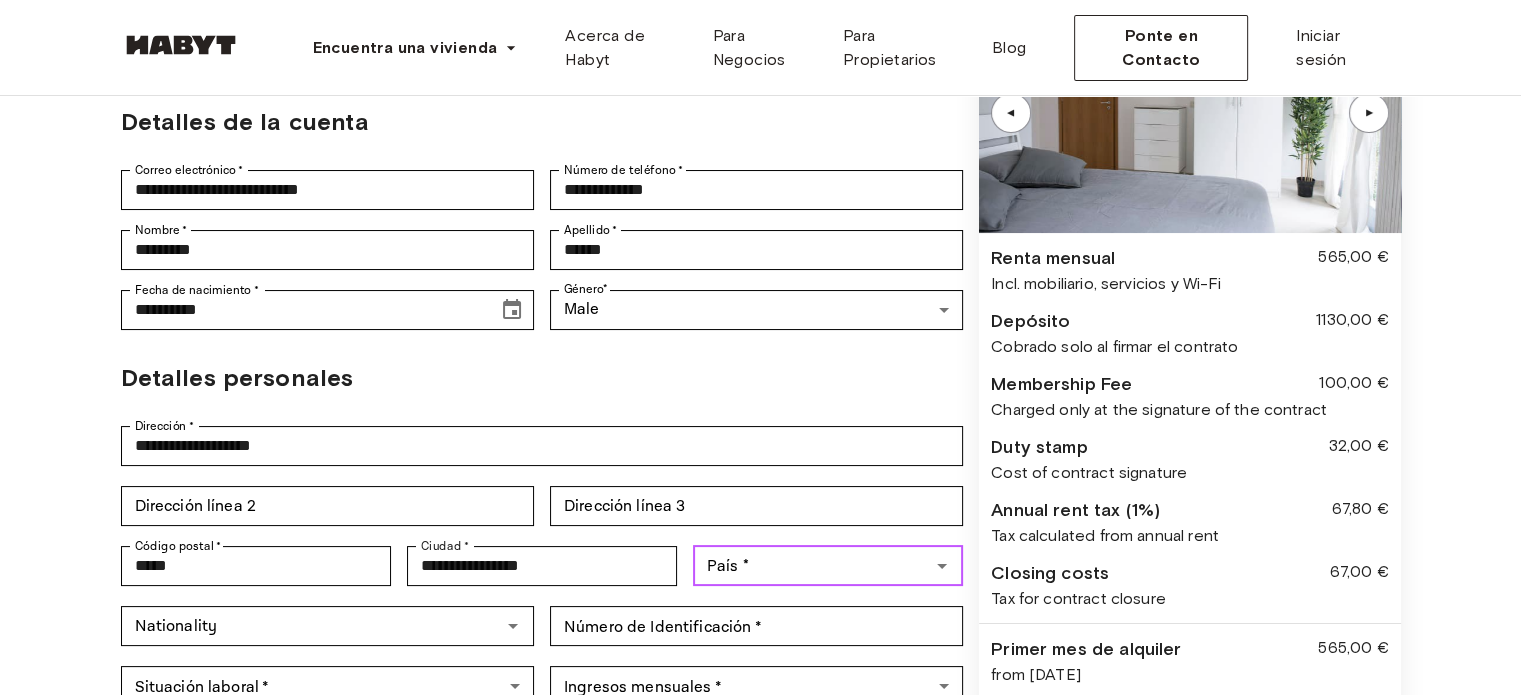 click on "País *" at bounding box center (811, 566) 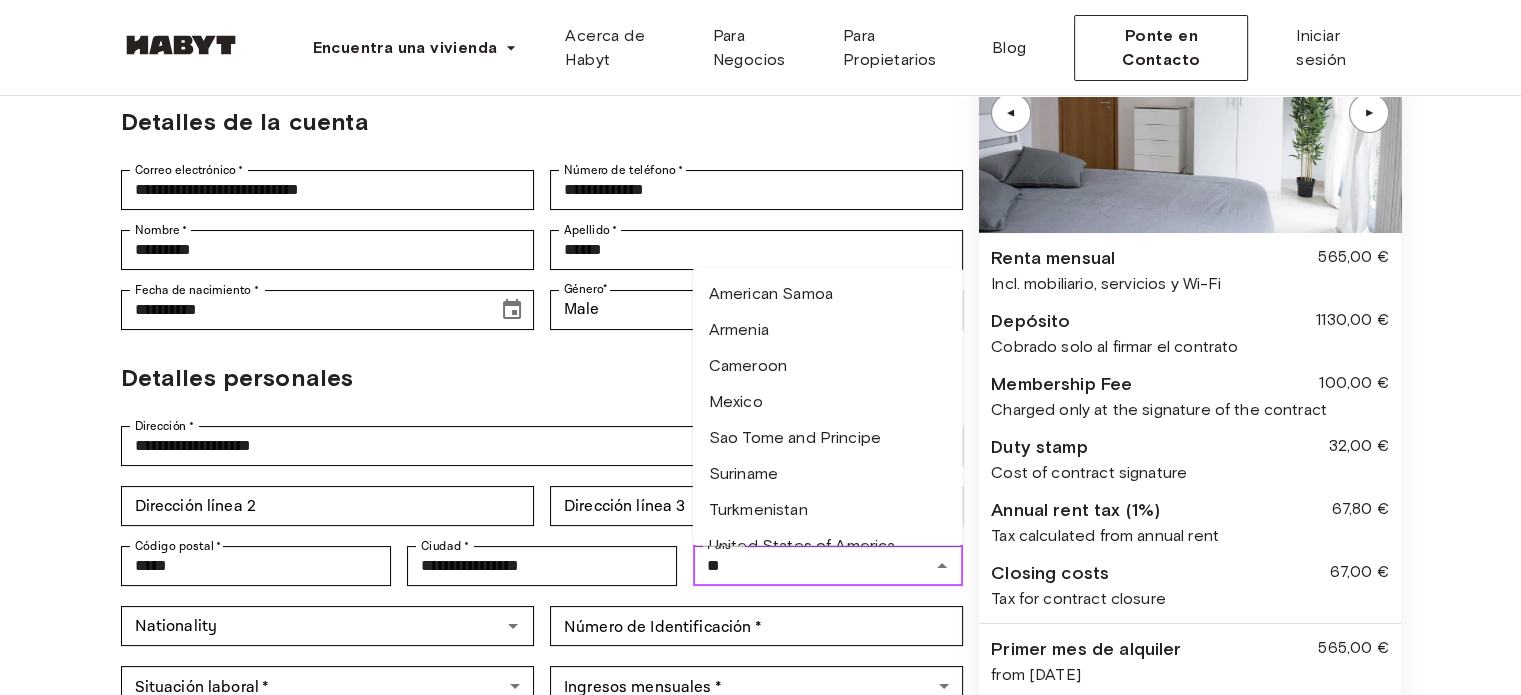 click on "Mexico" at bounding box center [828, 402] 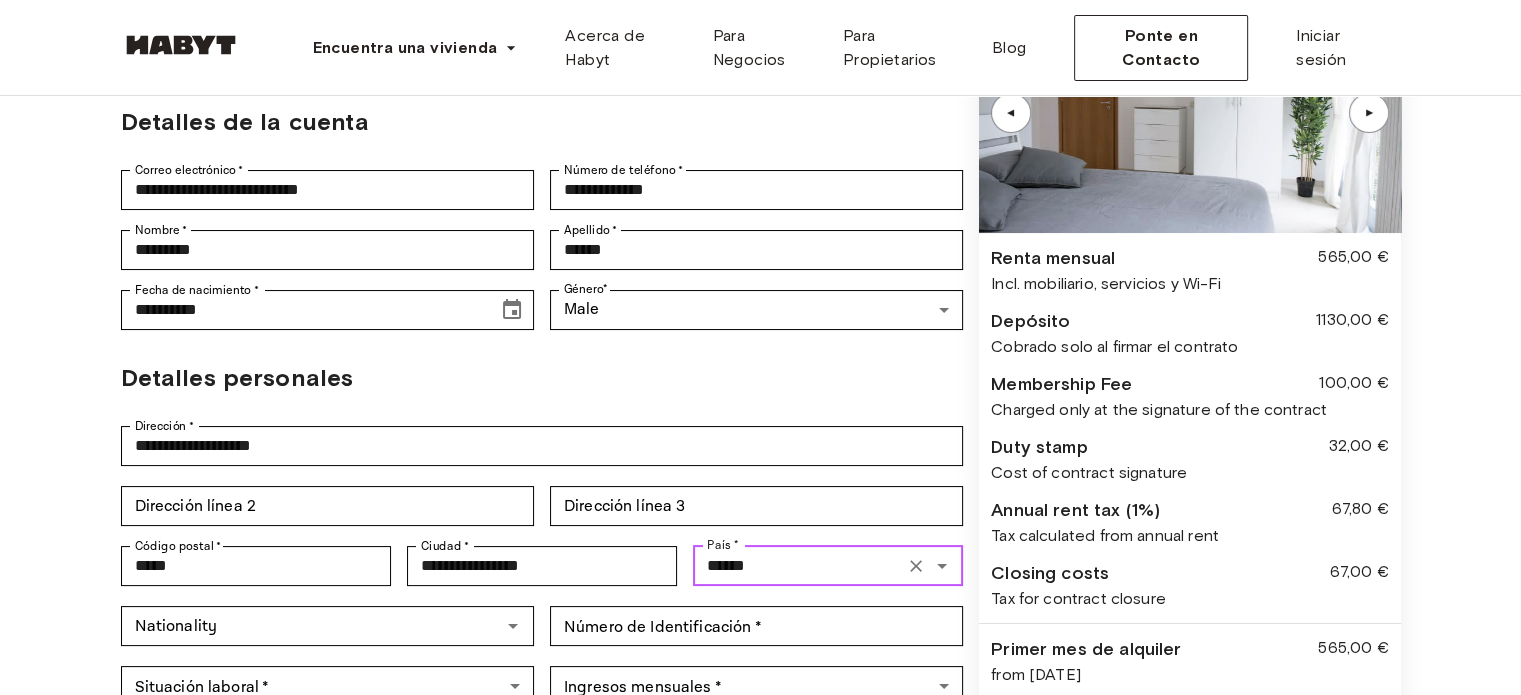 scroll, scrollTop: 299, scrollLeft: 0, axis: vertical 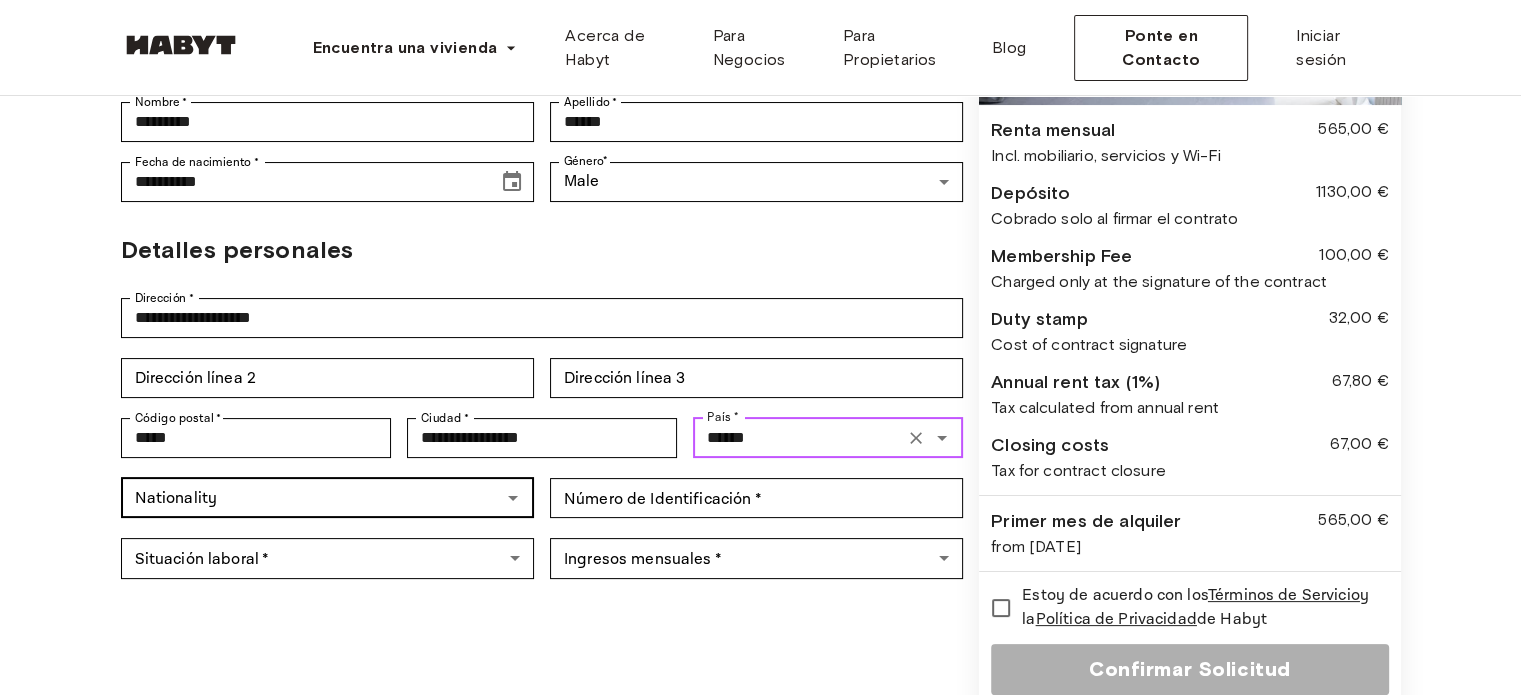 type on "******" 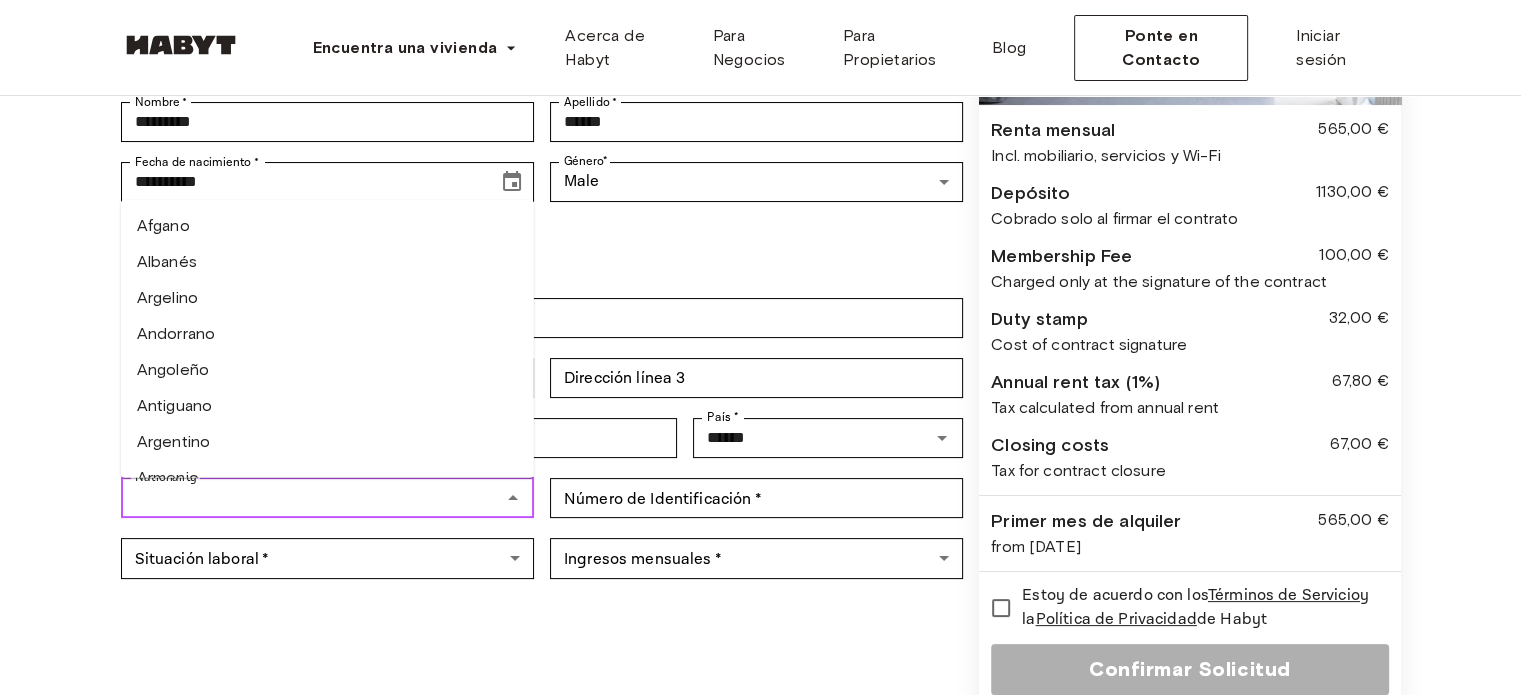 click on "Nationality" at bounding box center [311, 498] 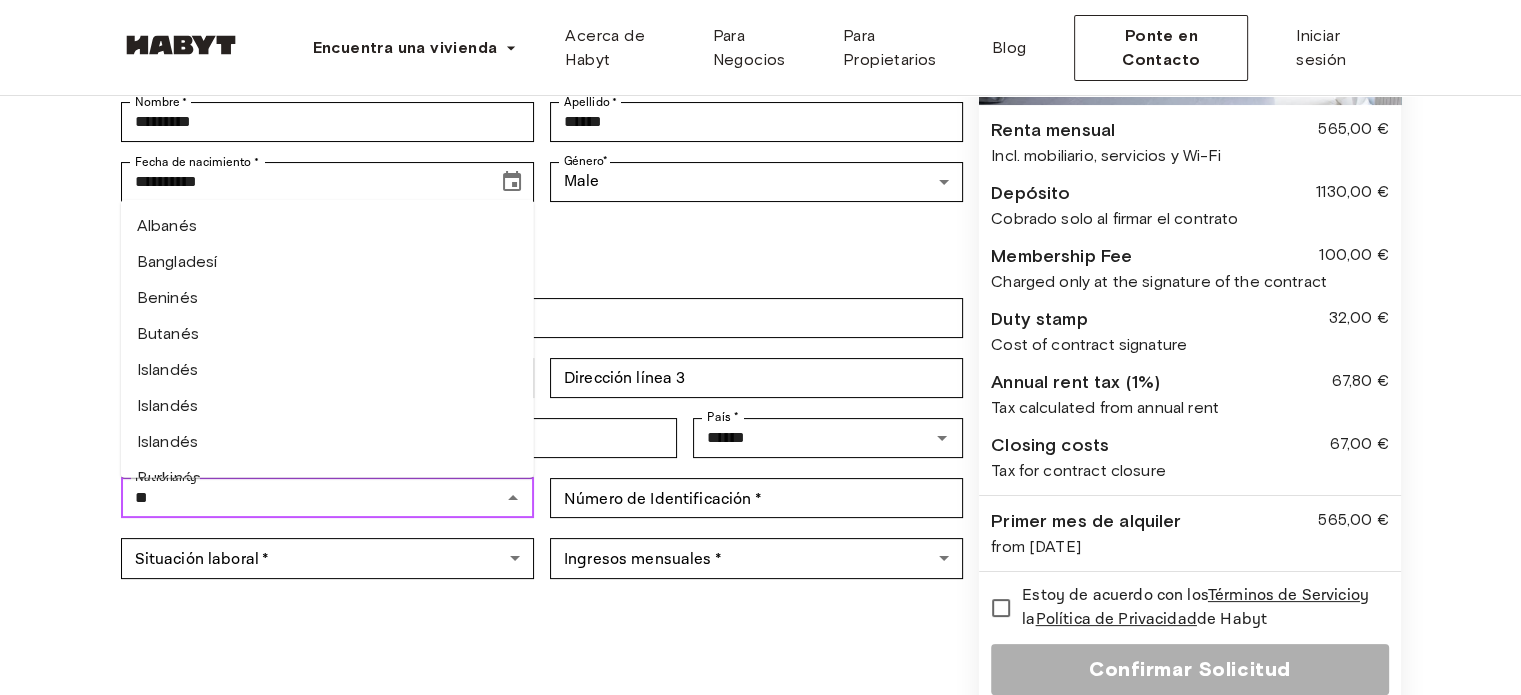 type on "*" 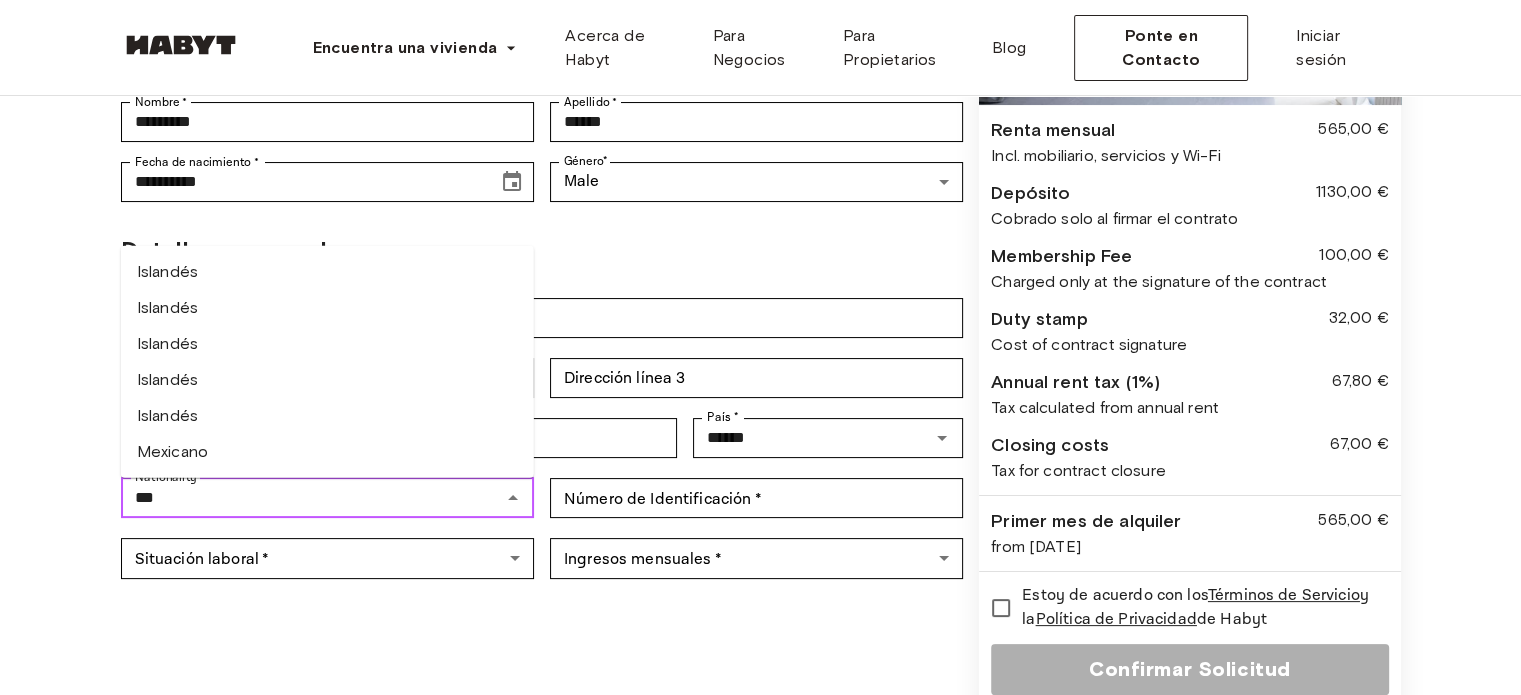click on "Mexicano" at bounding box center [327, 452] 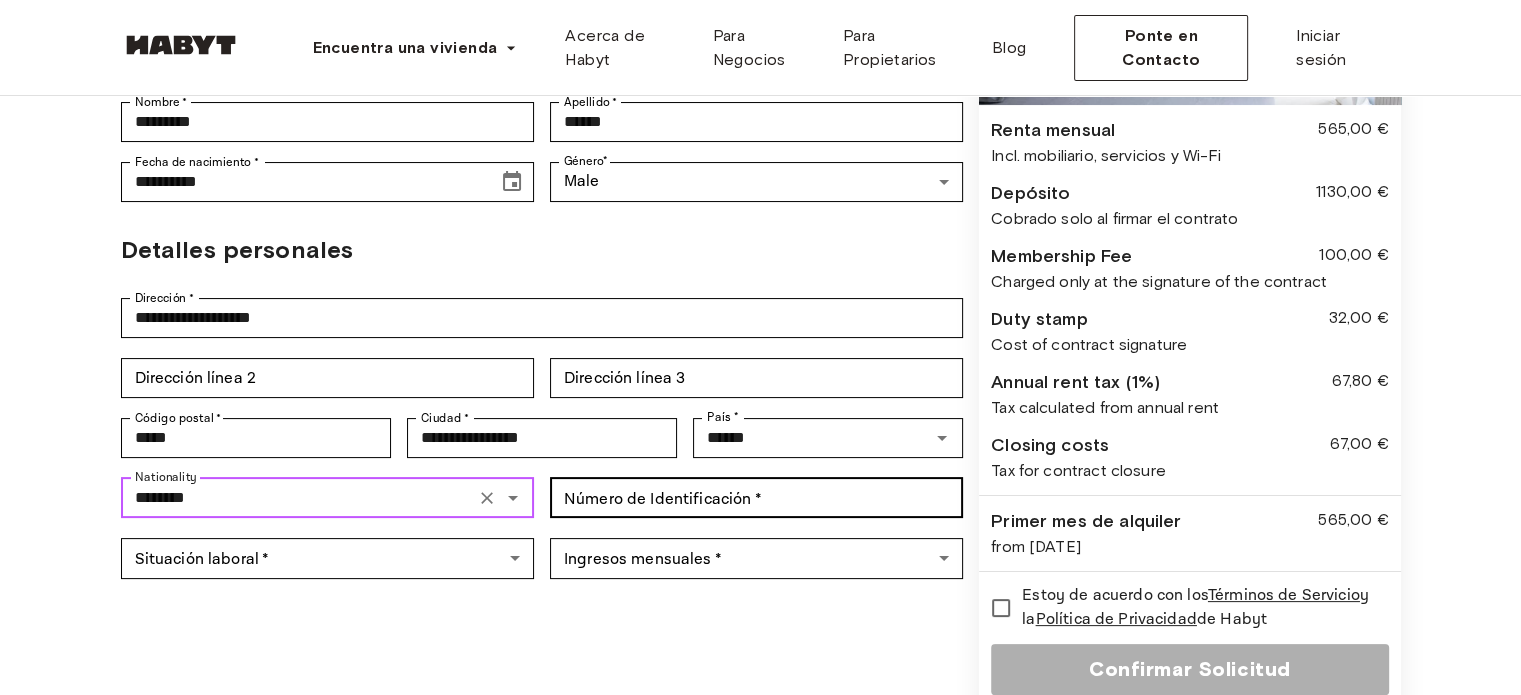 type on "********" 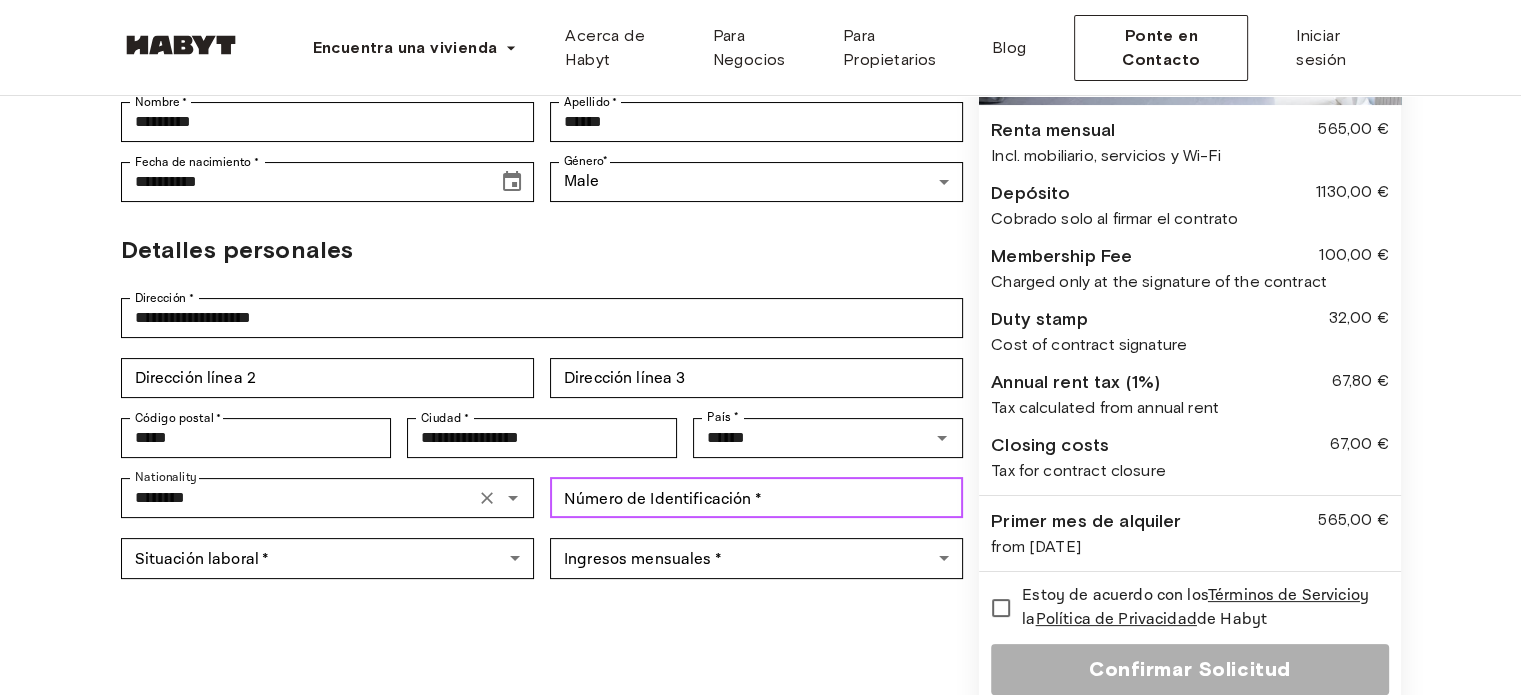 click on "Número de Identificación   *" at bounding box center [756, 498] 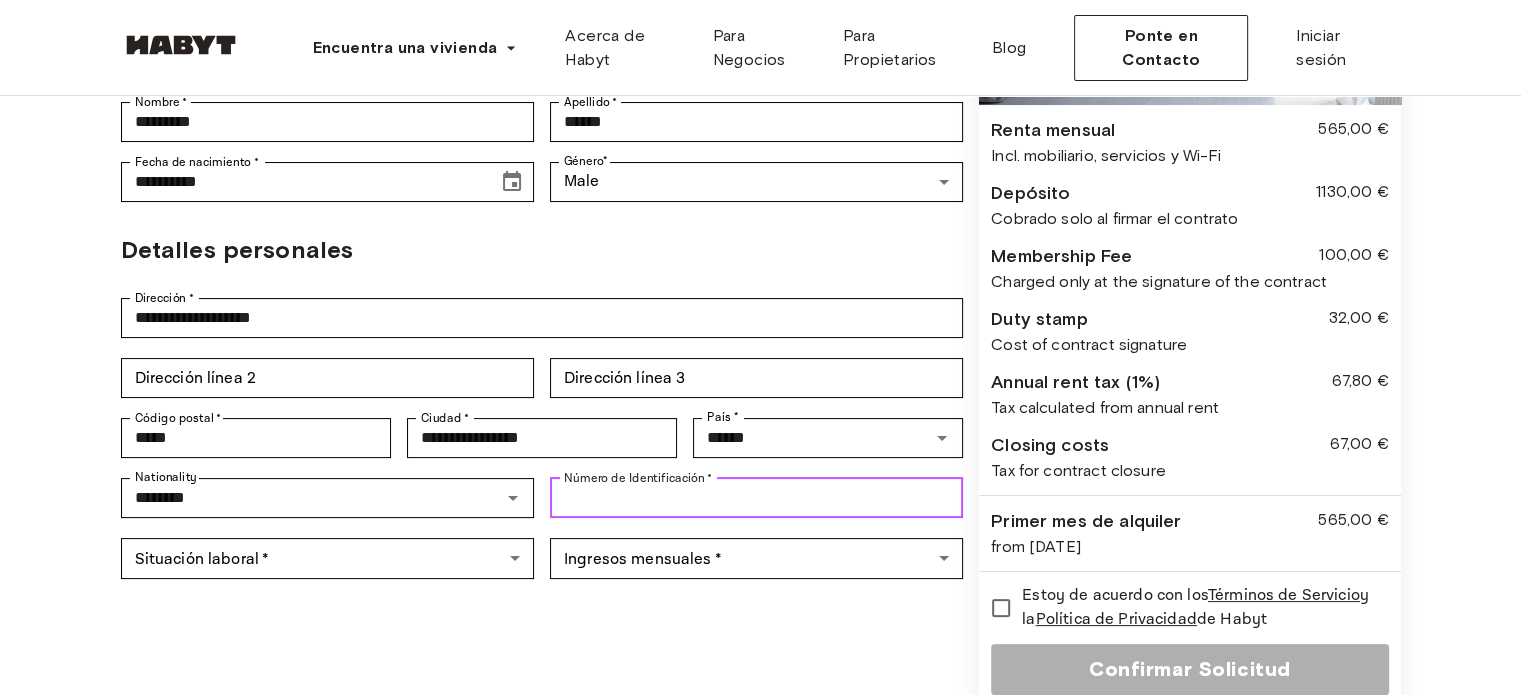 click on "Número de Identificación   *" at bounding box center [756, 498] 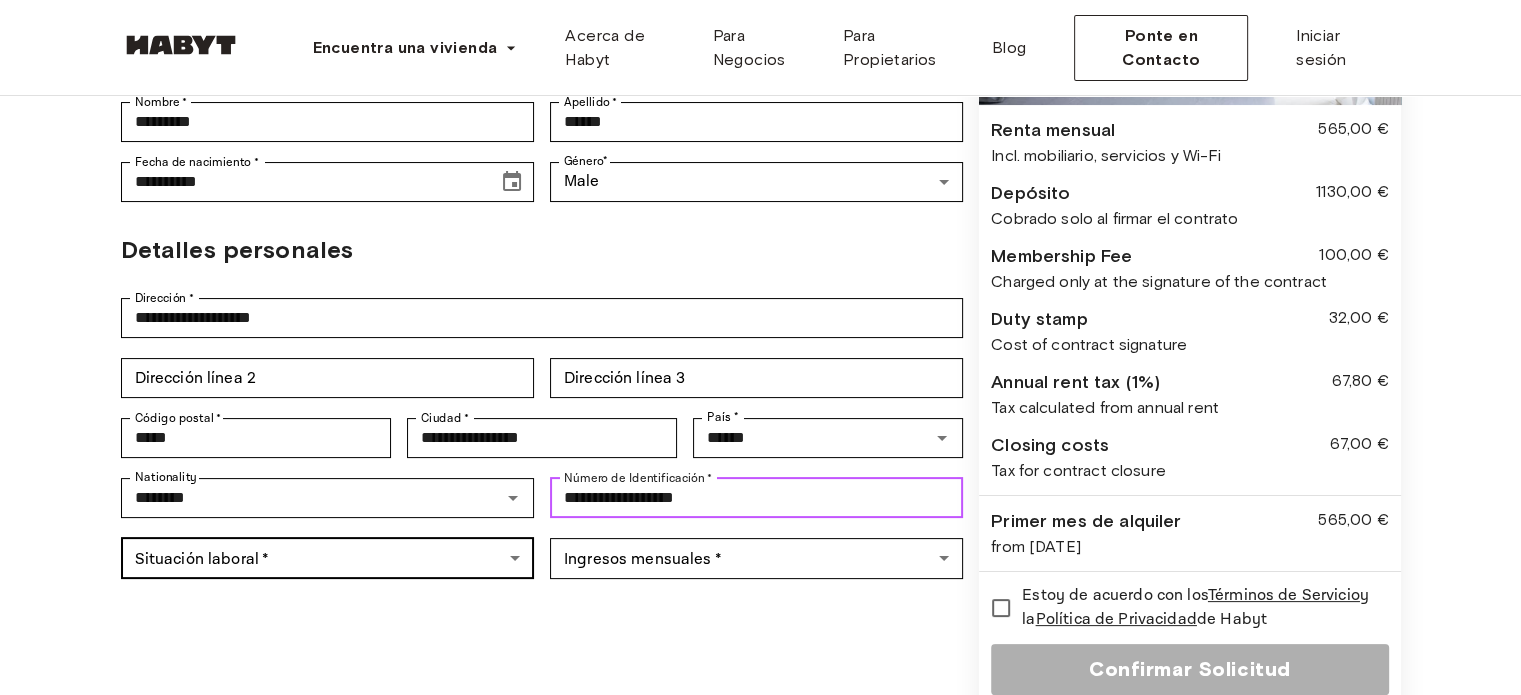 type on "**********" 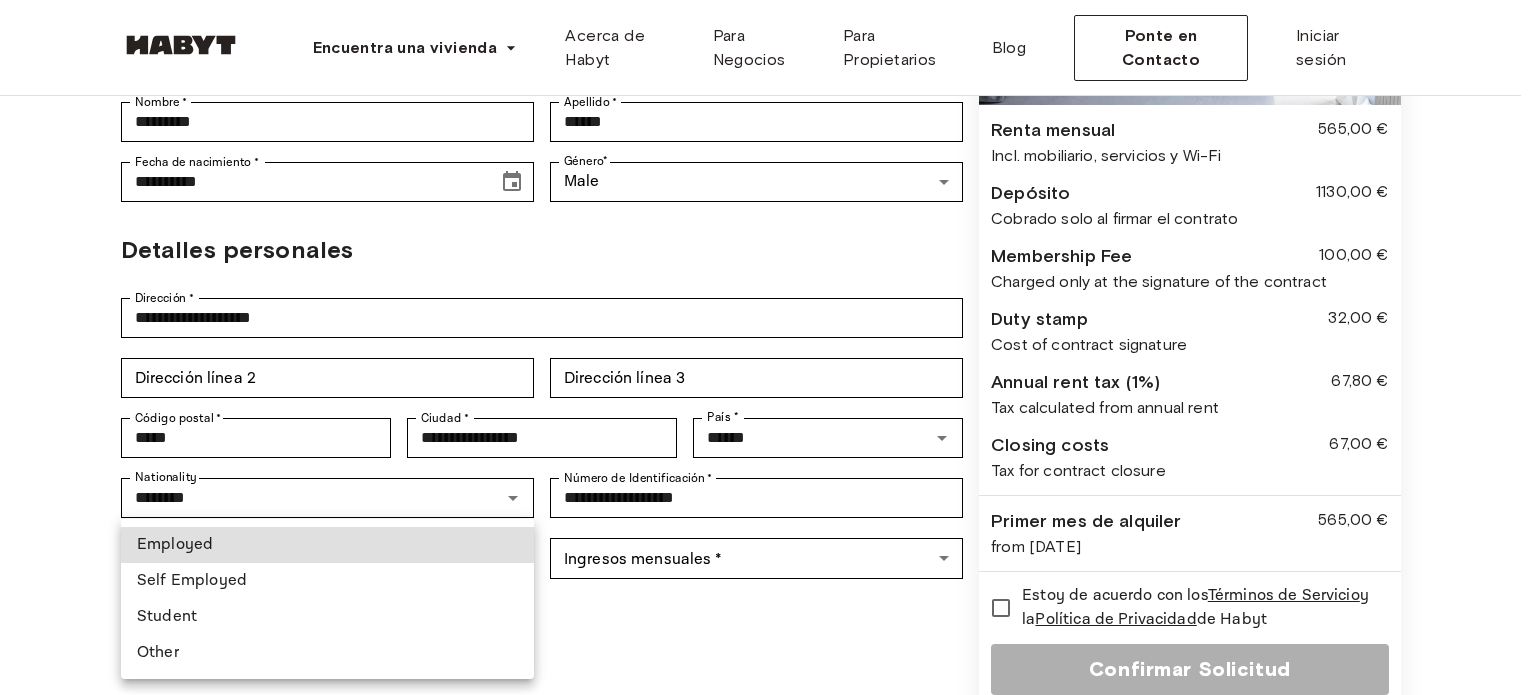 click on "**********" at bounding box center [768, 679] 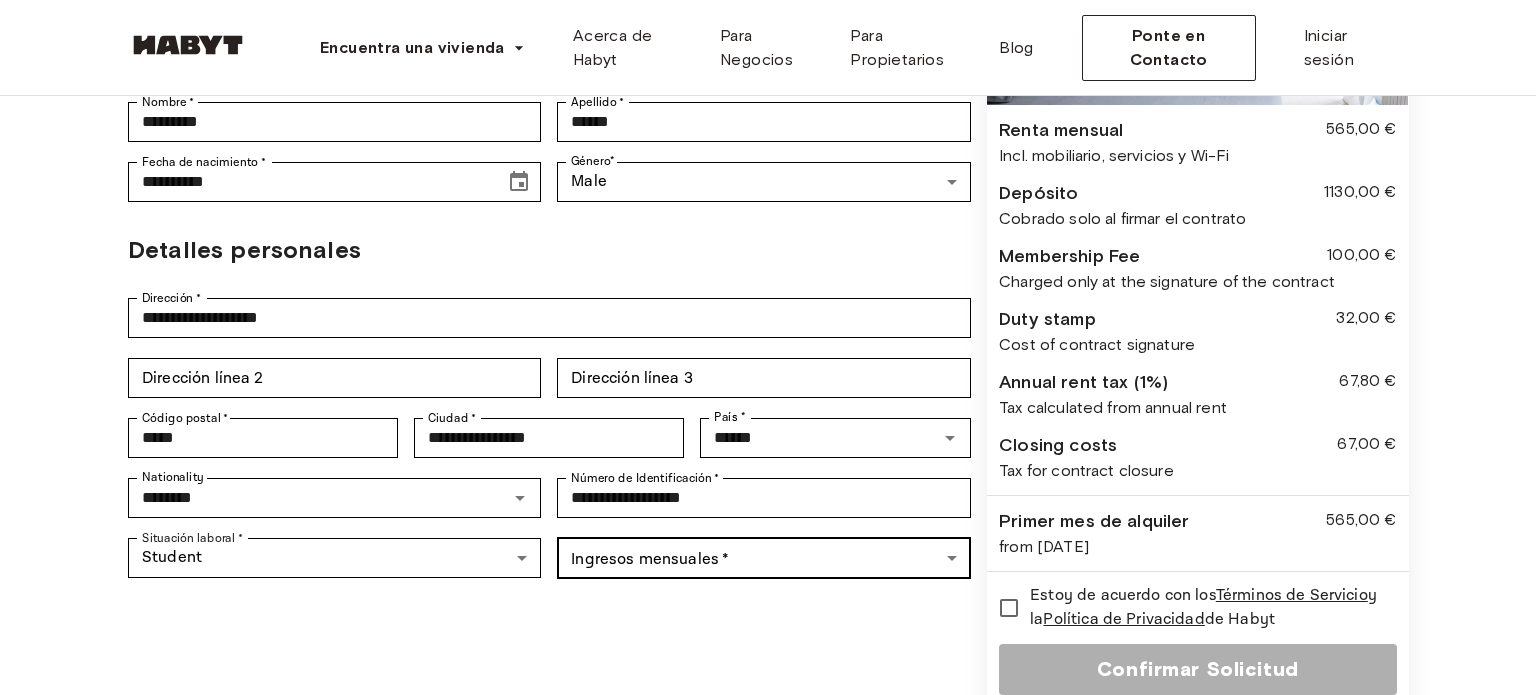 click on "**********" at bounding box center [768, 679] 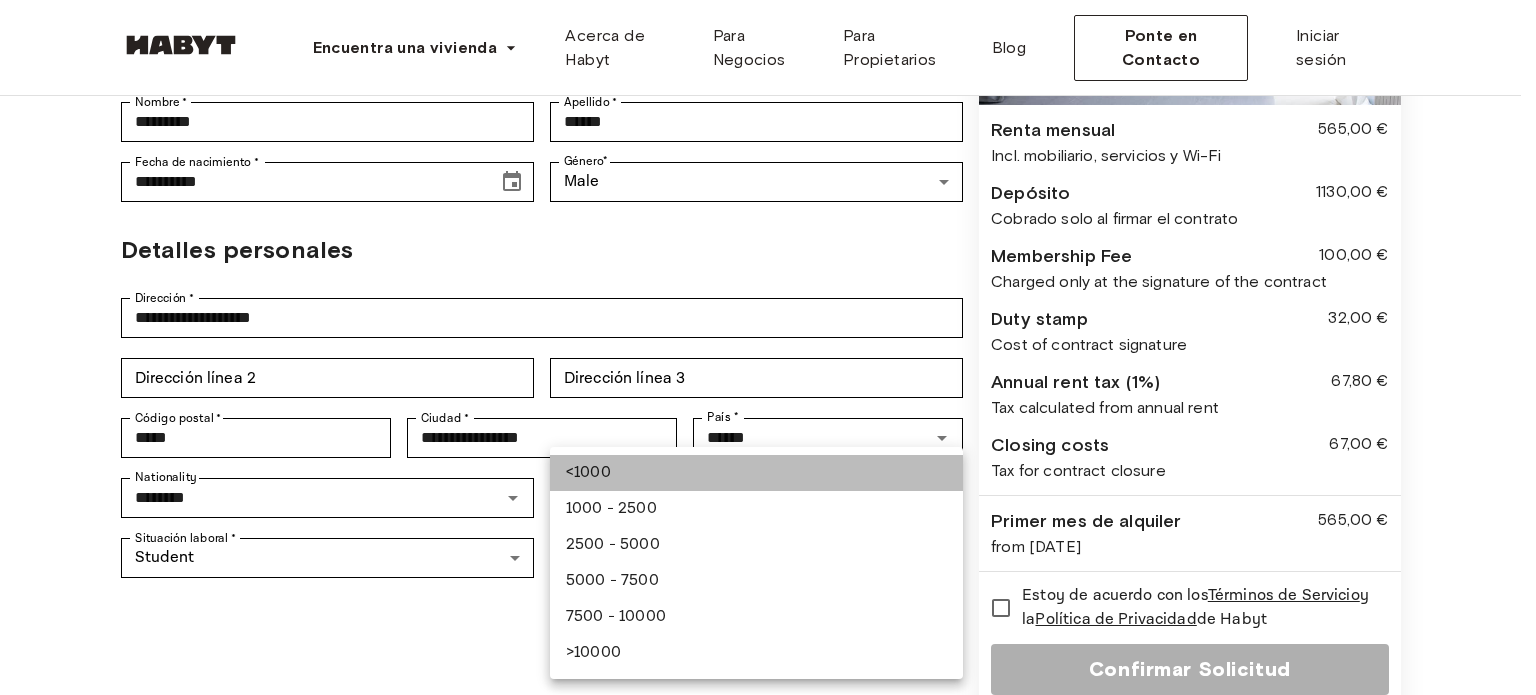 click on "<1000" at bounding box center (756, 473) 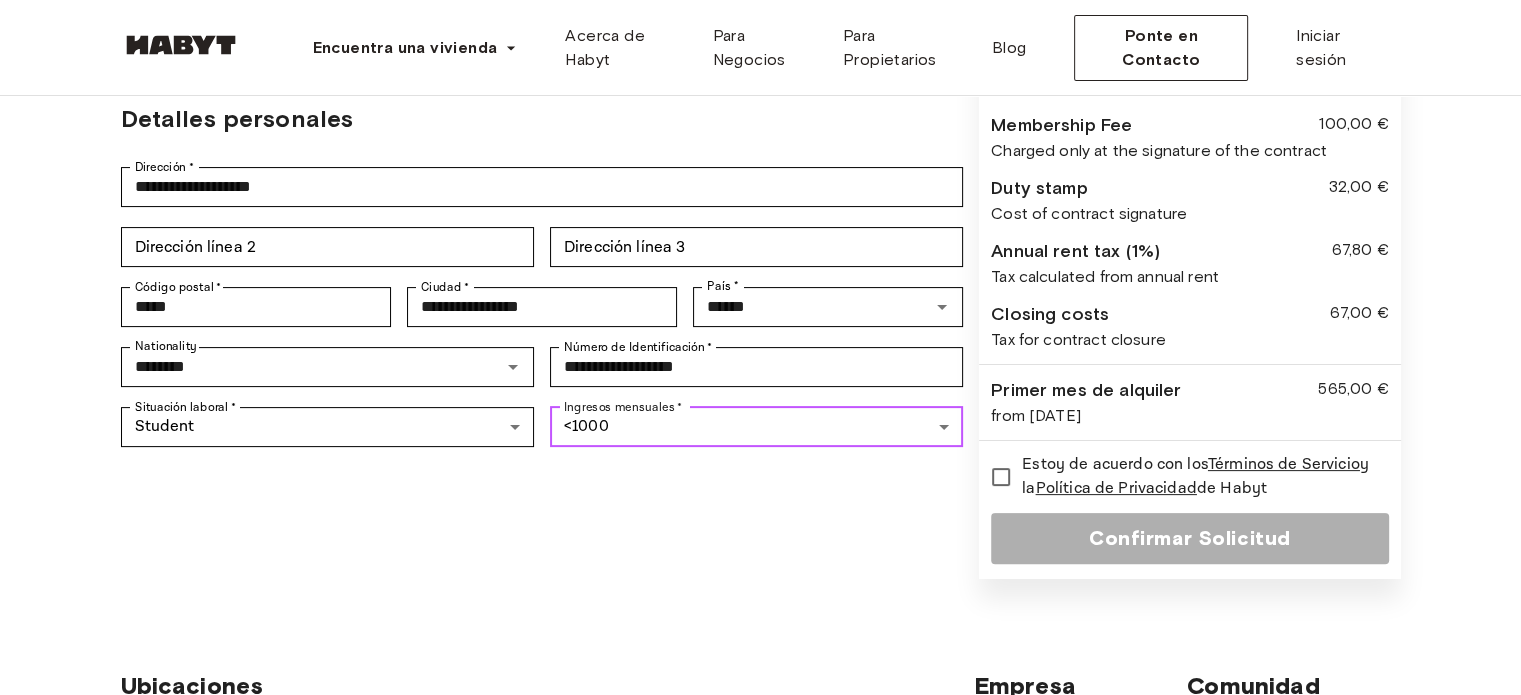 scroll, scrollTop: 431, scrollLeft: 0, axis: vertical 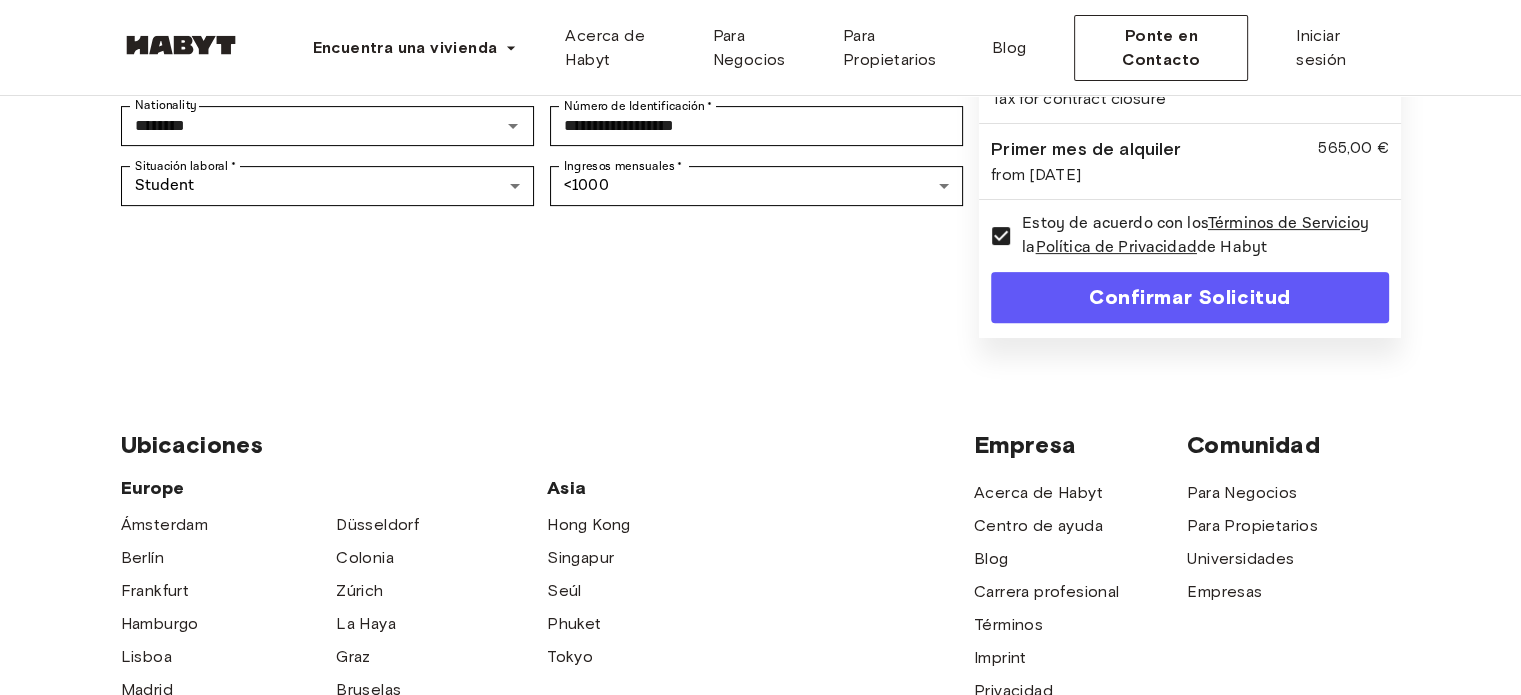 click on "Confirmar Solicitud" at bounding box center [1189, 297] 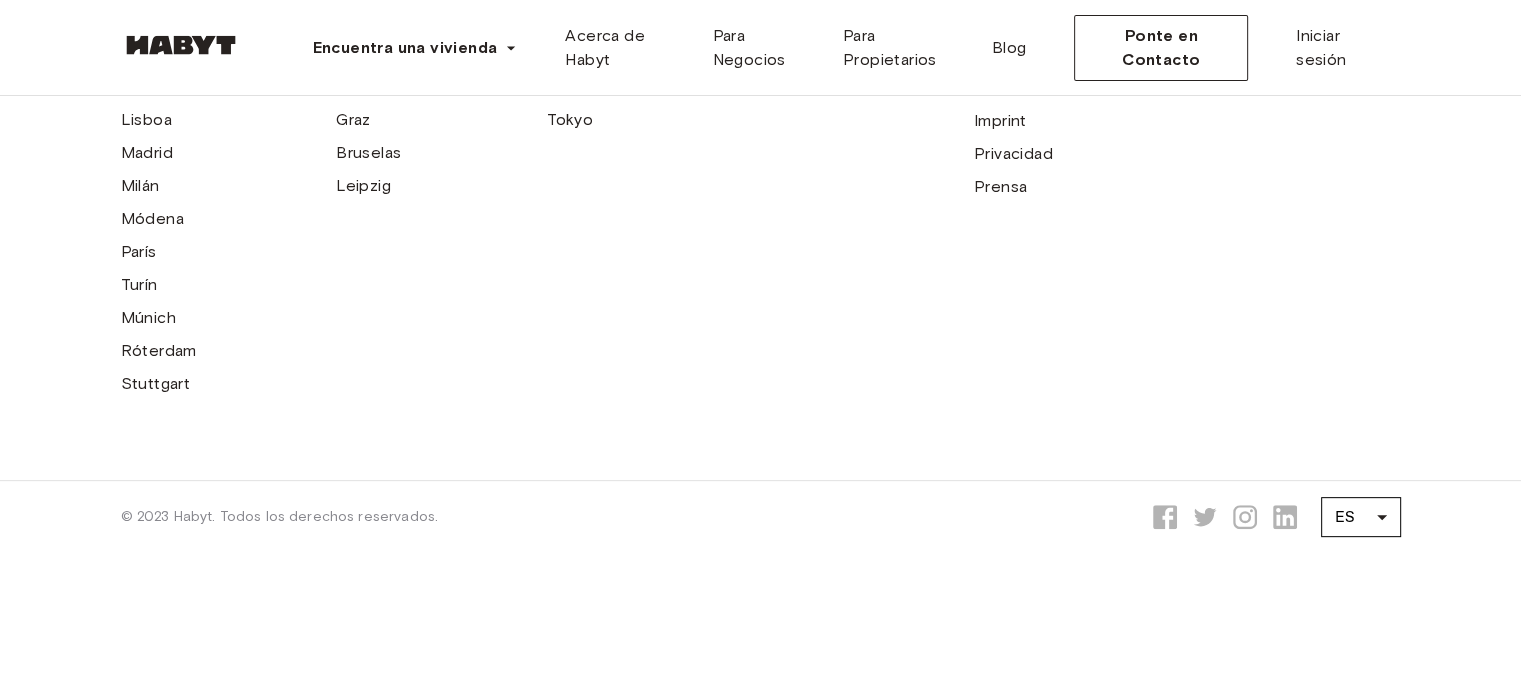 scroll, scrollTop: 0, scrollLeft: 0, axis: both 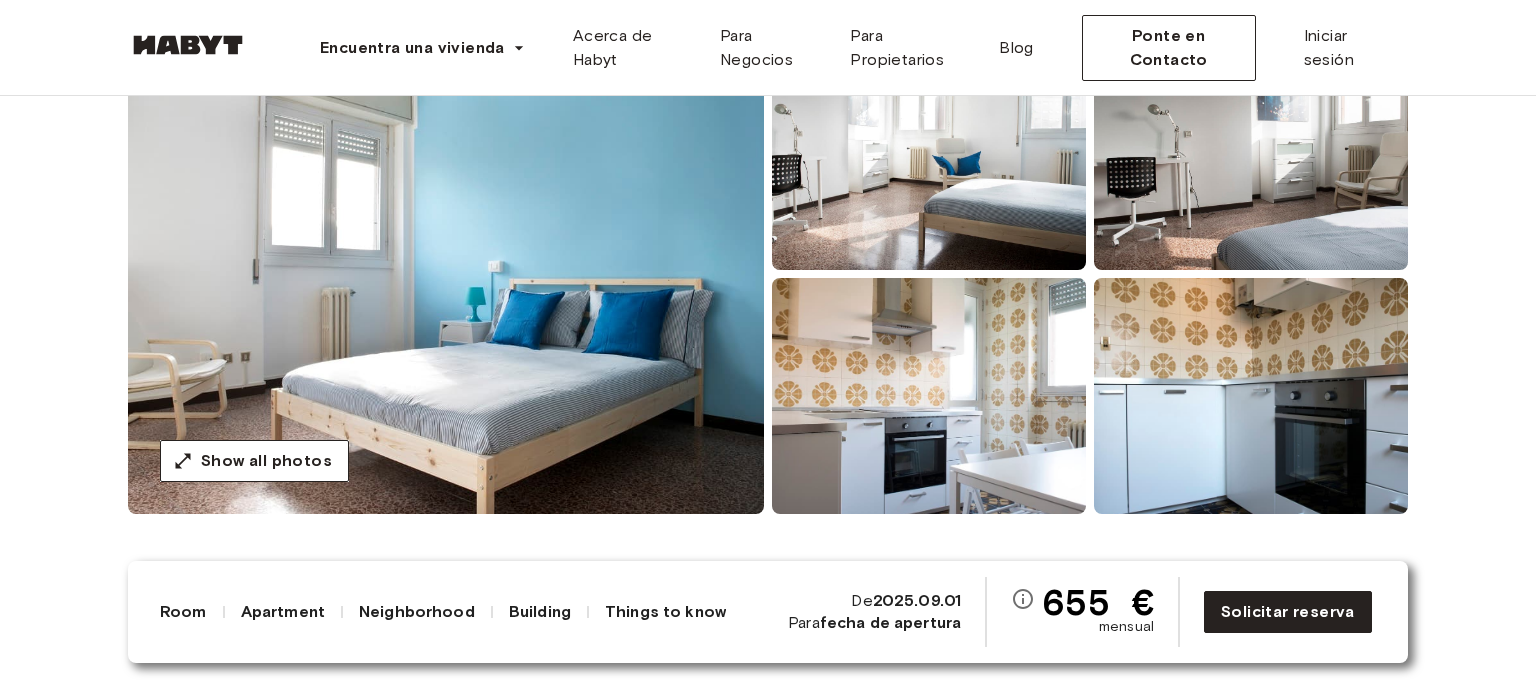 click at bounding box center (446, 274) 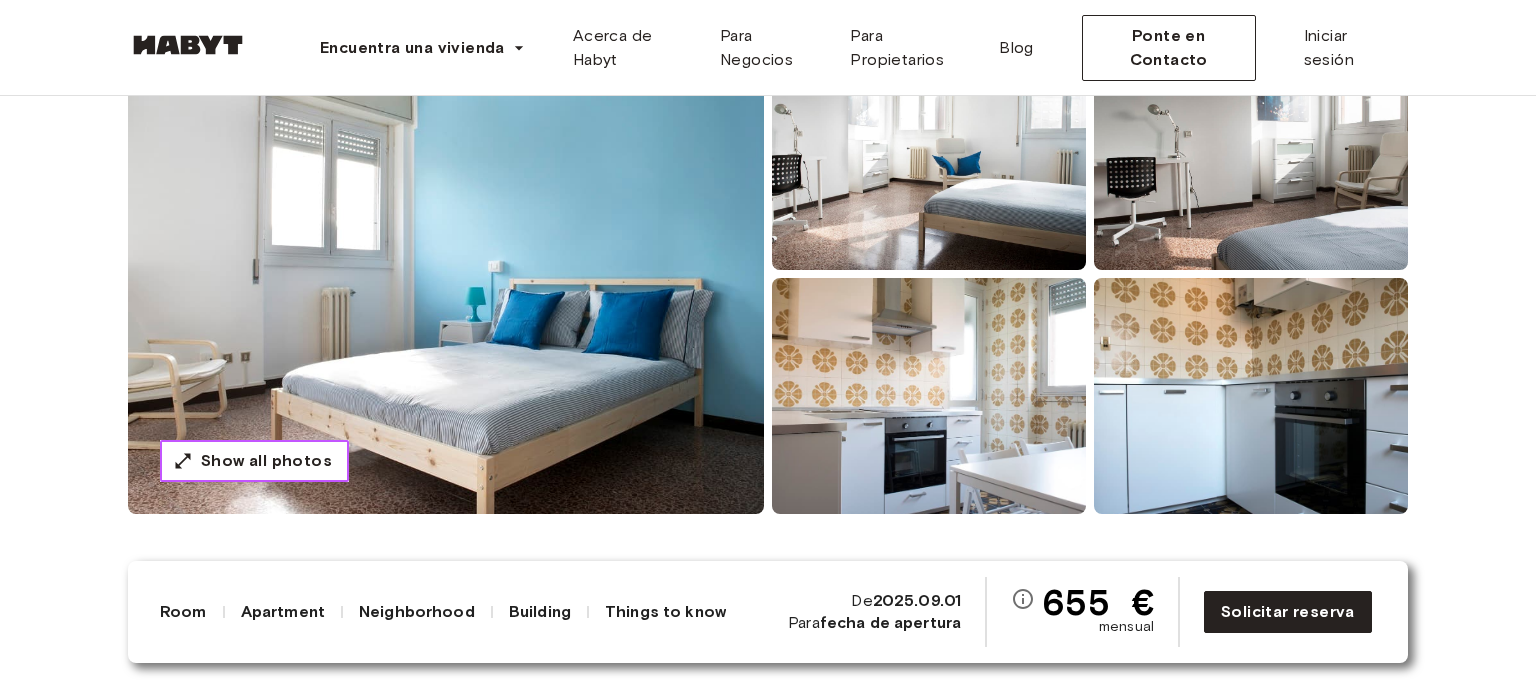 click on "Show all photos" at bounding box center (266, 461) 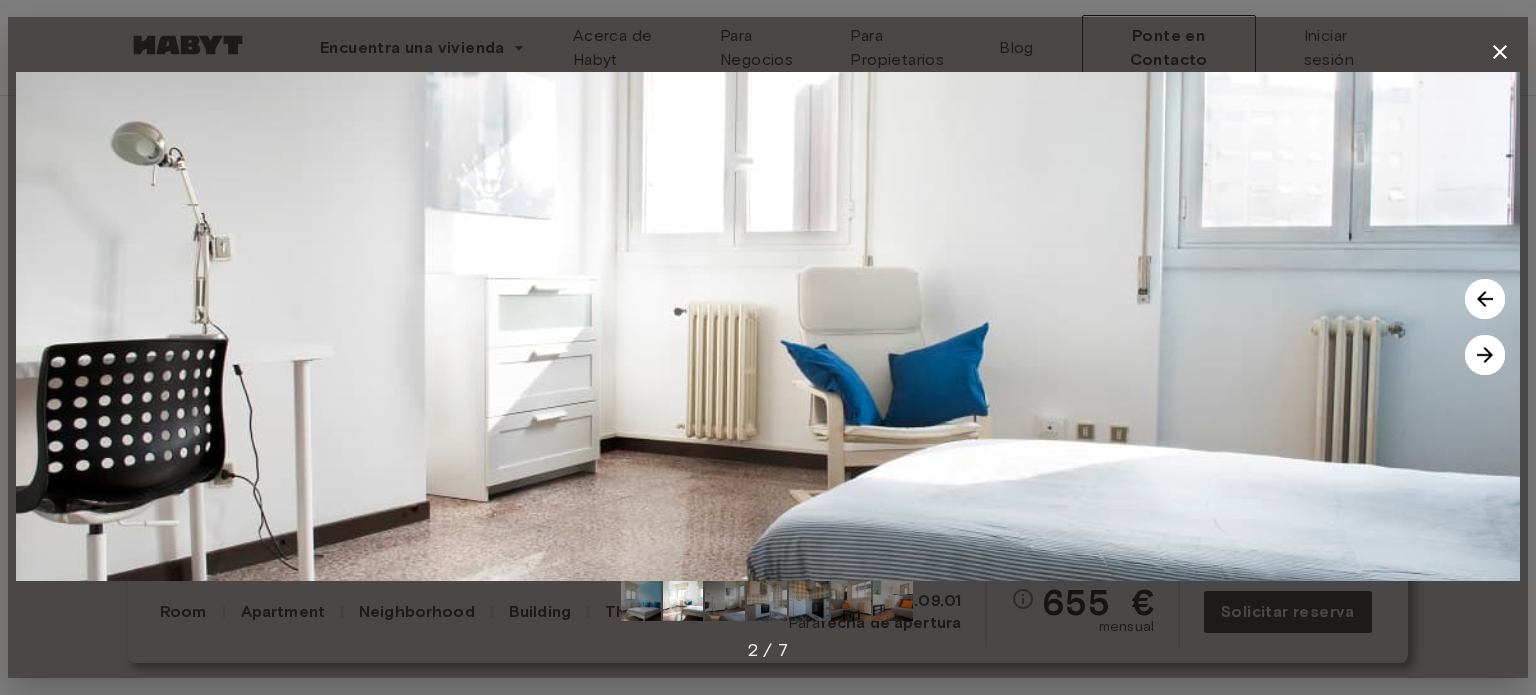 click at bounding box center (768, 326) 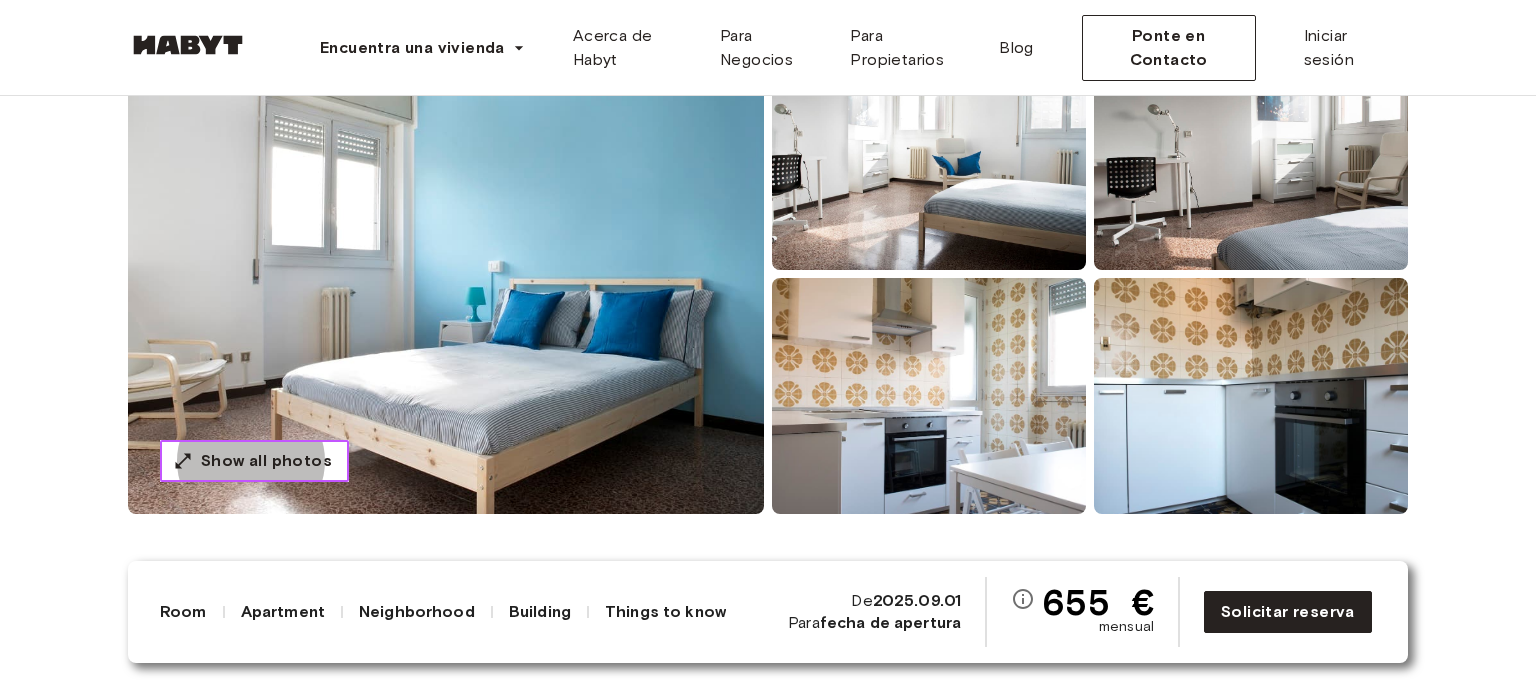 type 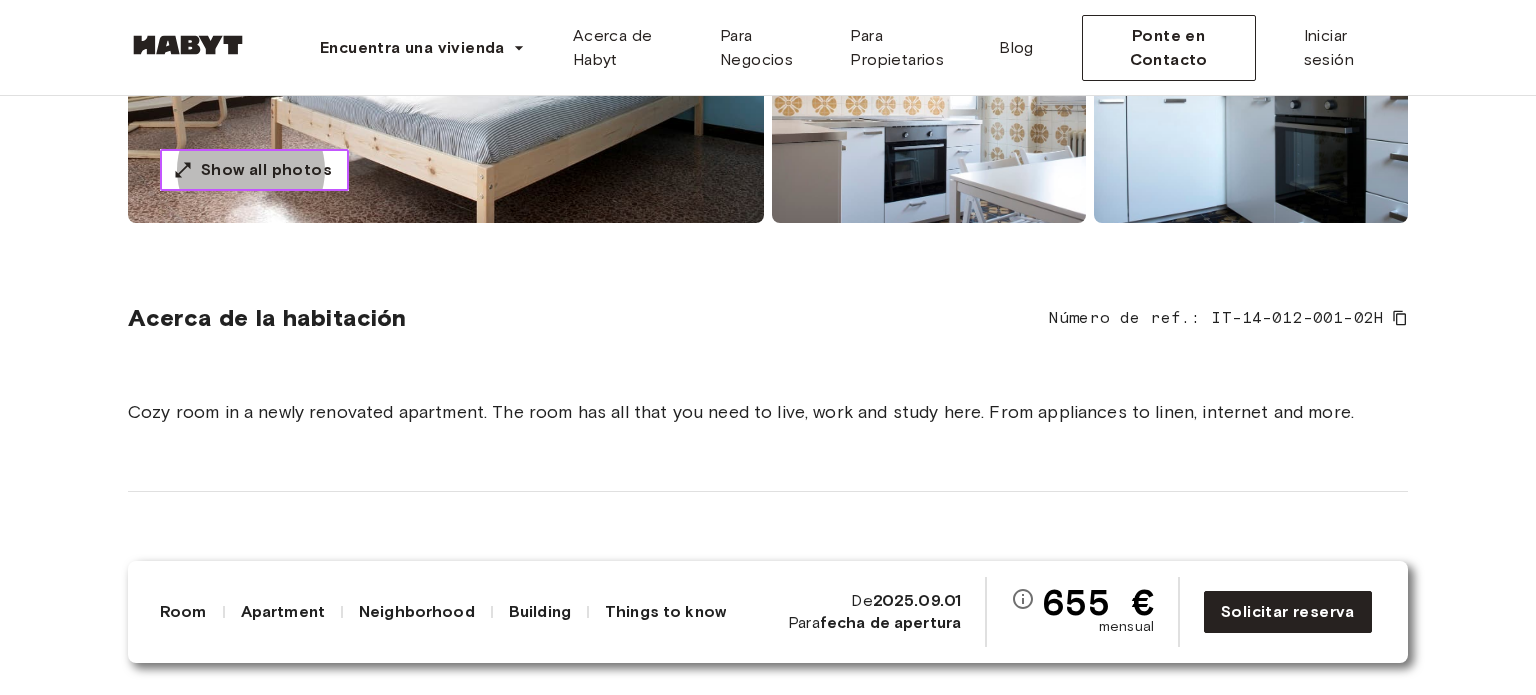 scroll, scrollTop: 527, scrollLeft: 0, axis: vertical 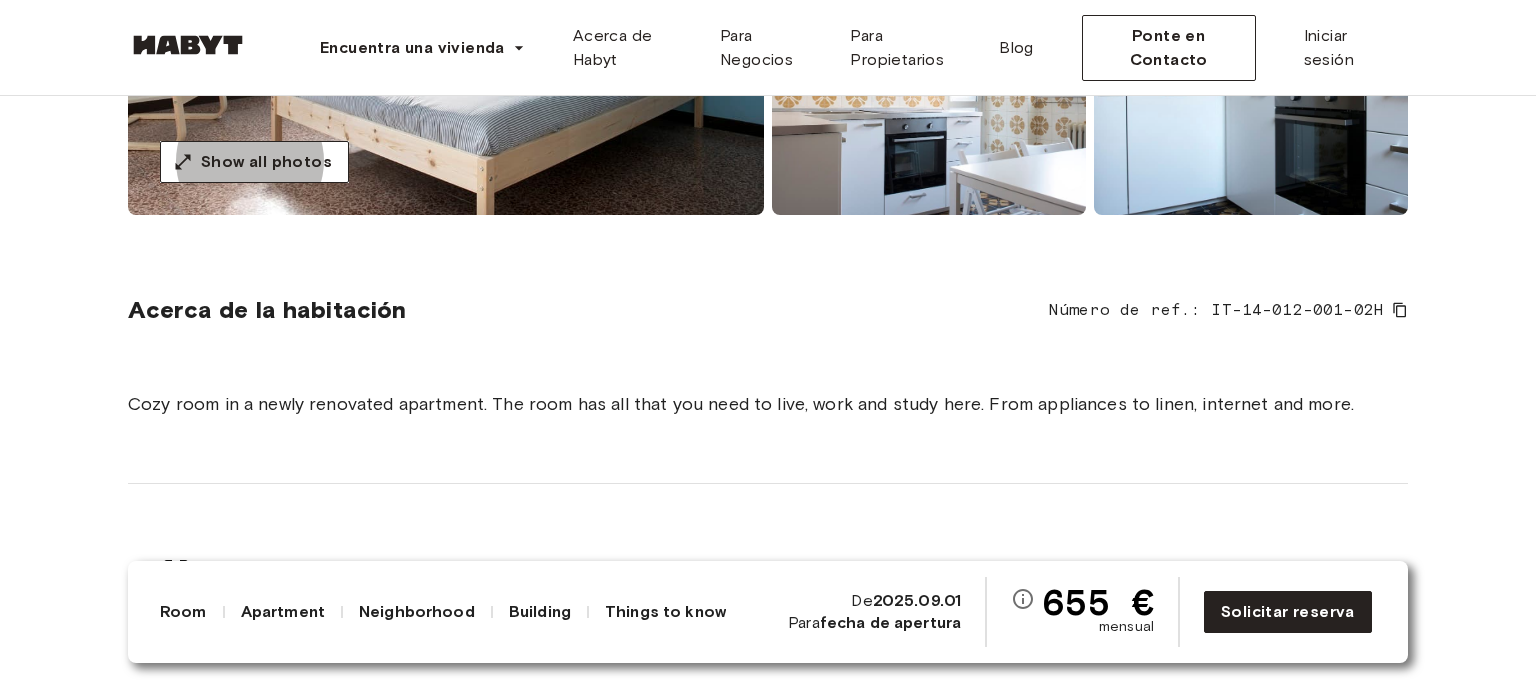 click on "Apartment" at bounding box center (283, 612) 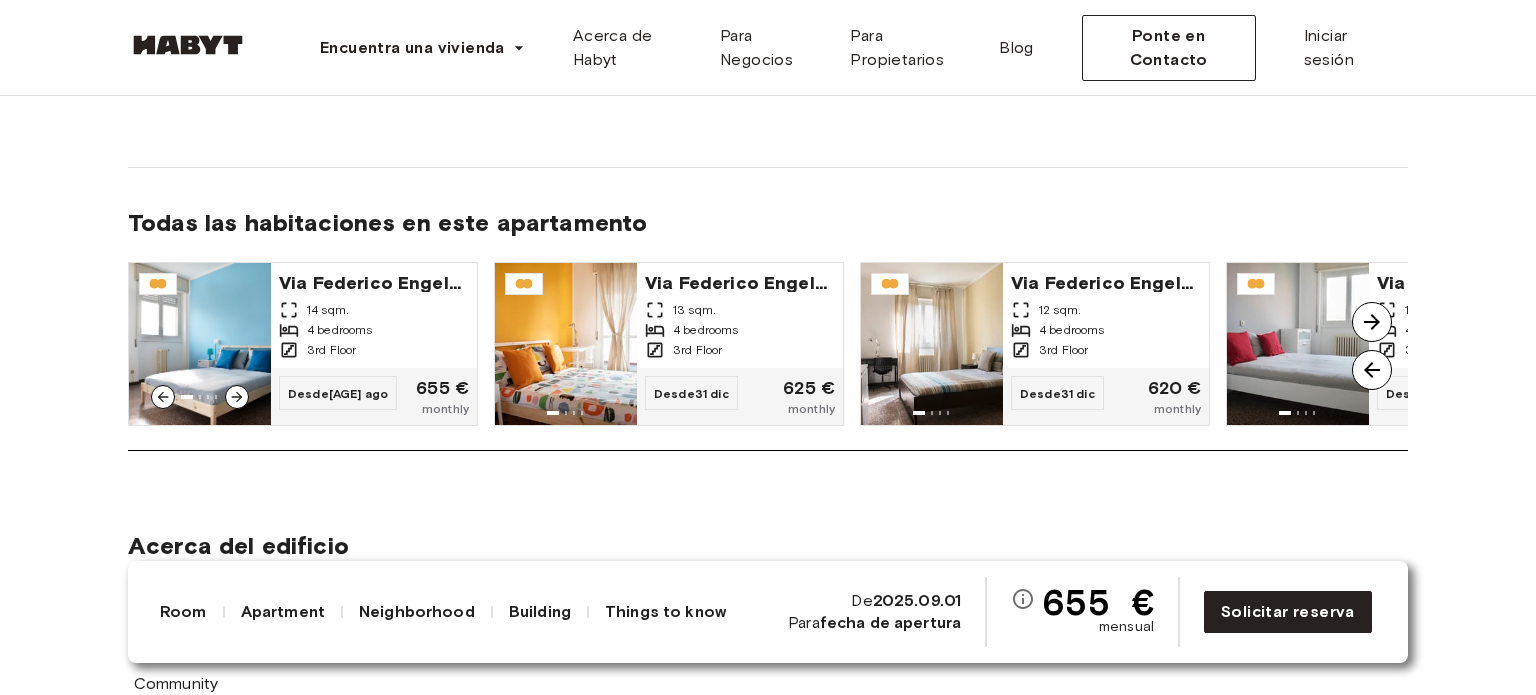scroll, scrollTop: 1577, scrollLeft: 0, axis: vertical 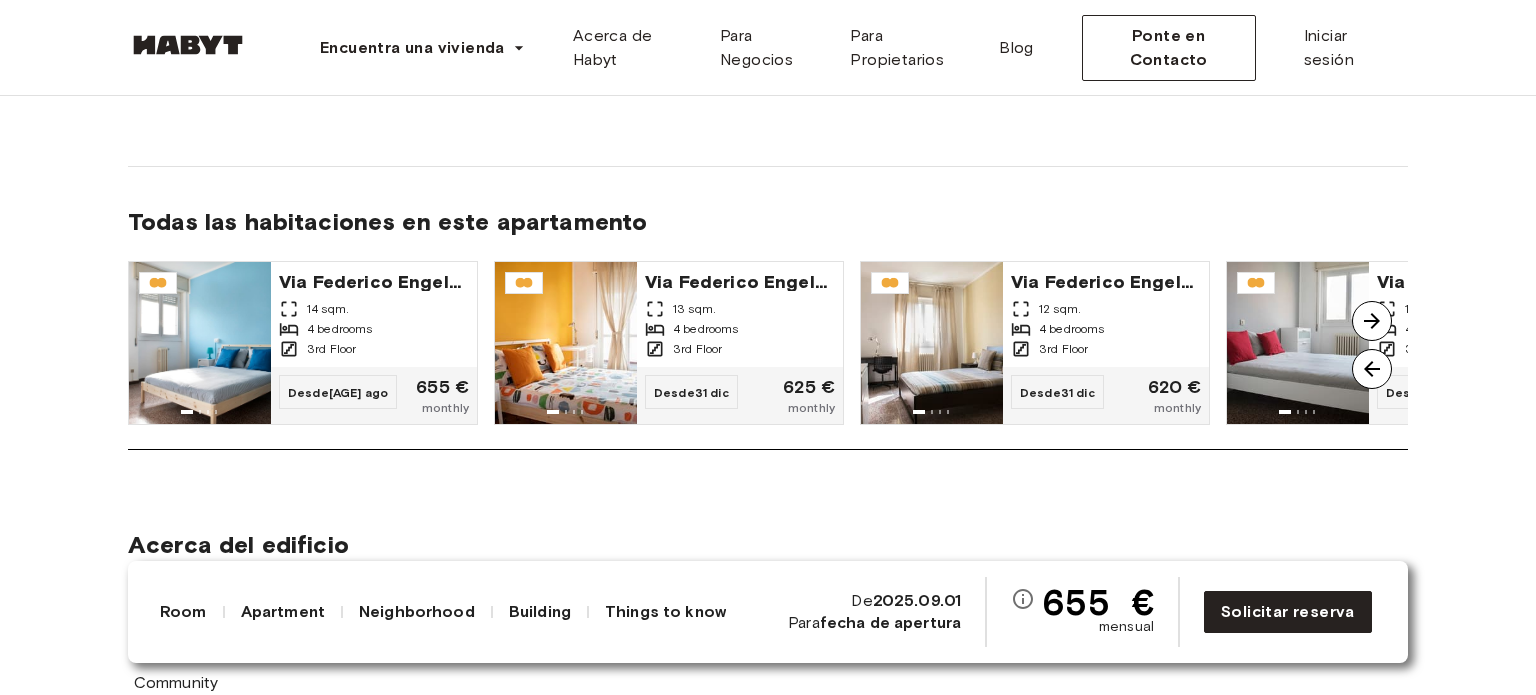 click at bounding box center (1372, 321) 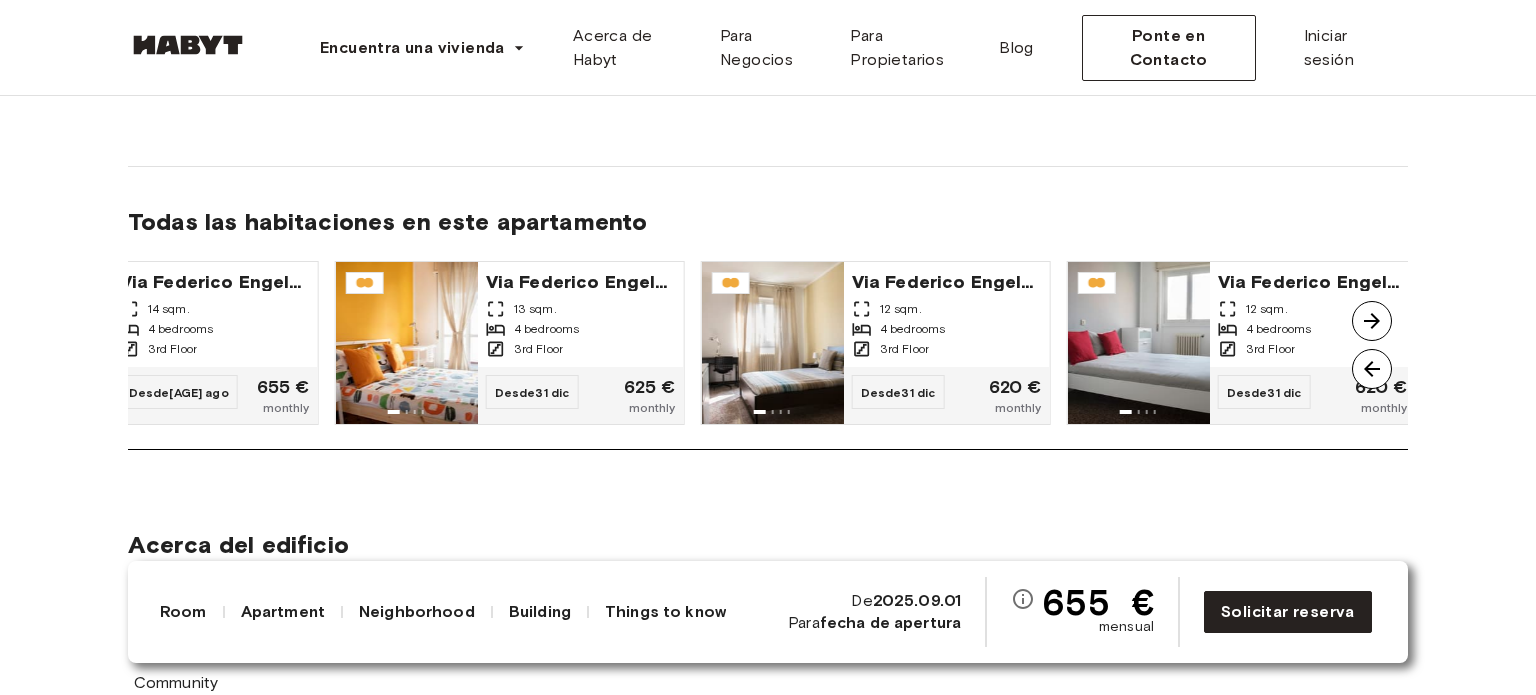 click at bounding box center (1372, 321) 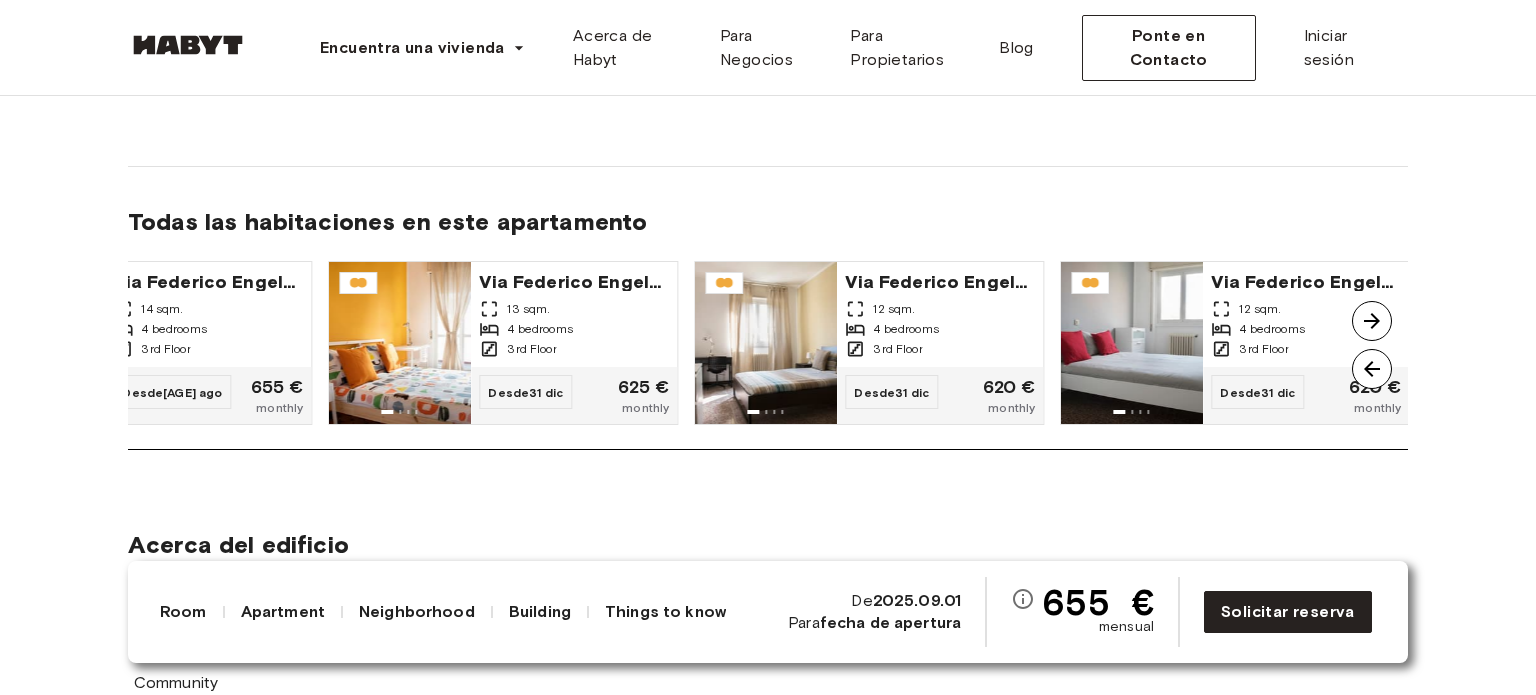 click at bounding box center [1372, 321] 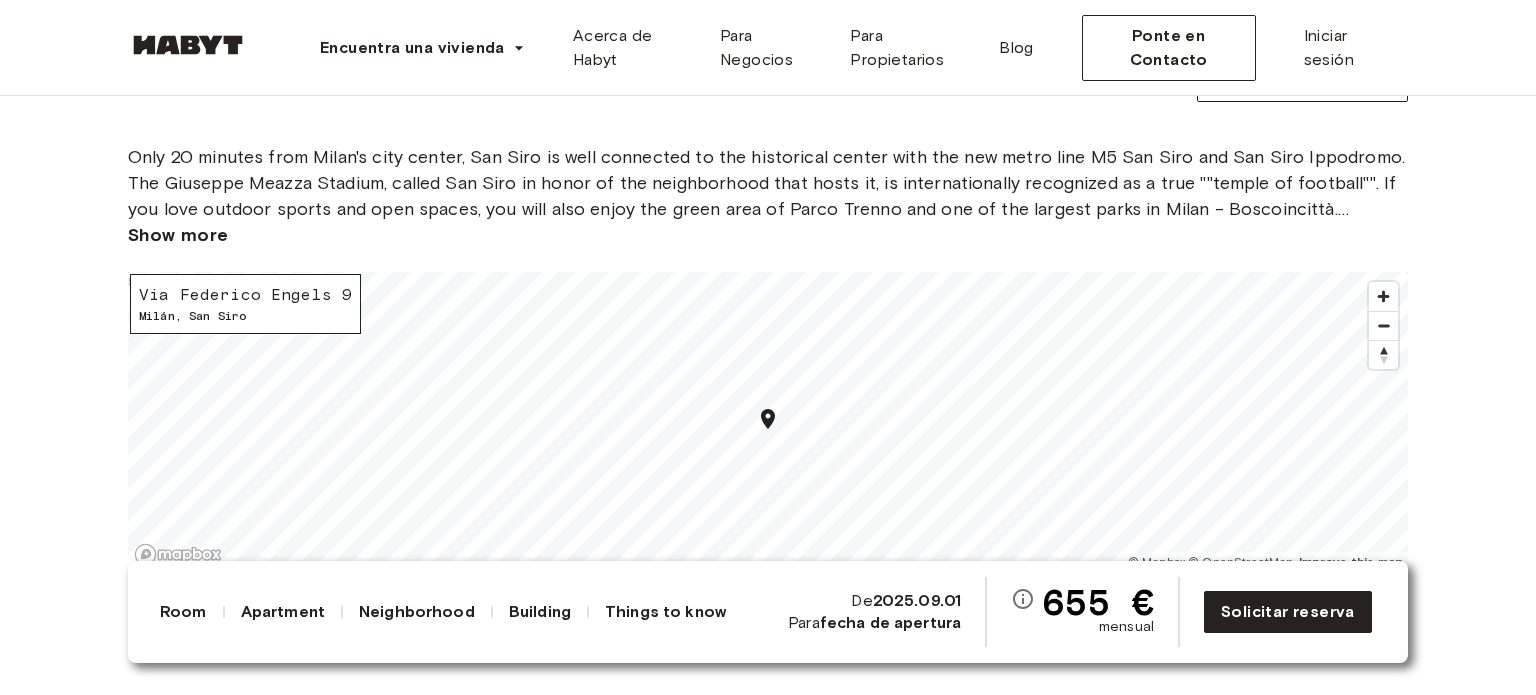 scroll, scrollTop: 2461, scrollLeft: 0, axis: vertical 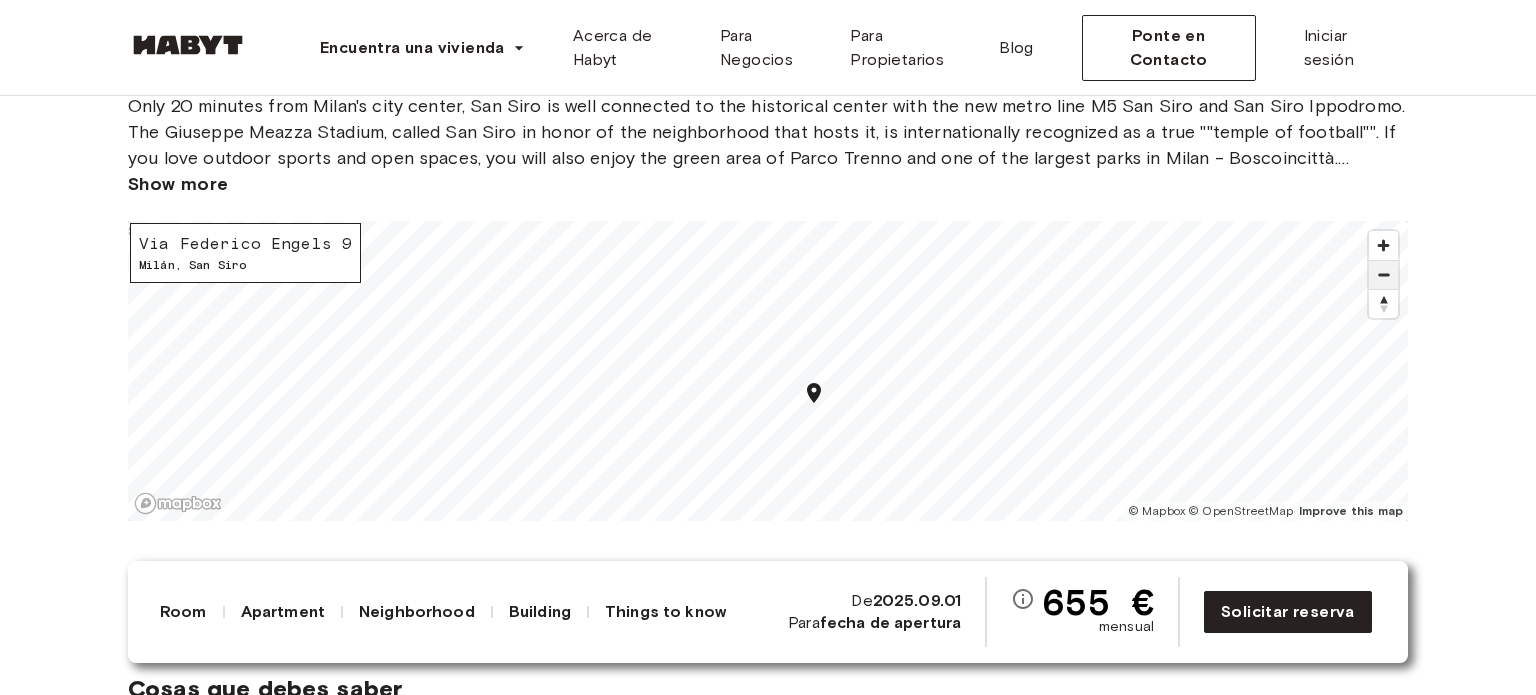 click at bounding box center [1383, 275] 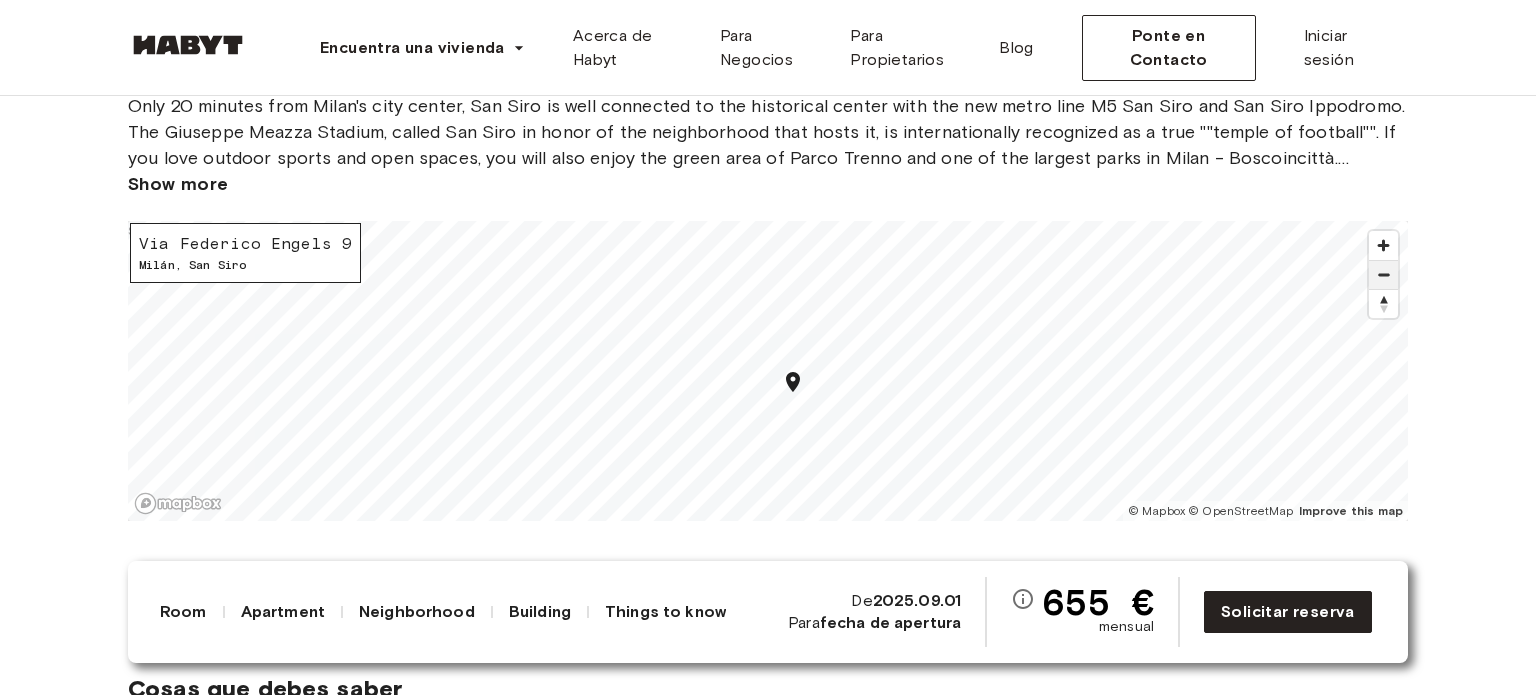 click at bounding box center (1383, 275) 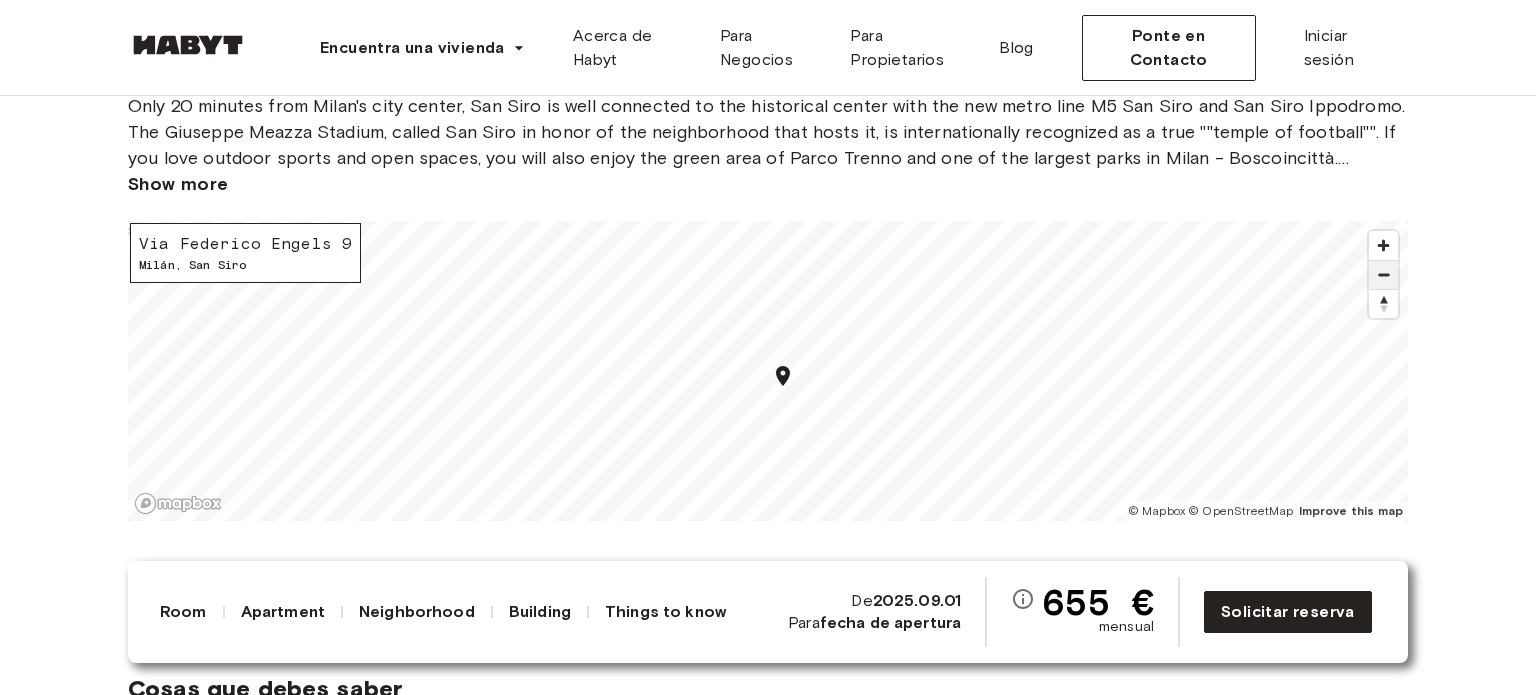 click at bounding box center (1383, 275) 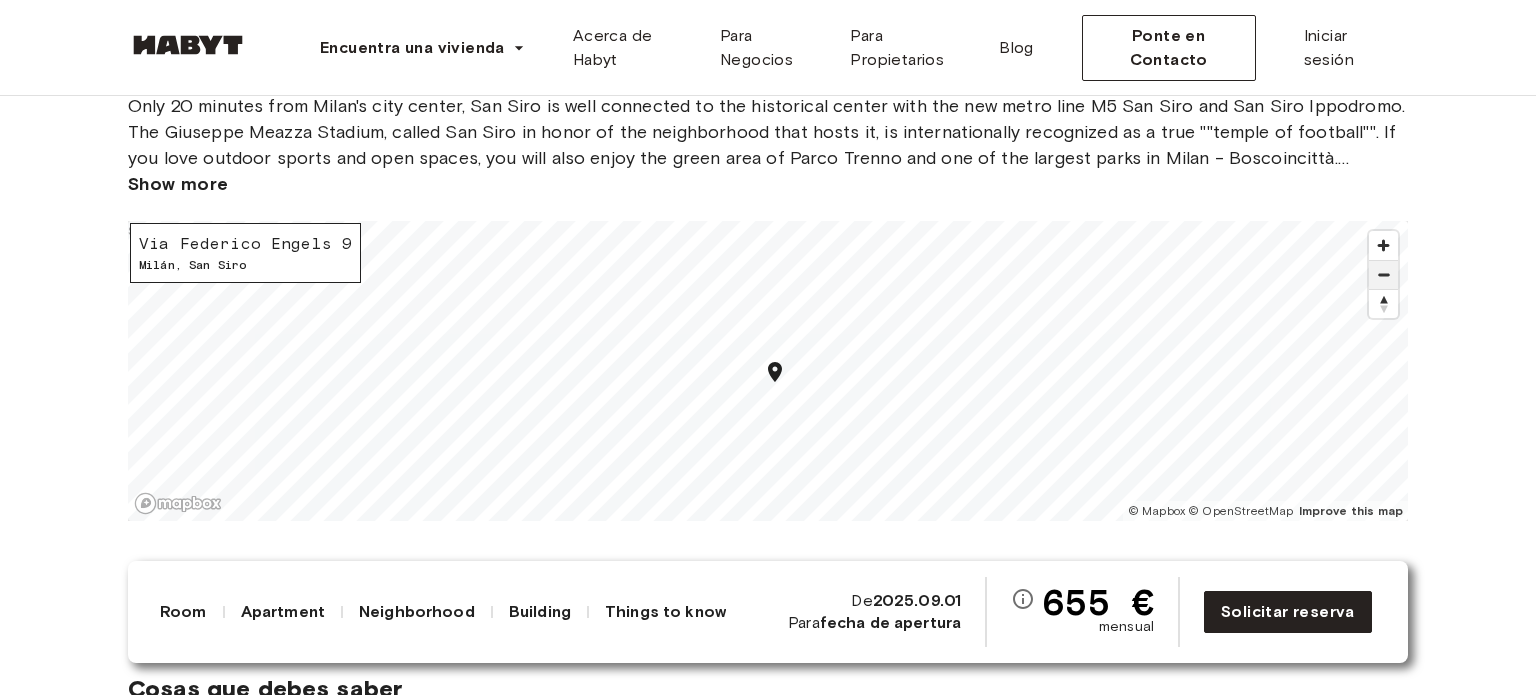 click at bounding box center [1383, 275] 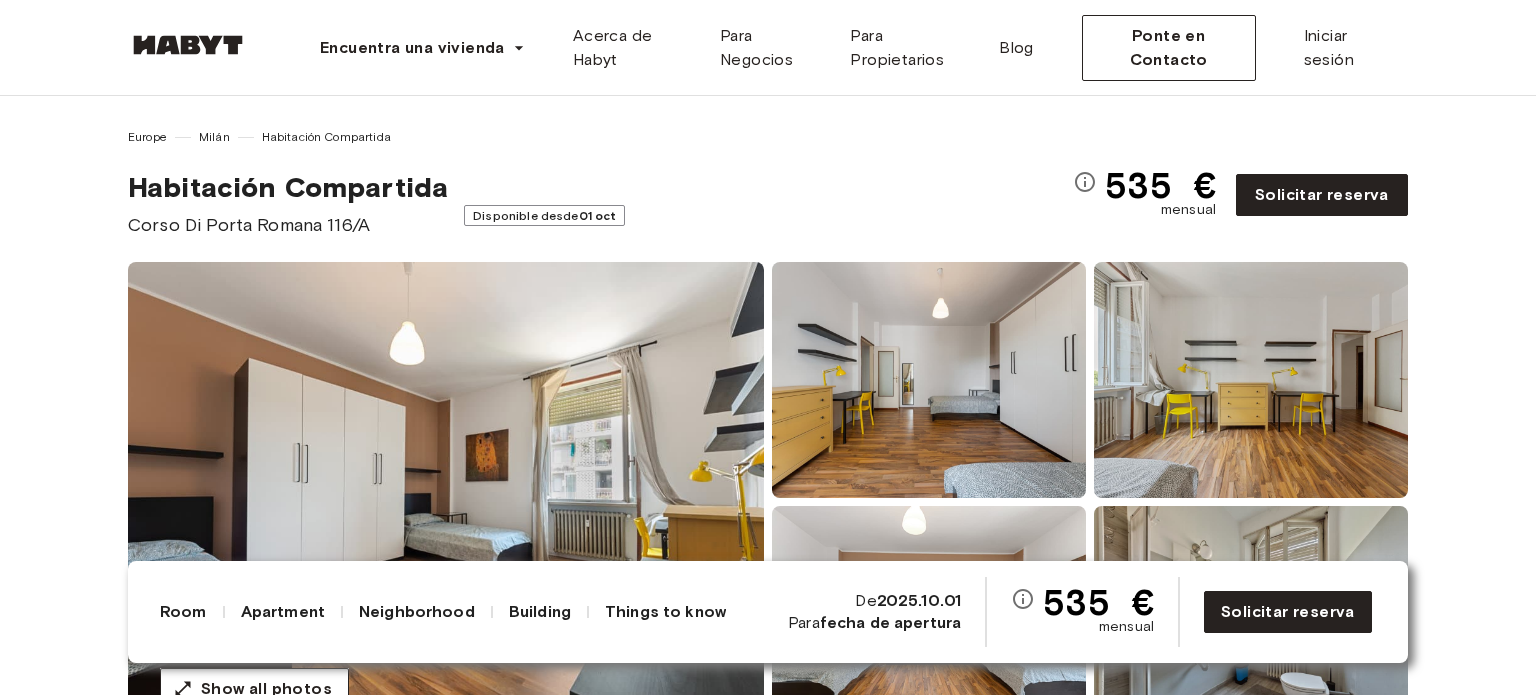 scroll, scrollTop: 270, scrollLeft: 0, axis: vertical 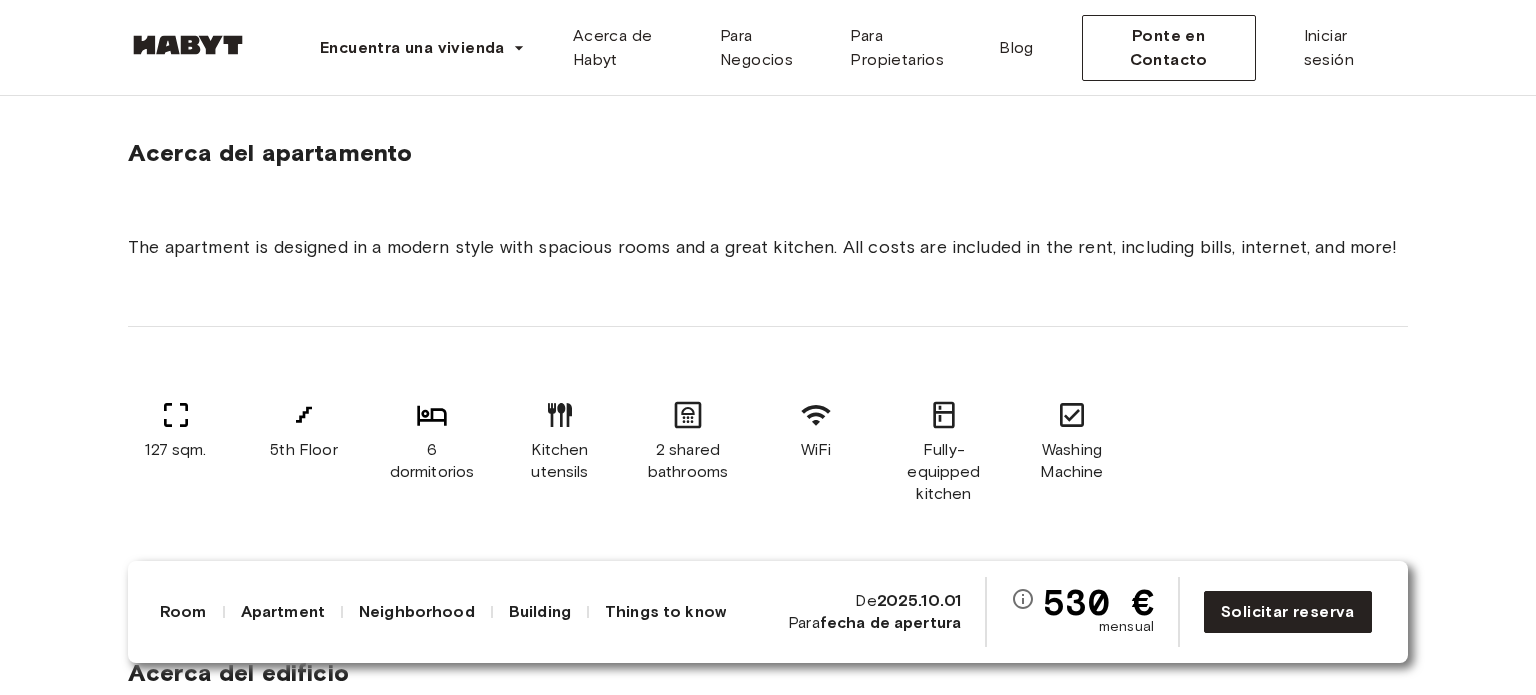 click on "Apartment" at bounding box center [283, 612] 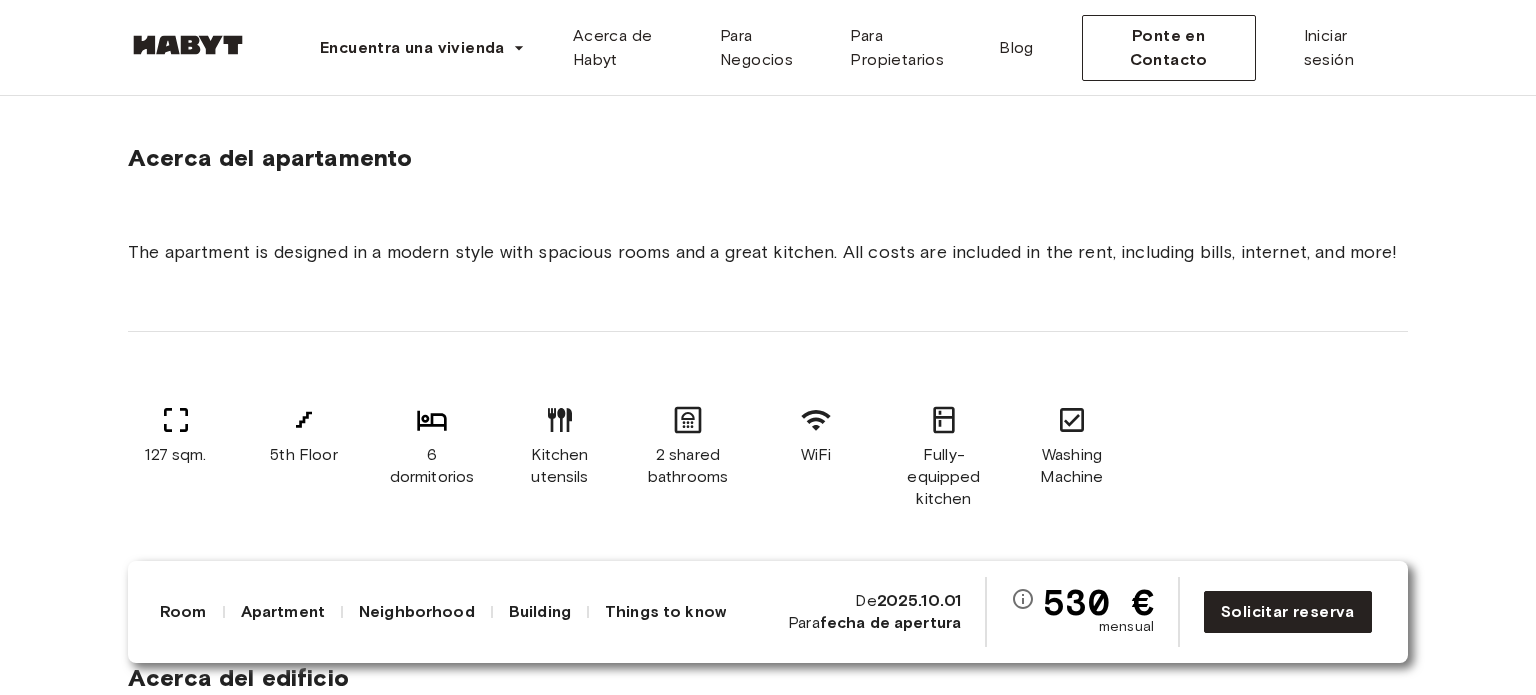 click on "Room" at bounding box center (183, 612) 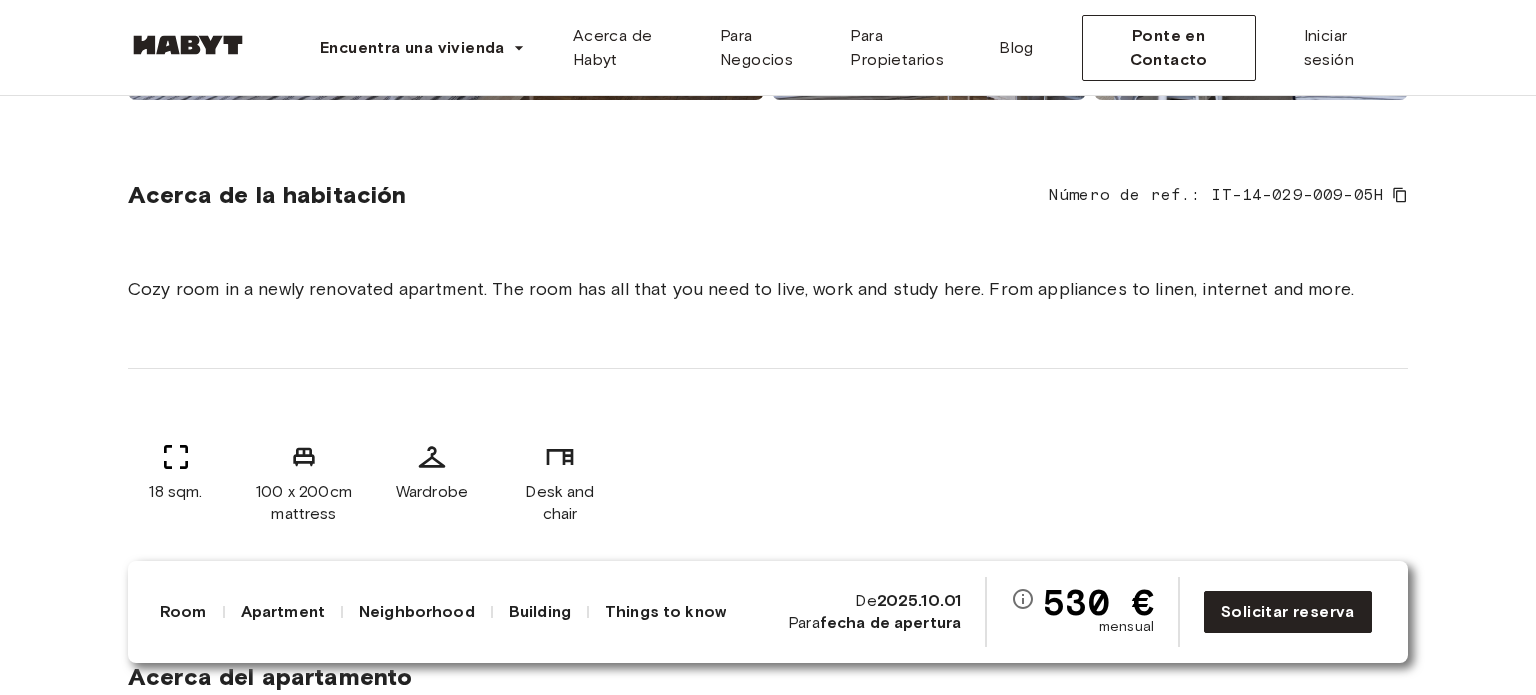 click on "Room" at bounding box center [183, 612] 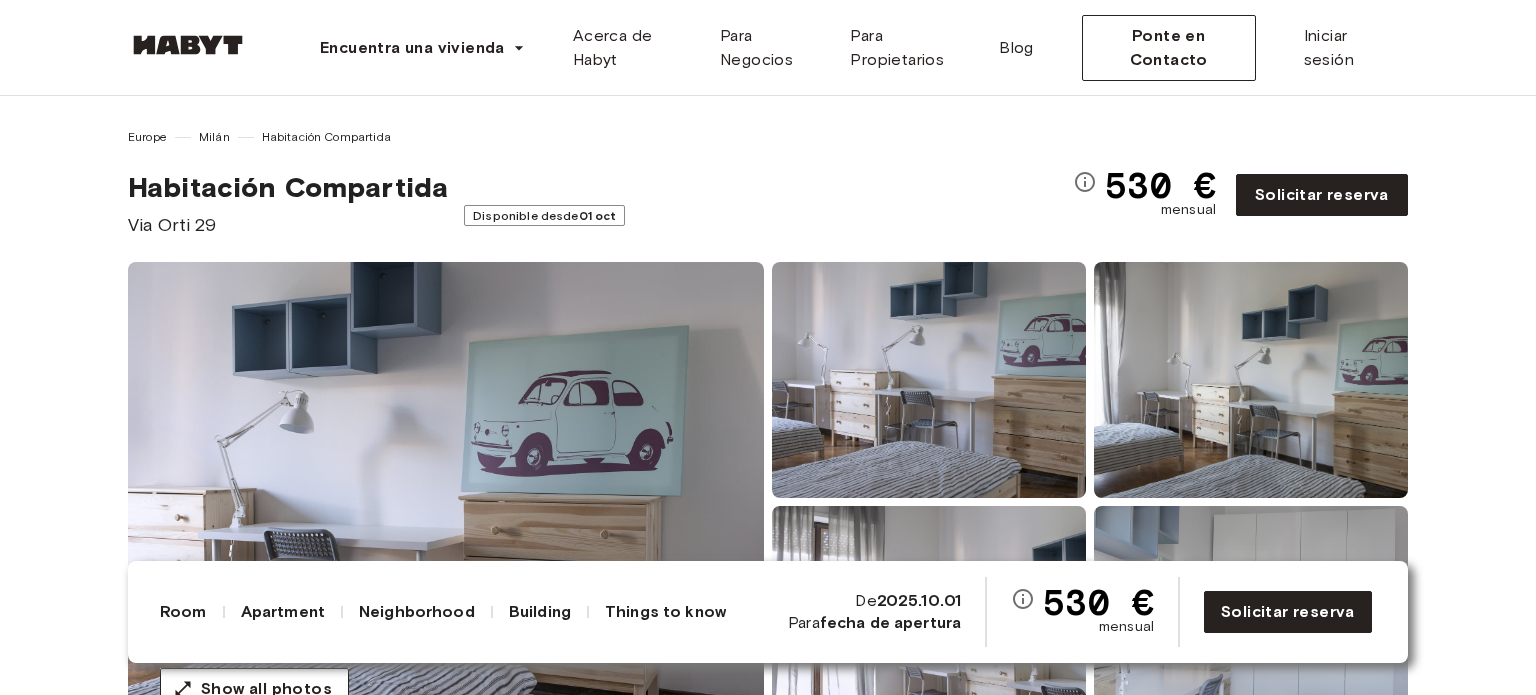 scroll, scrollTop: 0, scrollLeft: 0, axis: both 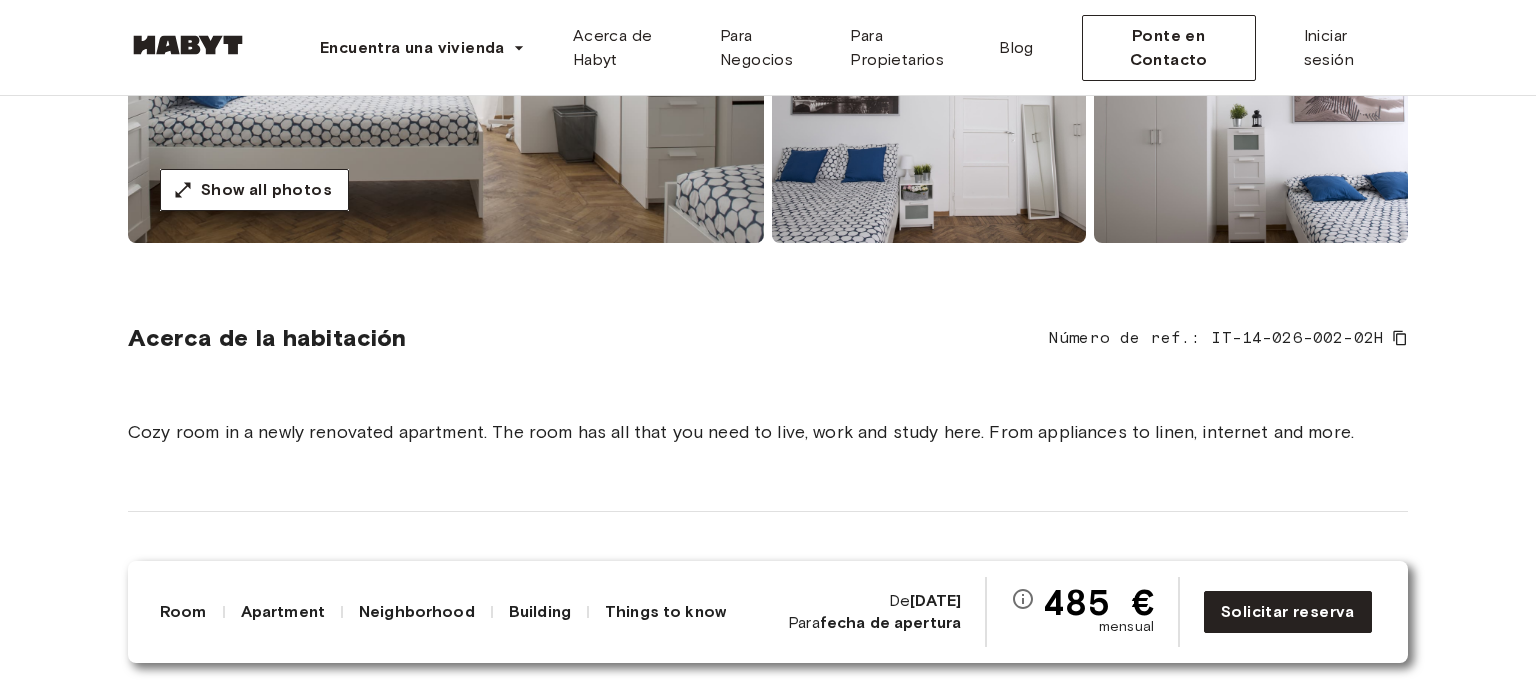 click on "Neighborhood" at bounding box center [417, 612] 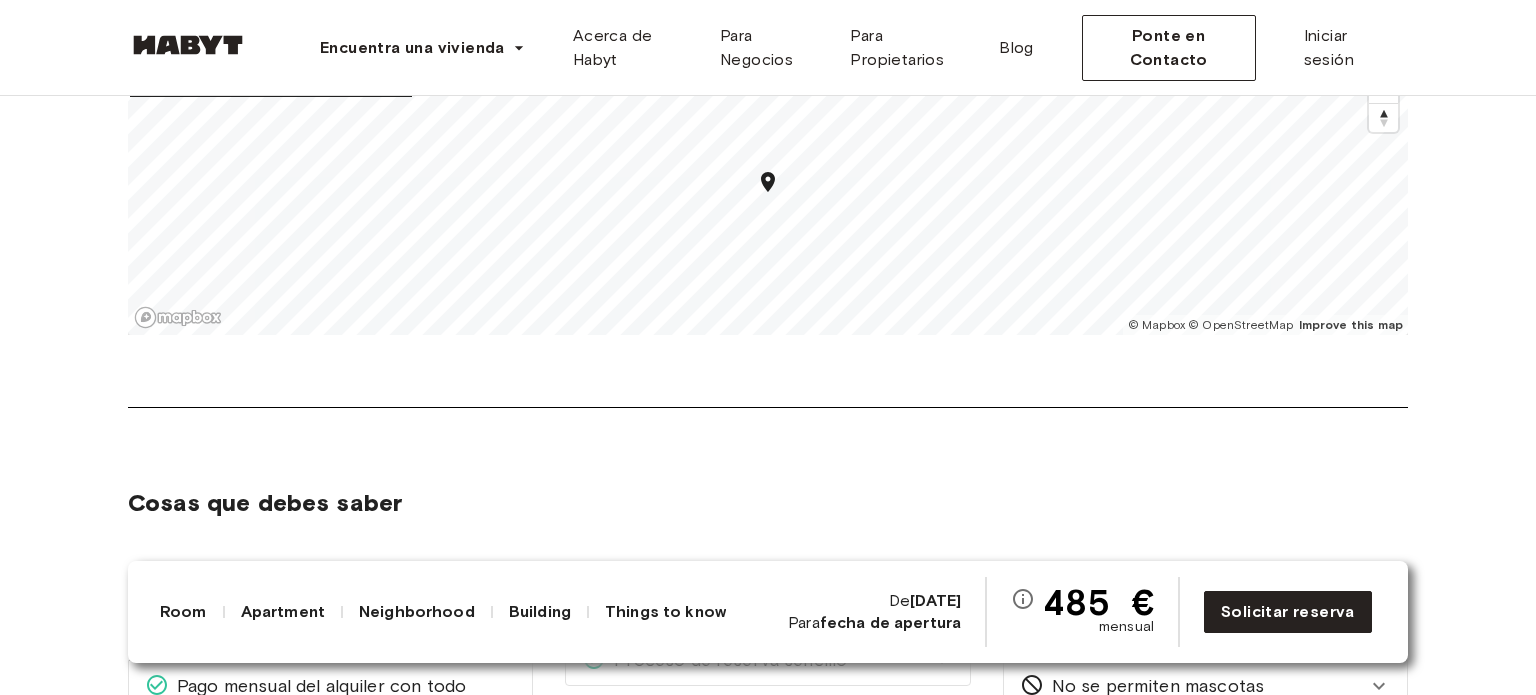 scroll, scrollTop: 2368, scrollLeft: 0, axis: vertical 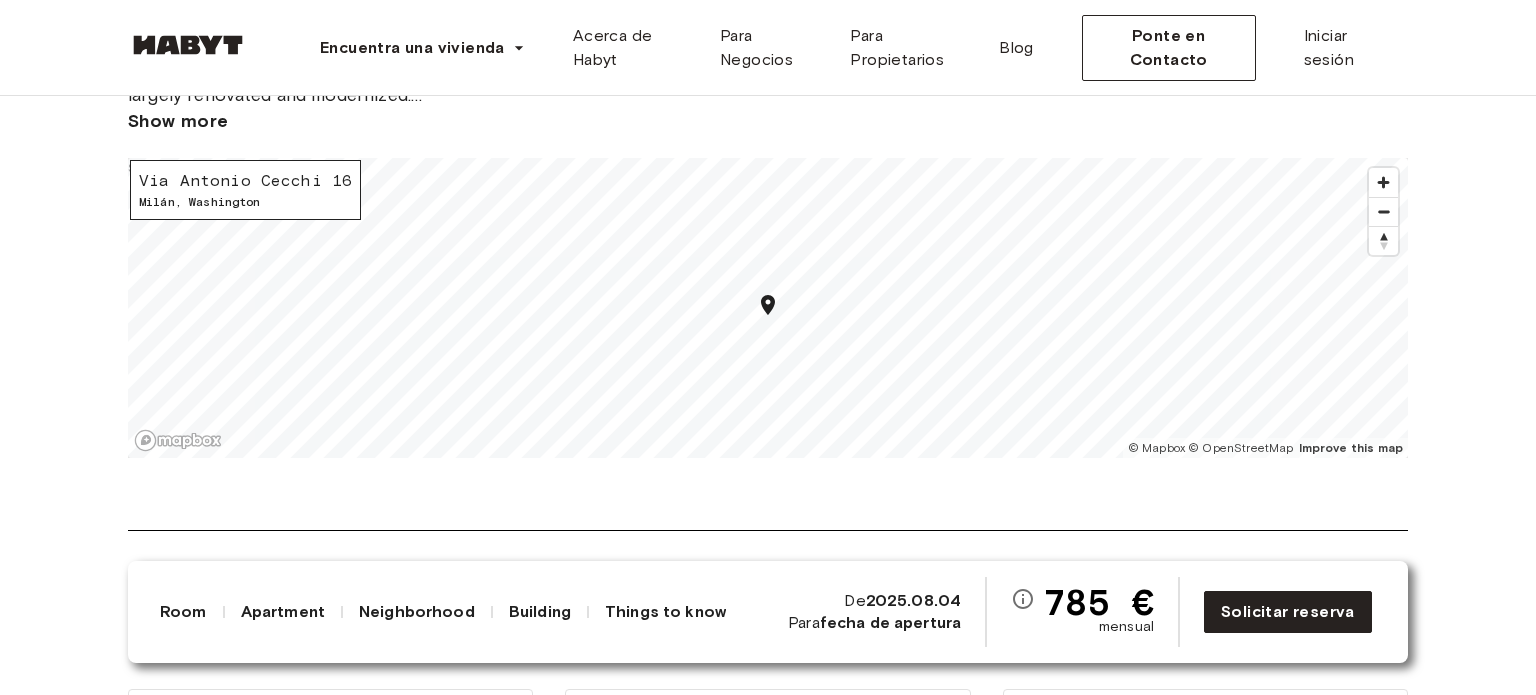 click on "Via Antonio Cecchi 16" at bounding box center [245, 181] 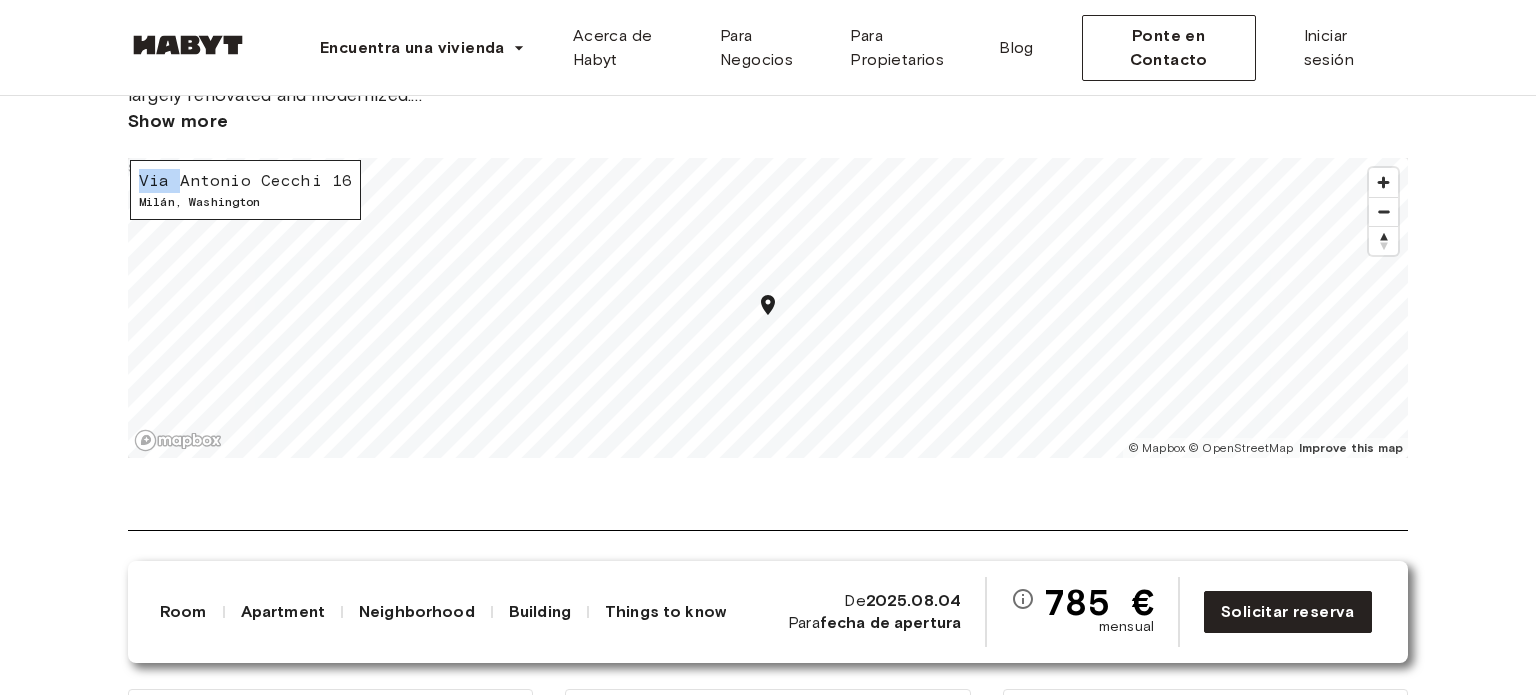 click on "Via Antonio Cecchi 16" at bounding box center (245, 181) 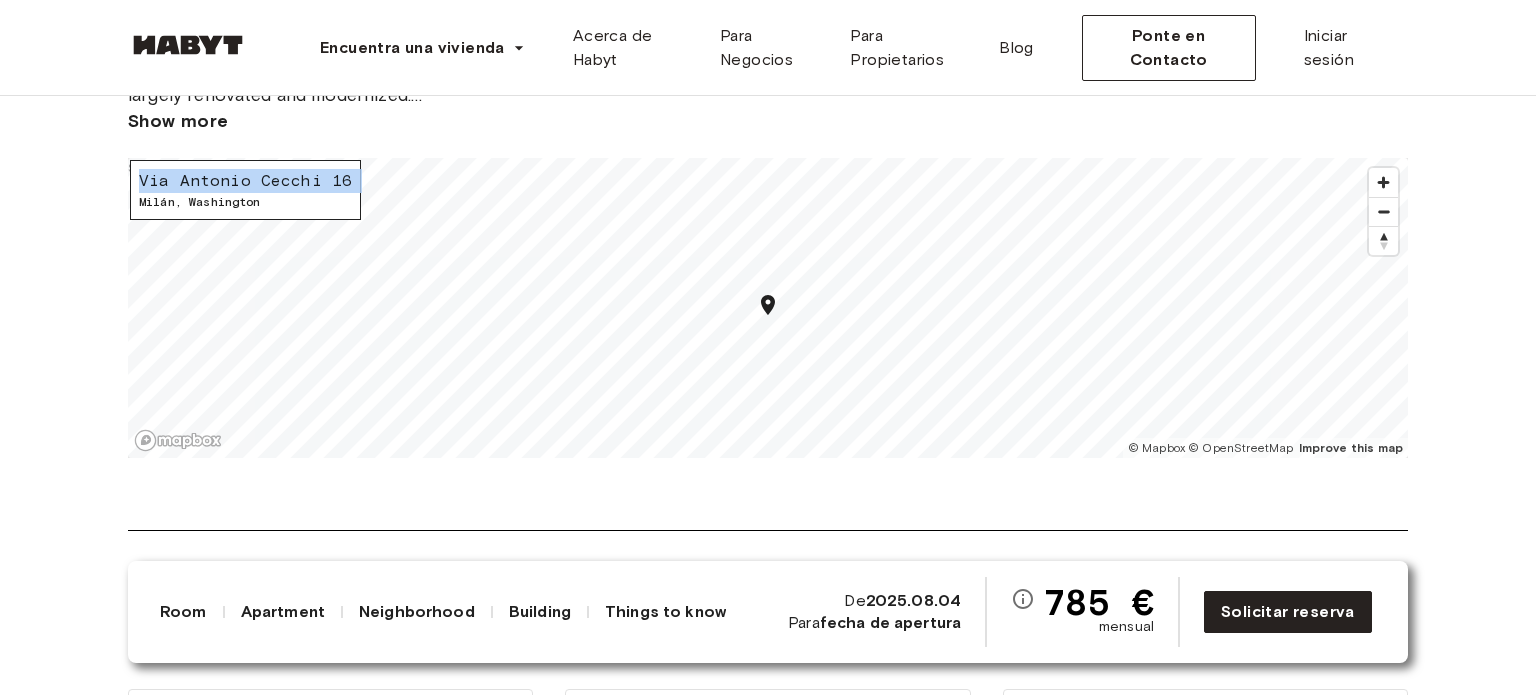 click on "Via Antonio Cecchi 16" at bounding box center [245, 181] 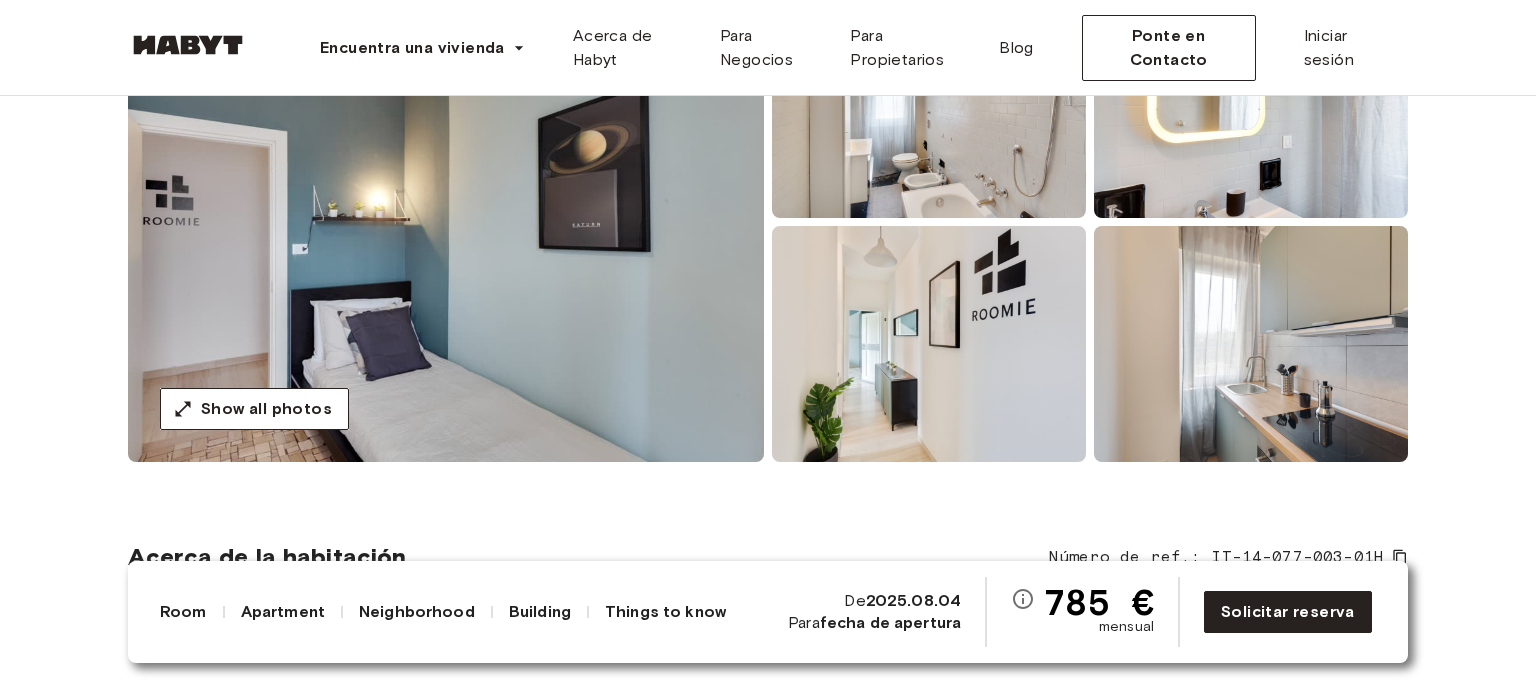 scroll, scrollTop: 284, scrollLeft: 0, axis: vertical 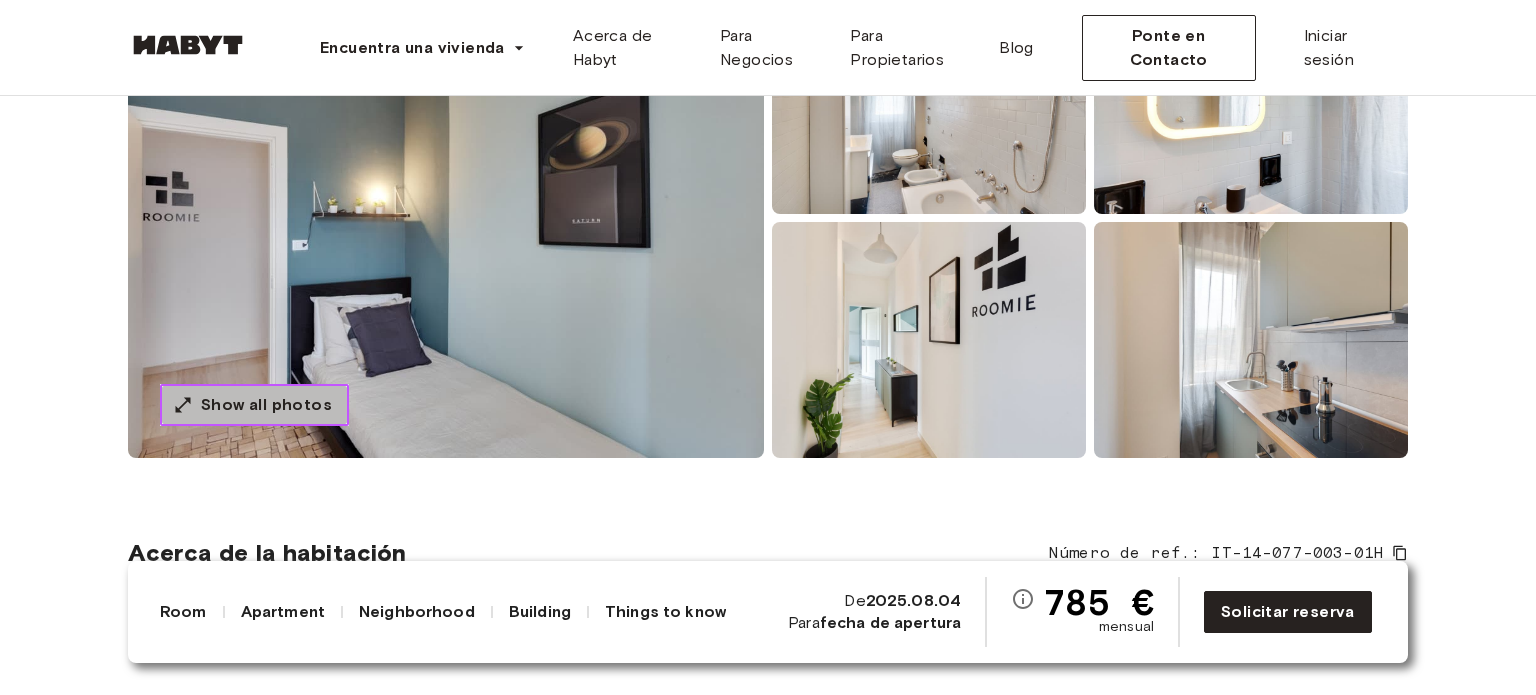 click on "Show all photos" at bounding box center (266, 405) 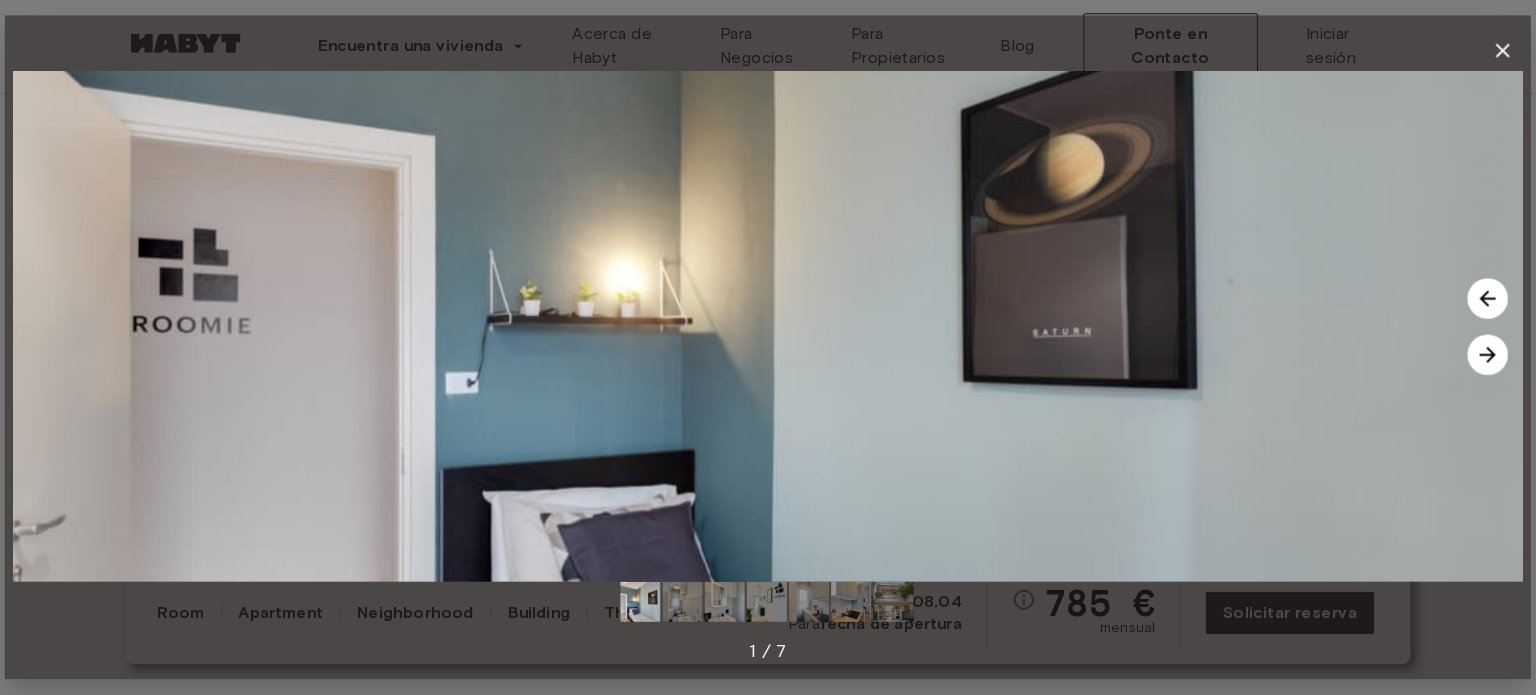 scroll, scrollTop: 284, scrollLeft: 0, axis: vertical 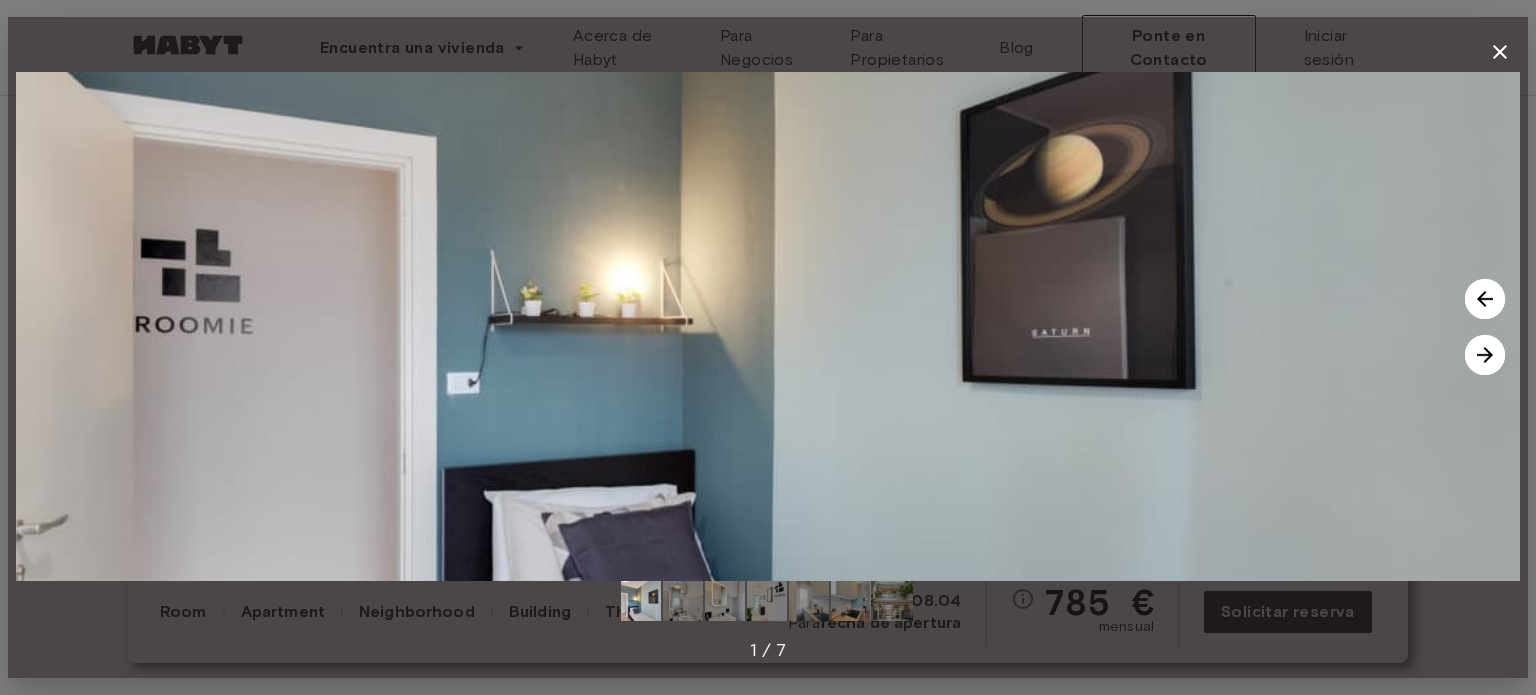 click at bounding box center (1485, 355) 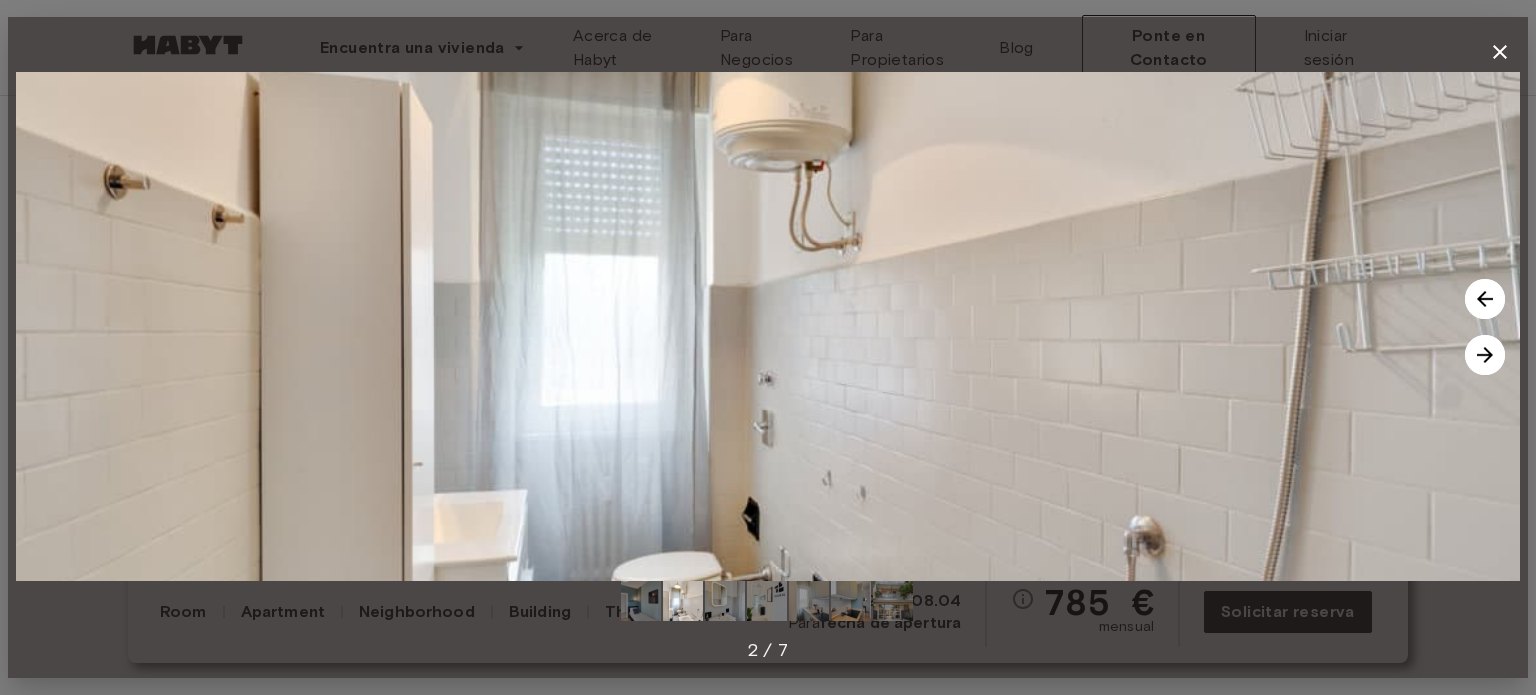 click at bounding box center [1485, 355] 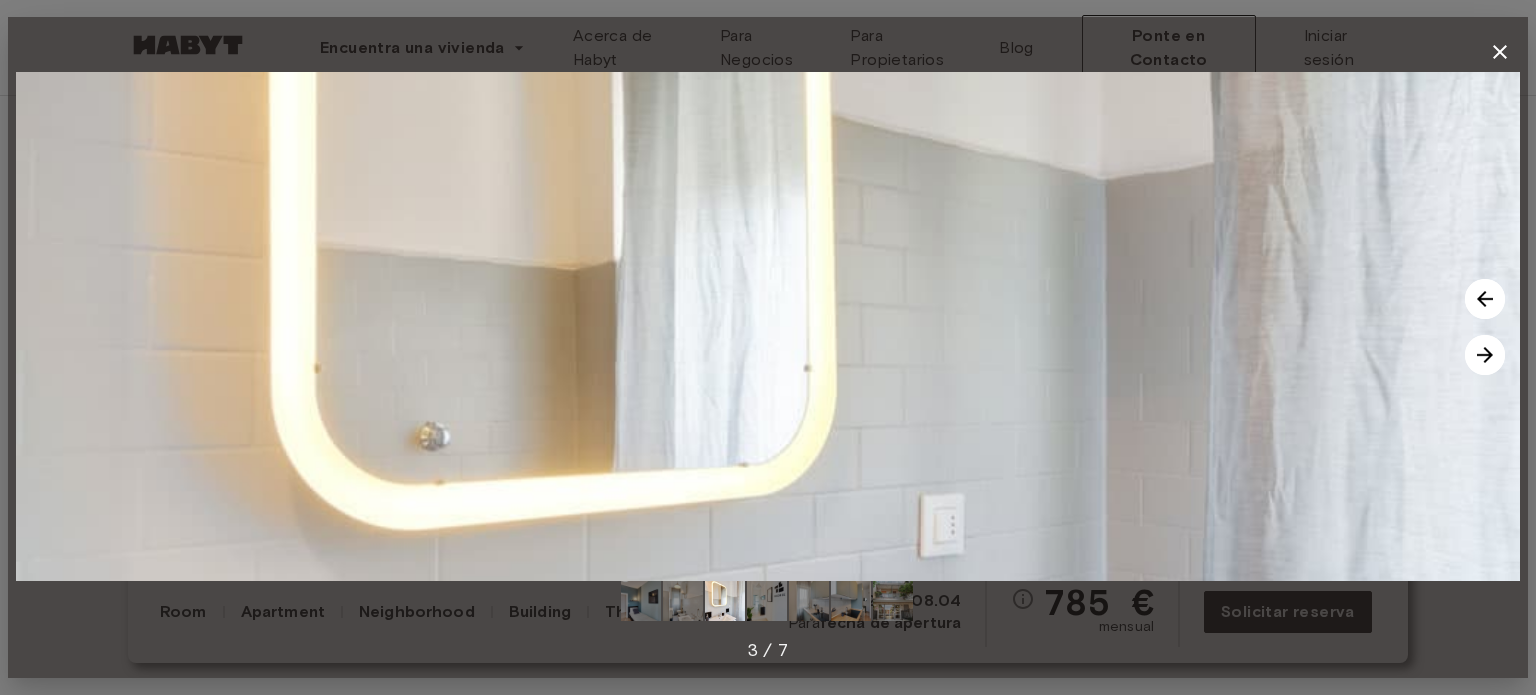 click at bounding box center [1485, 355] 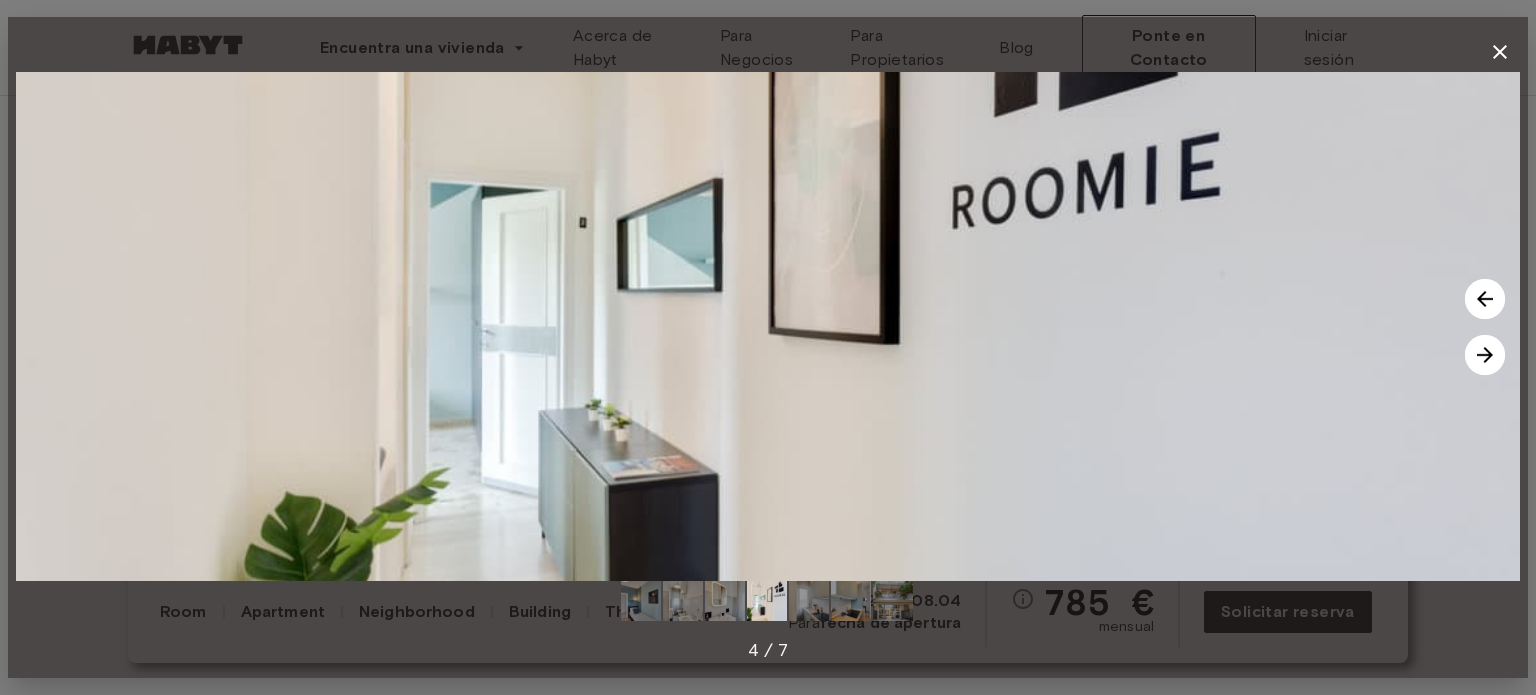 click at bounding box center (1485, 355) 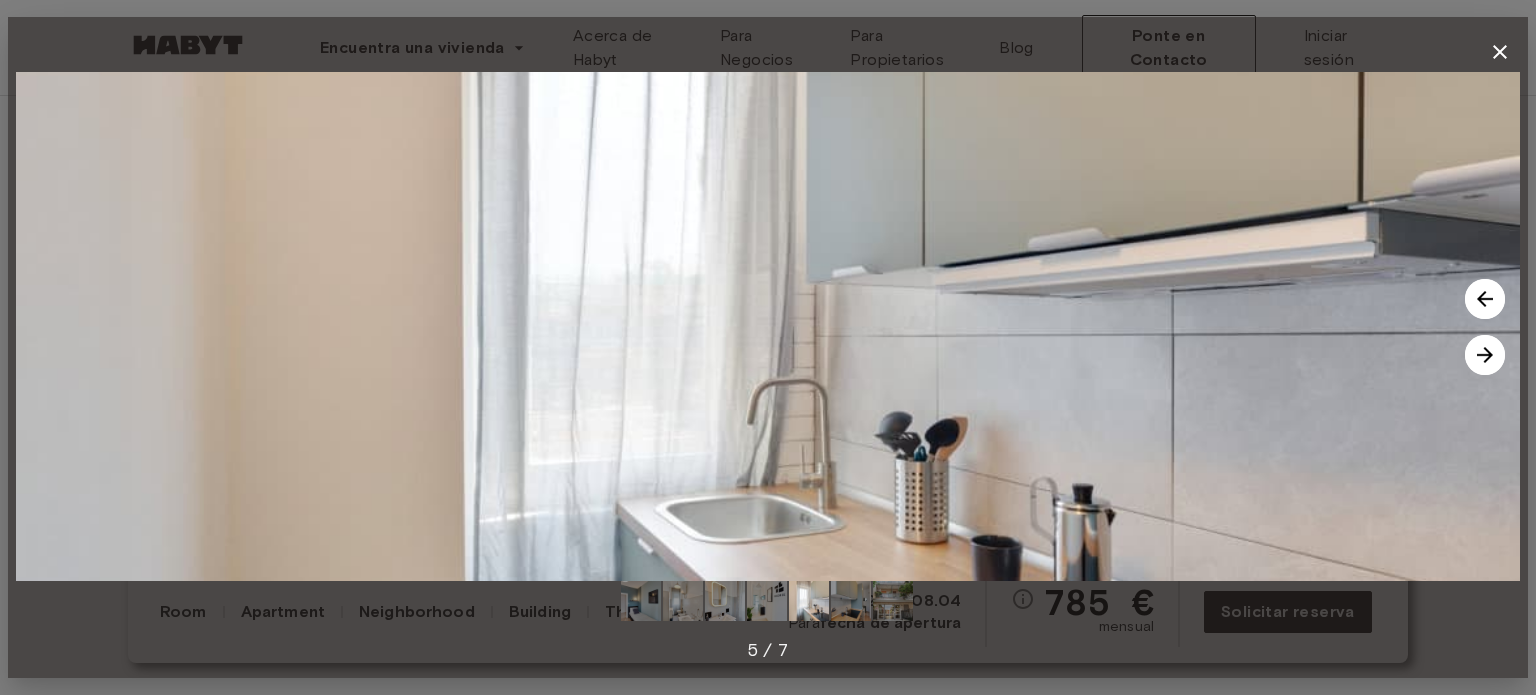 click at bounding box center (1485, 355) 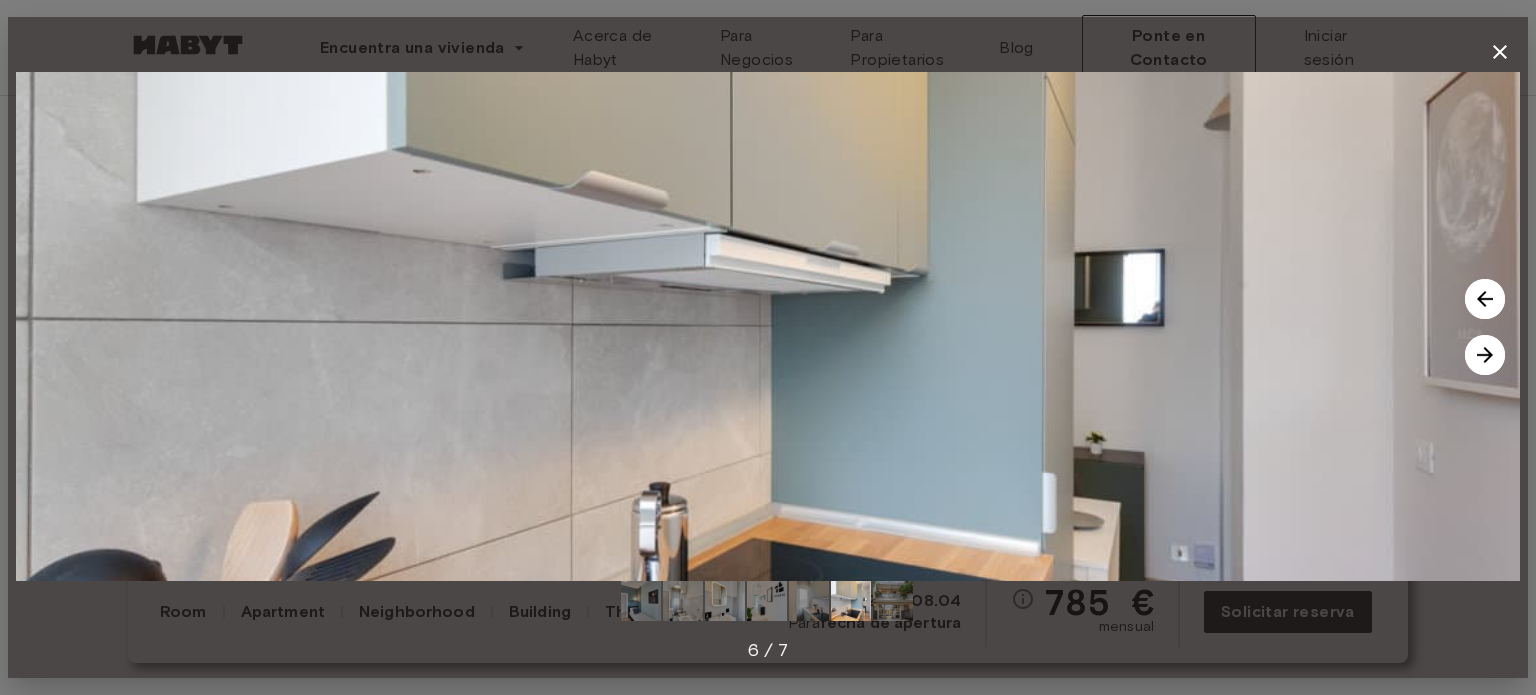 click at bounding box center (1485, 355) 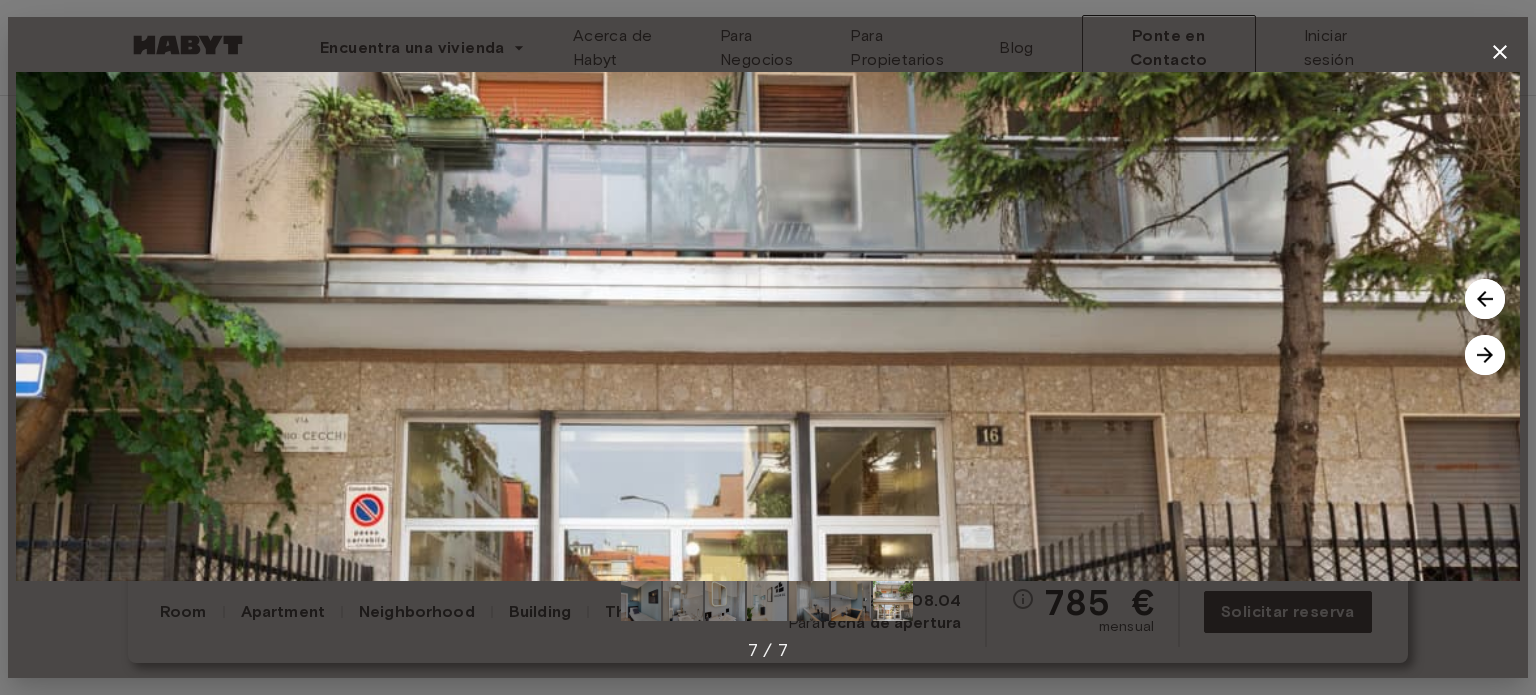 click at bounding box center (1485, 355) 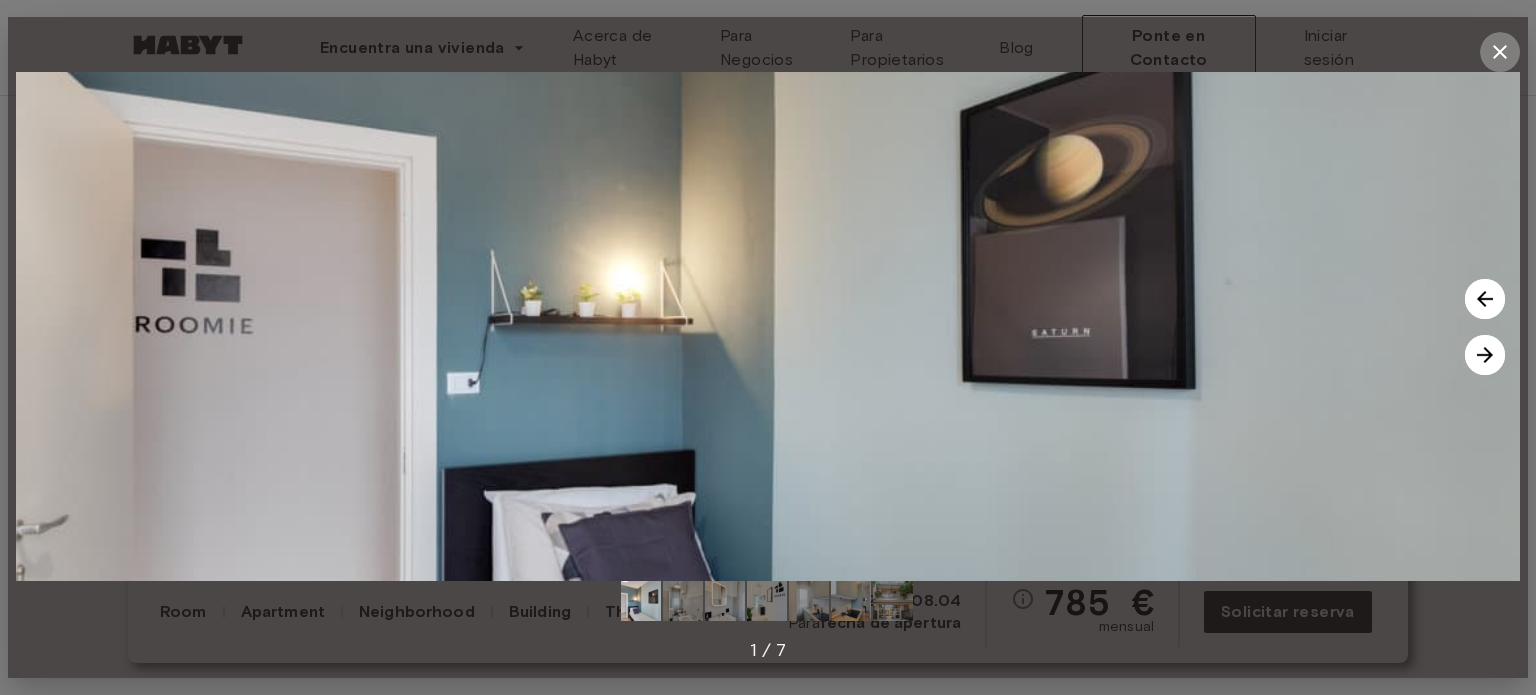 click 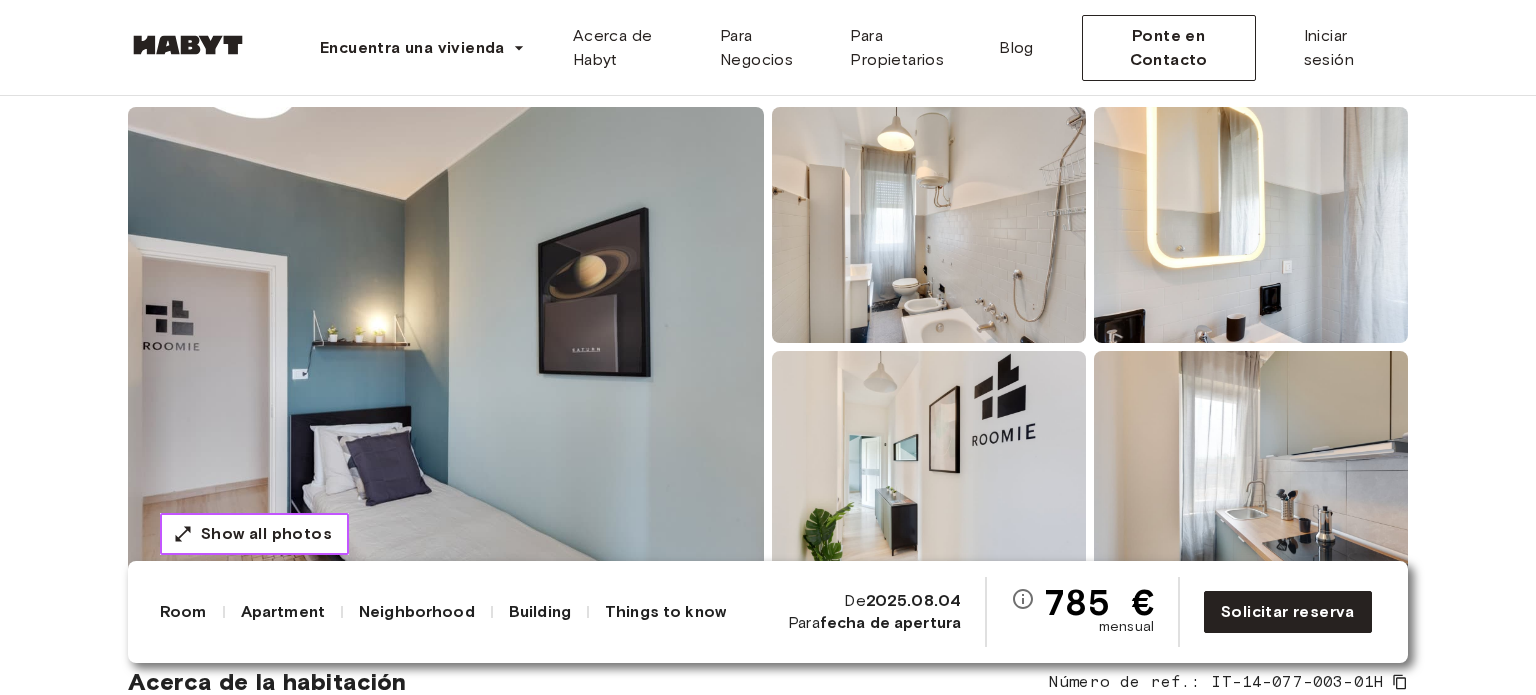scroll, scrollTop: 156, scrollLeft: 0, axis: vertical 